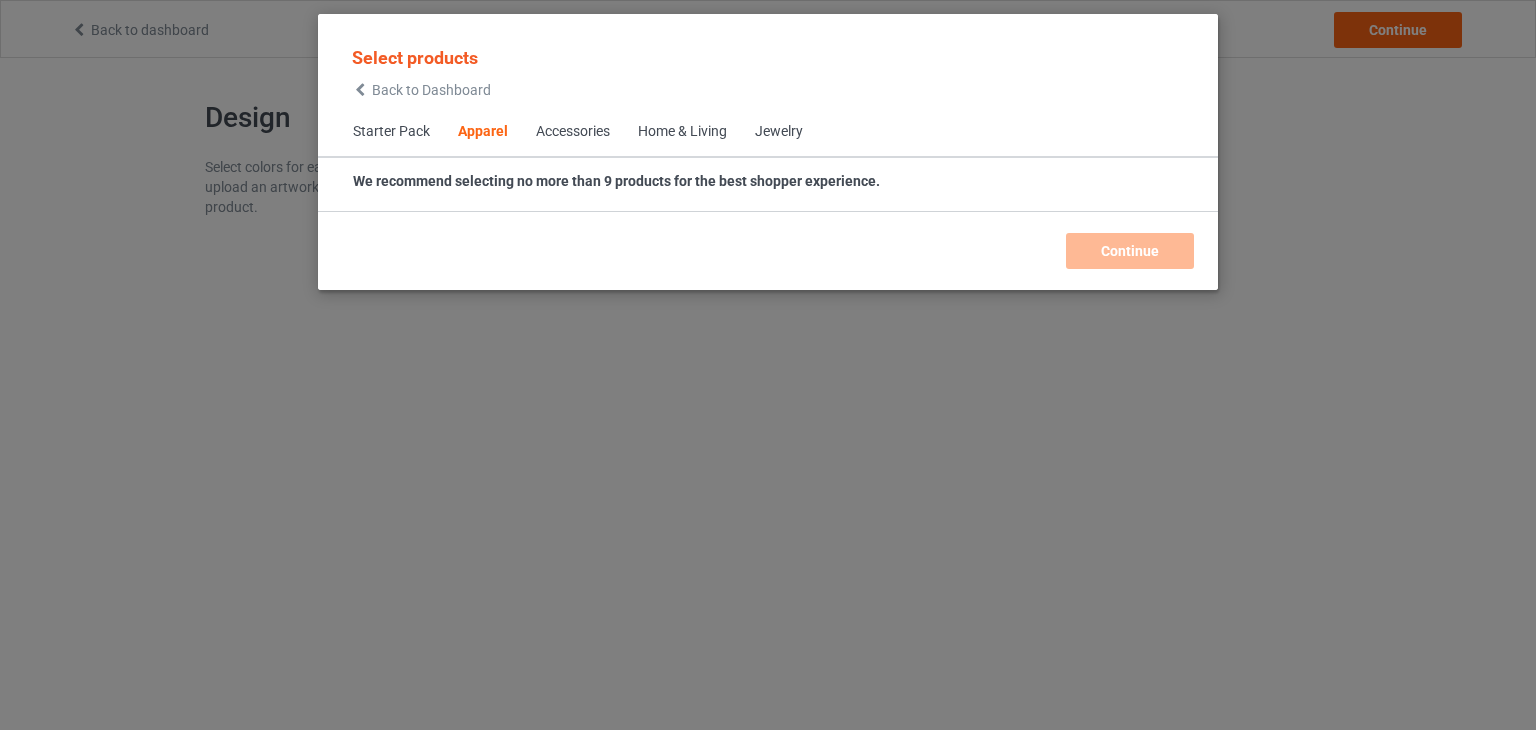 scroll, scrollTop: 0, scrollLeft: 0, axis: both 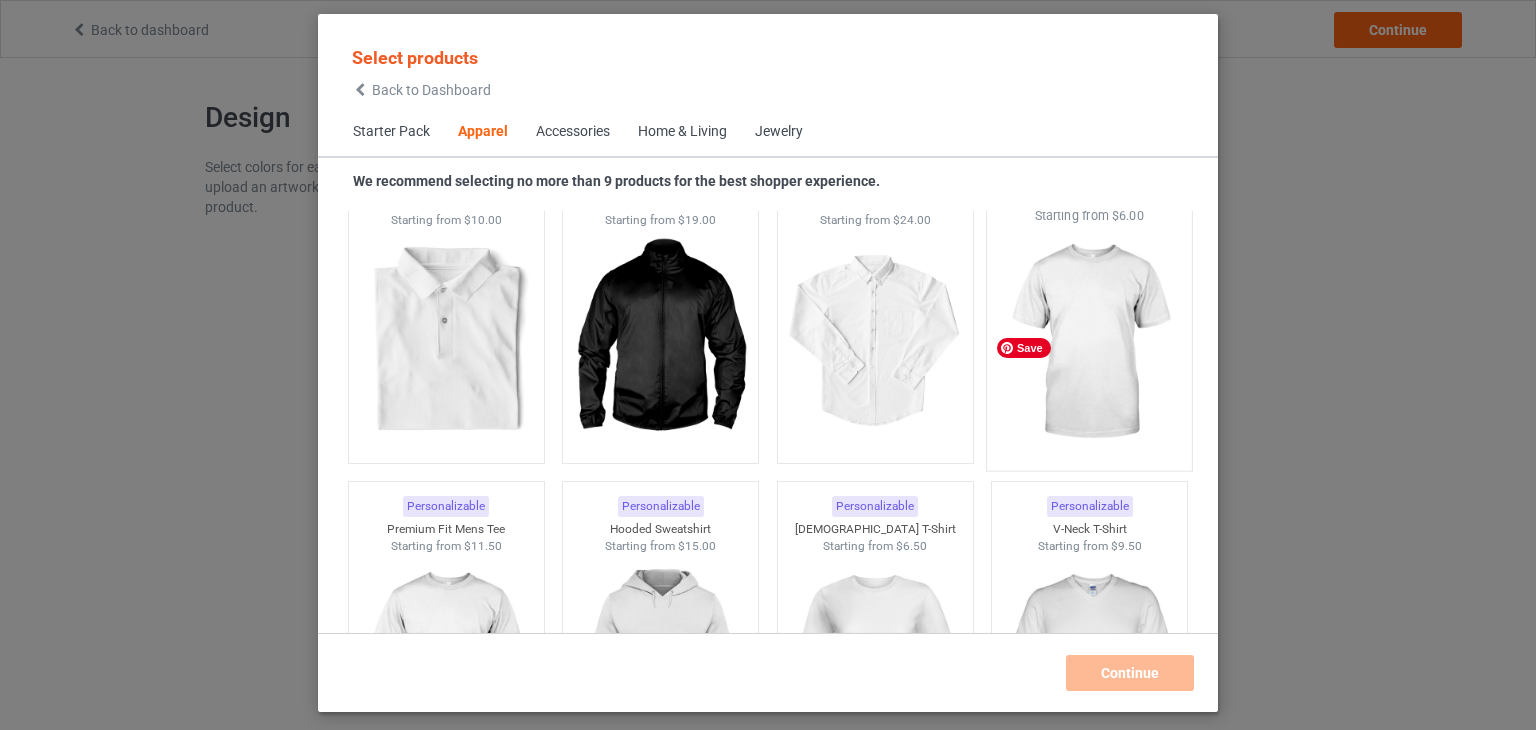 click at bounding box center [1090, 342] 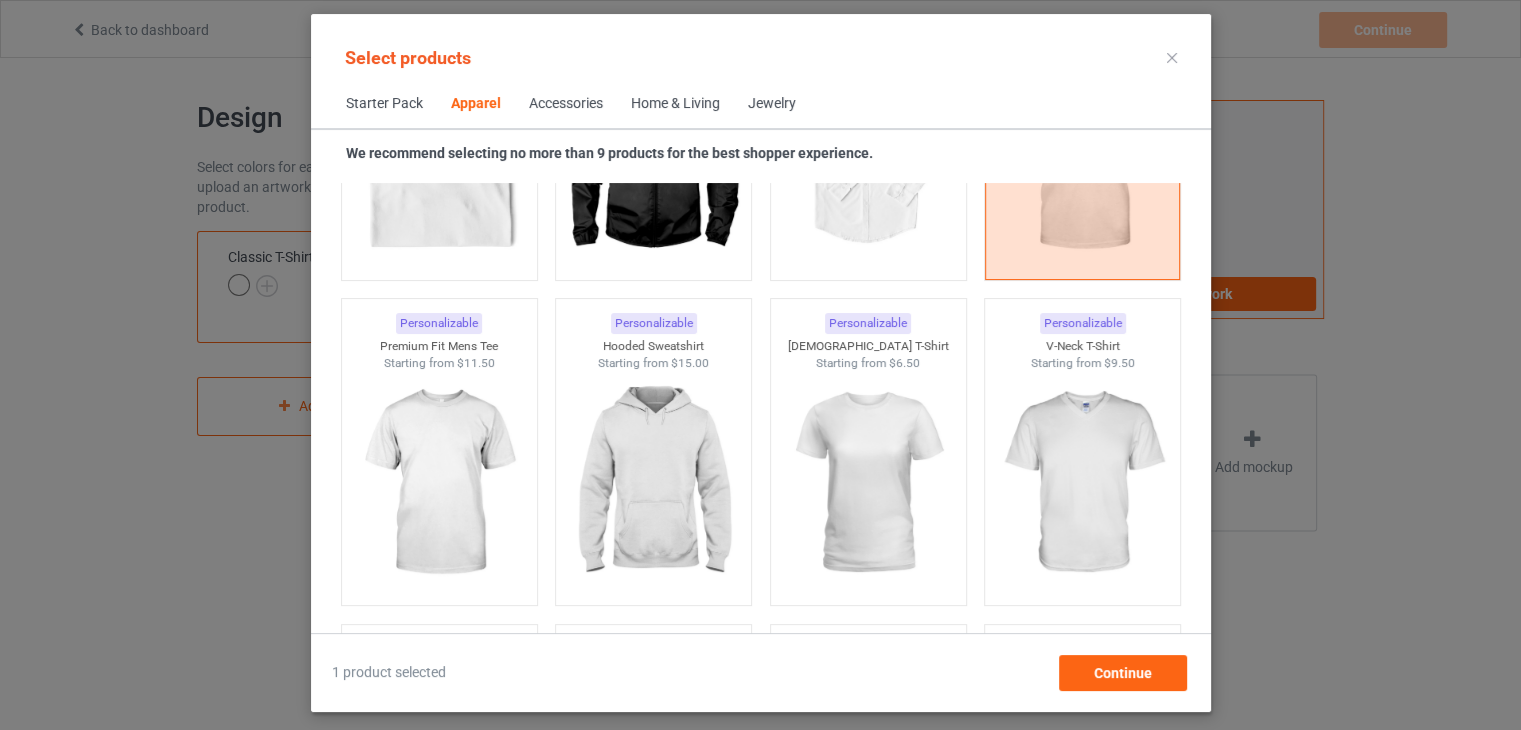 scroll, scrollTop: 1144, scrollLeft: 0, axis: vertical 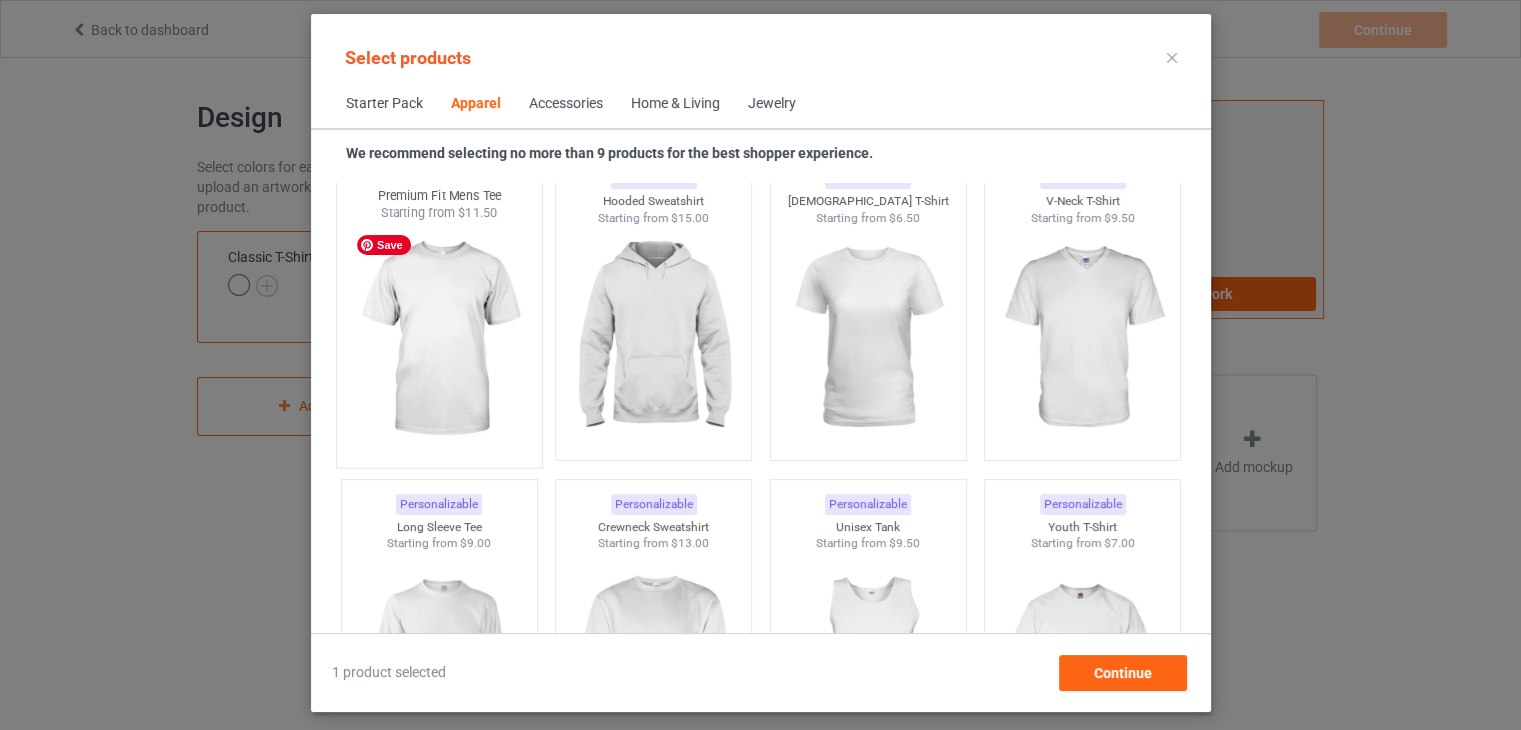 click at bounding box center [439, 339] 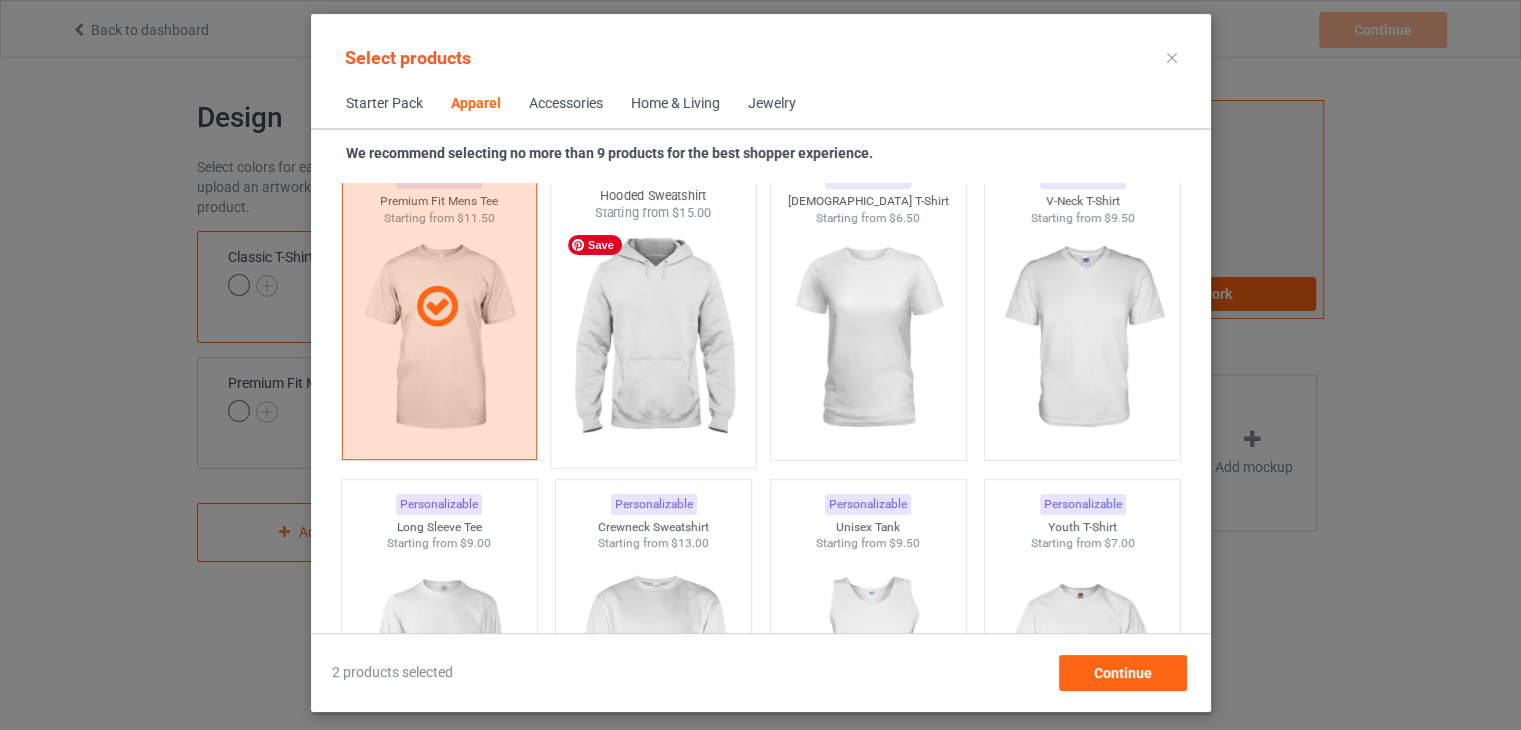 click at bounding box center [653, 339] 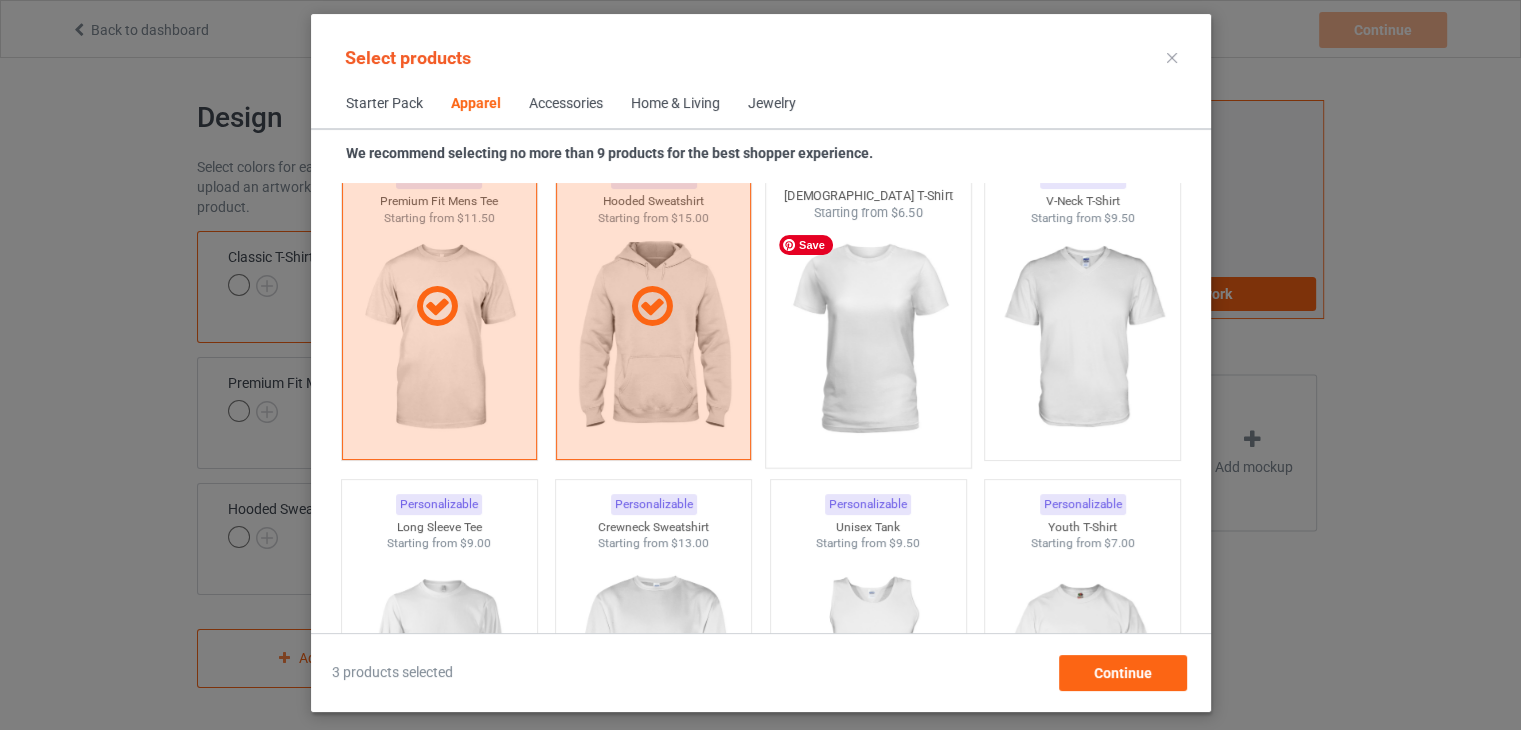 click at bounding box center (868, 339) 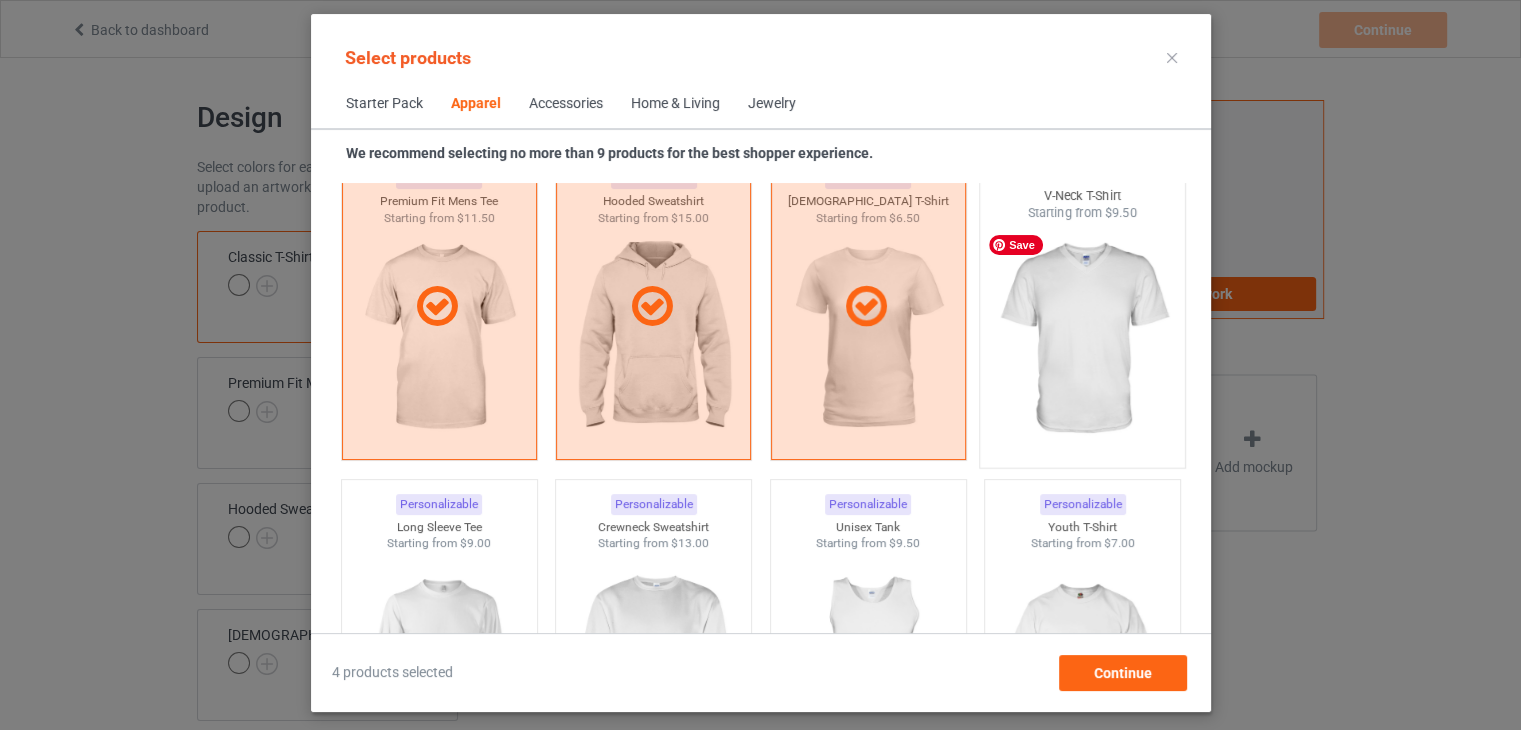 click at bounding box center (1082, 339) 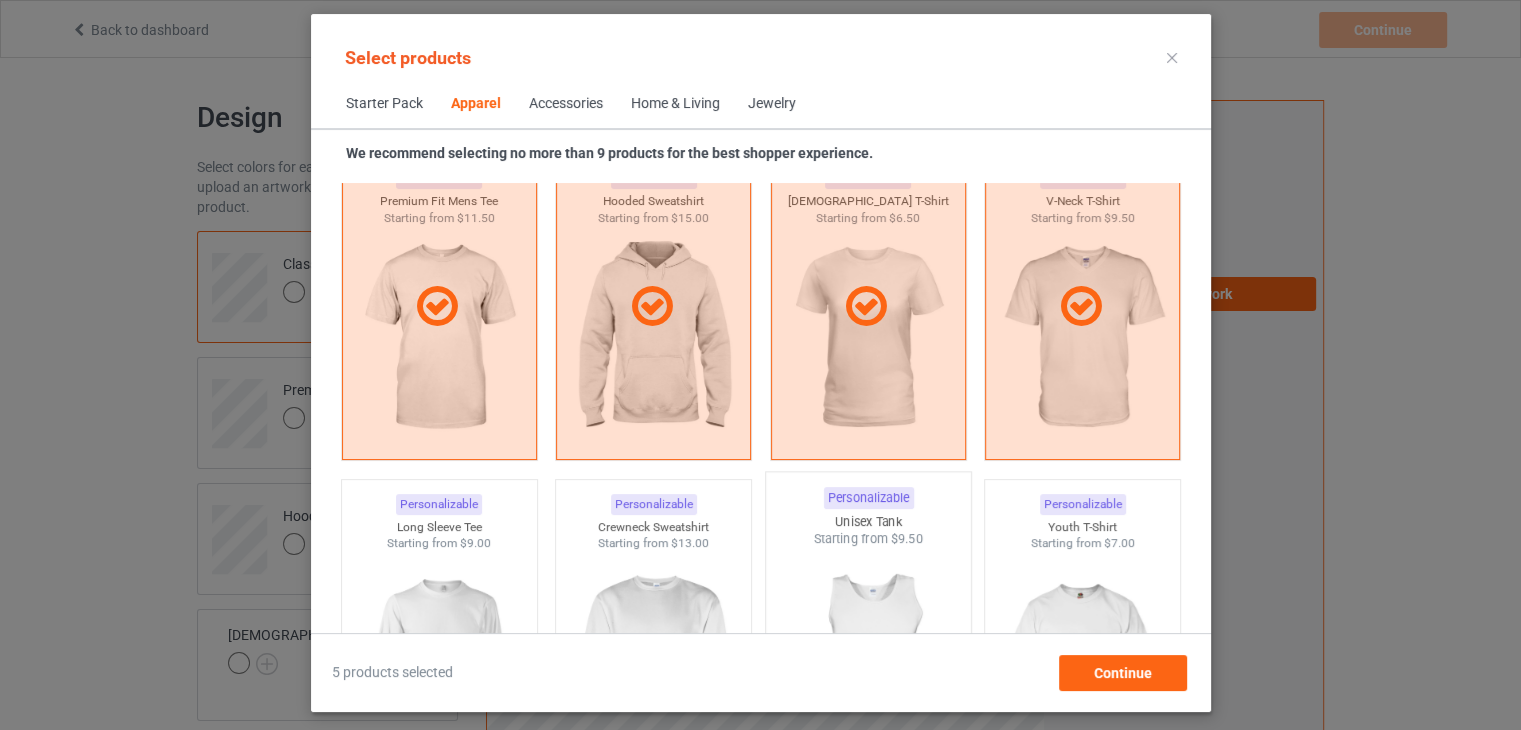 scroll, scrollTop: 1444, scrollLeft: 0, axis: vertical 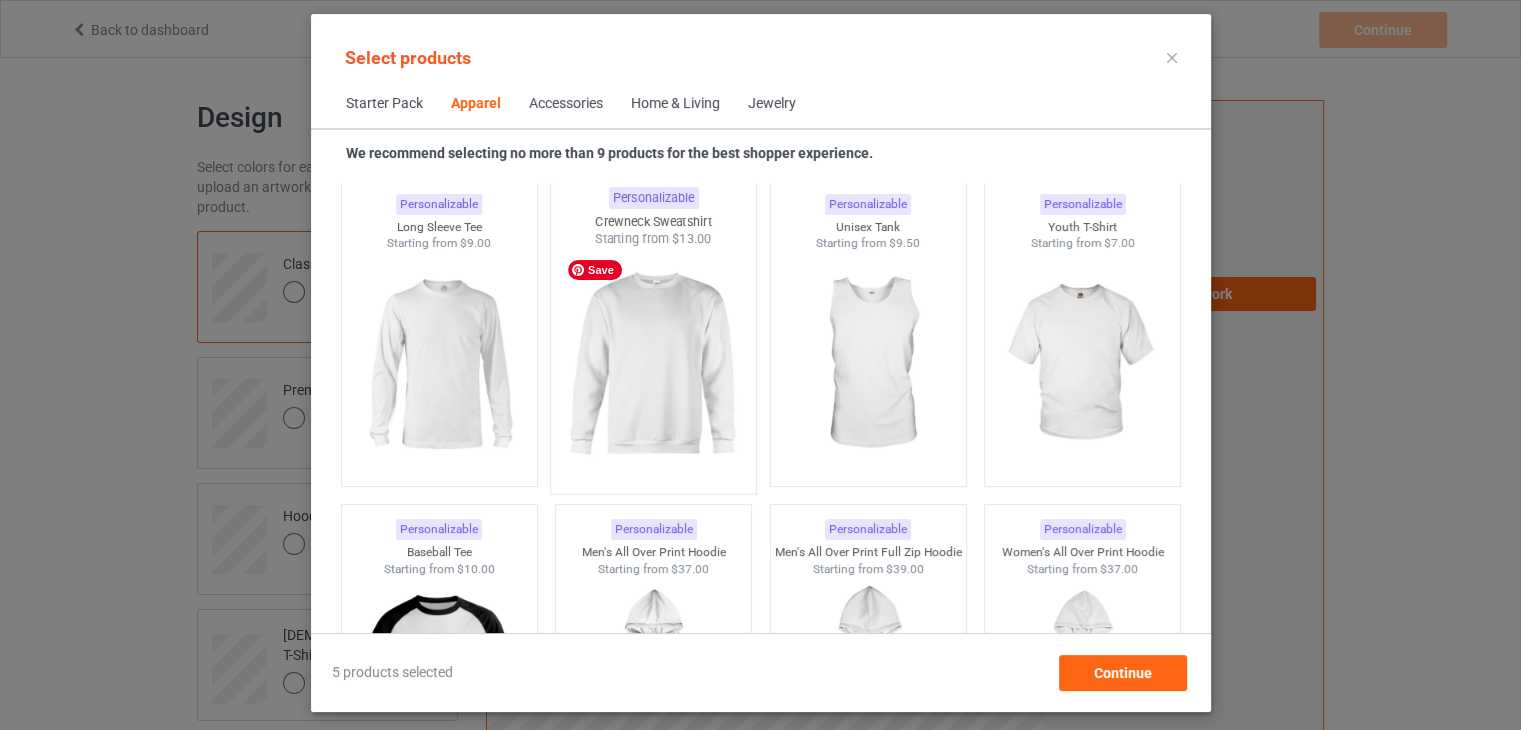 click at bounding box center [653, 365] 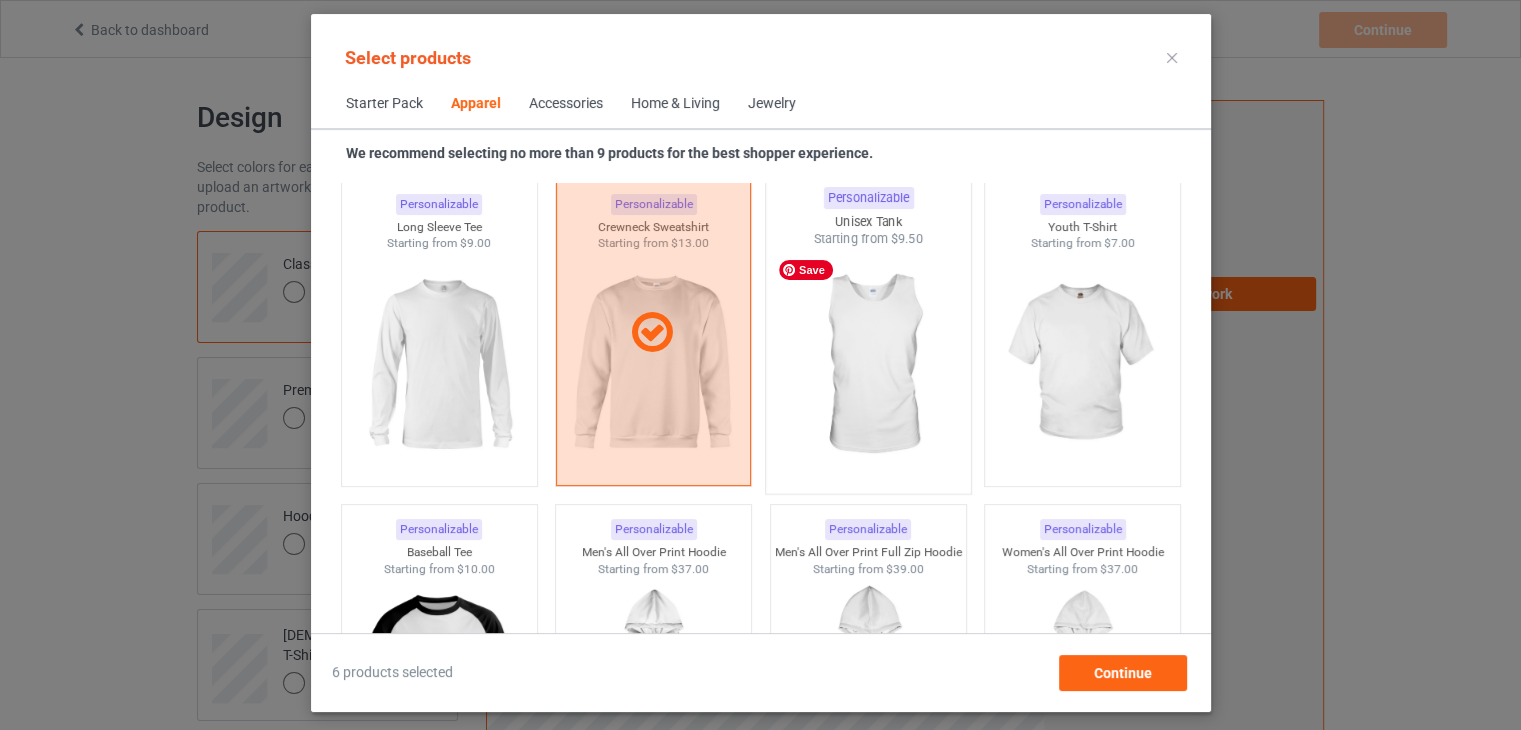 click at bounding box center [868, 365] 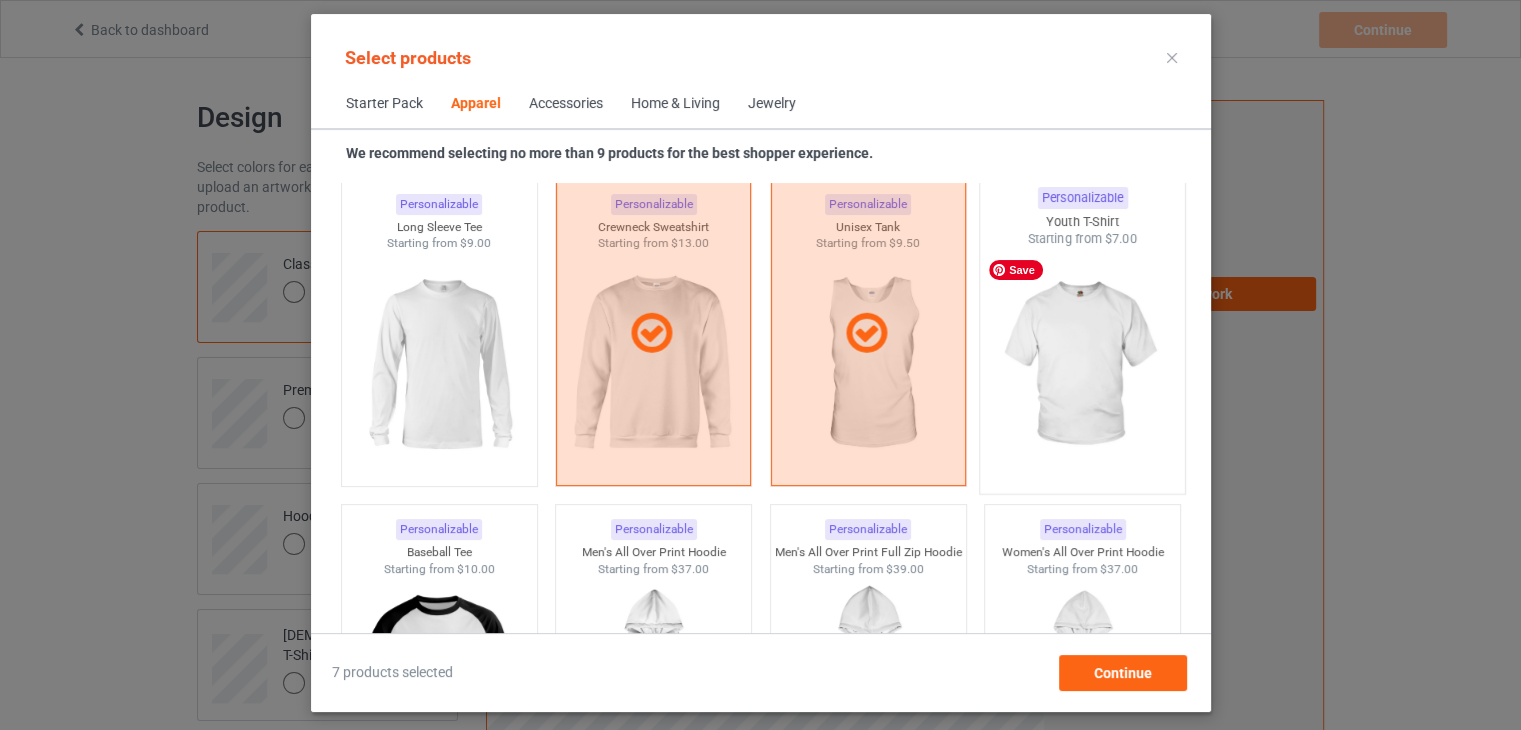 click at bounding box center (1082, 365) 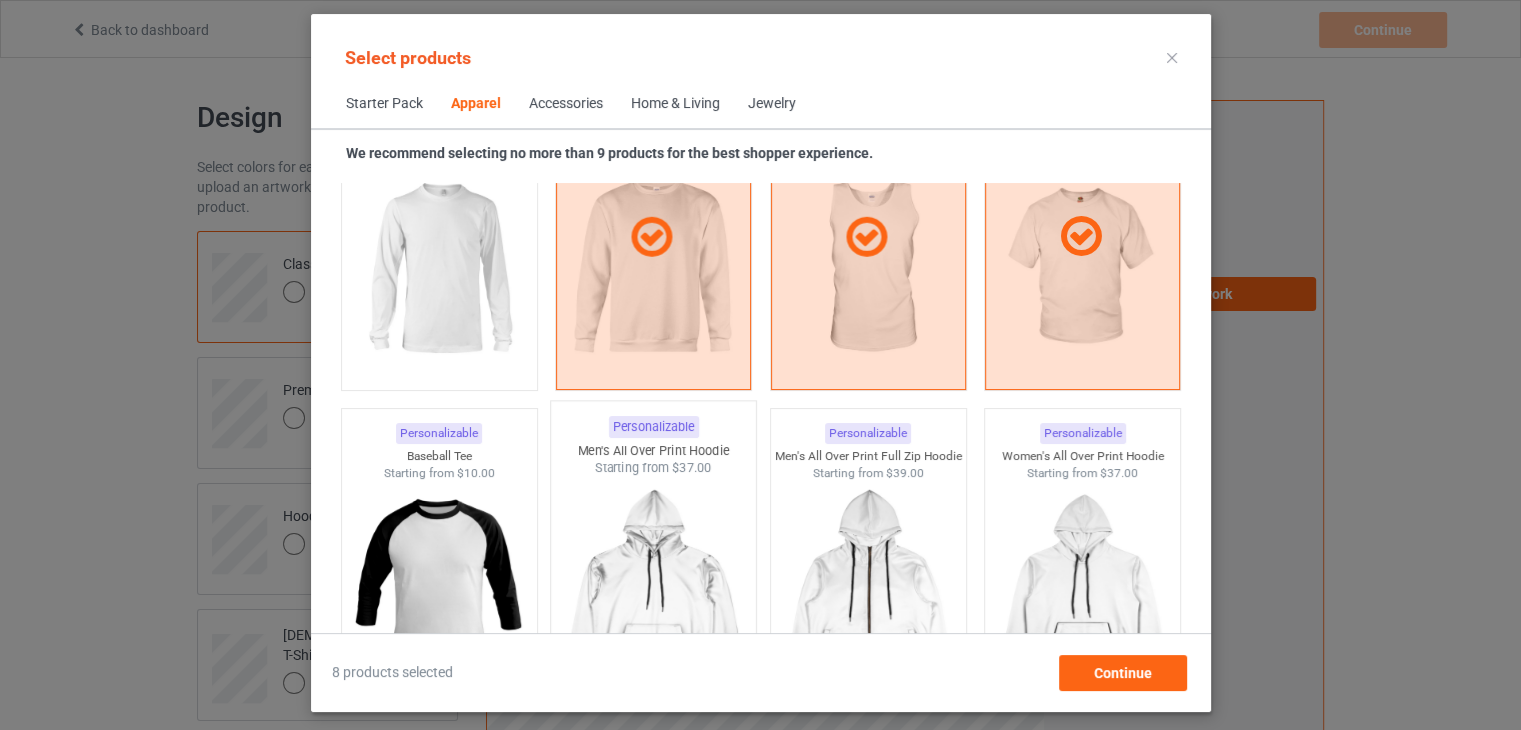 scroll, scrollTop: 1644, scrollLeft: 0, axis: vertical 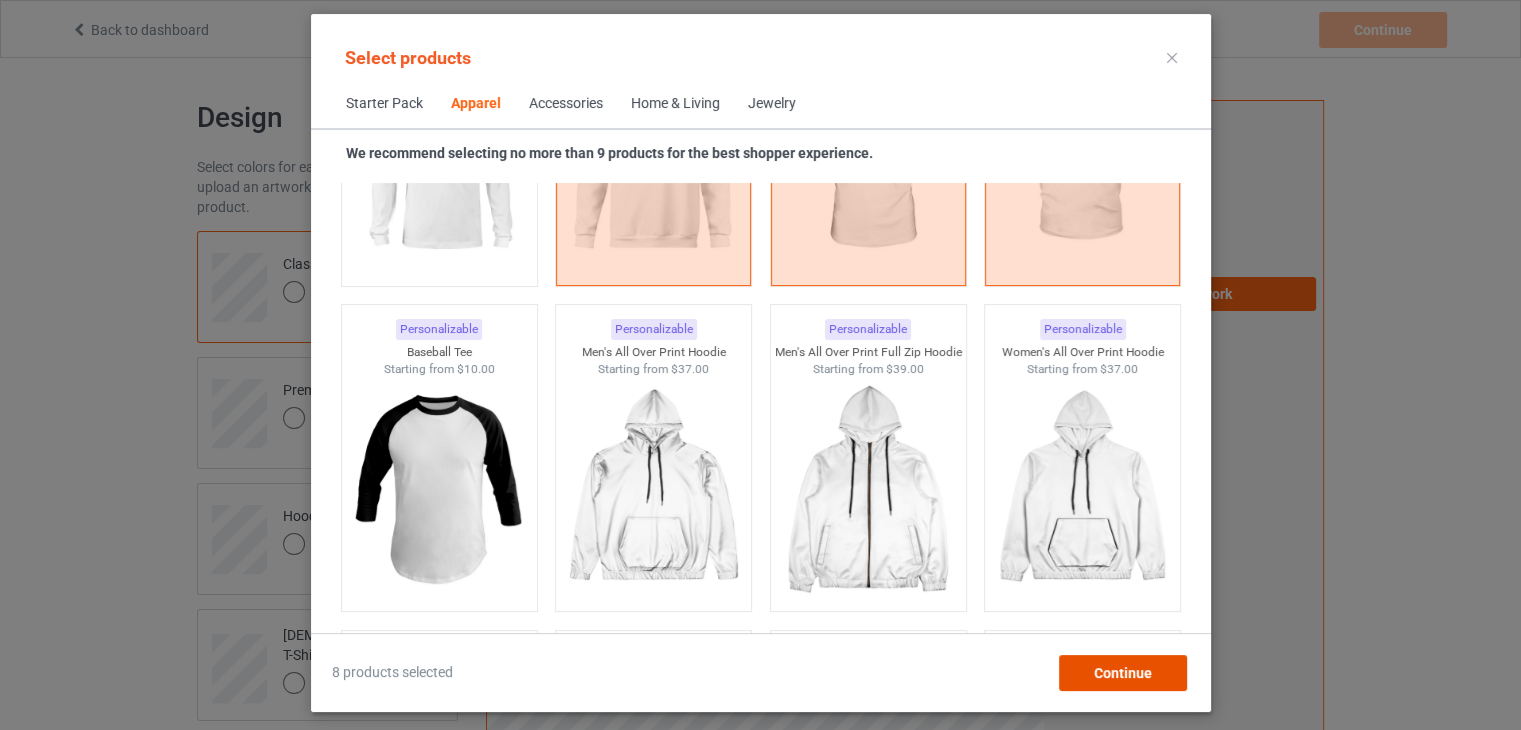 click on "Continue" at bounding box center [1122, 673] 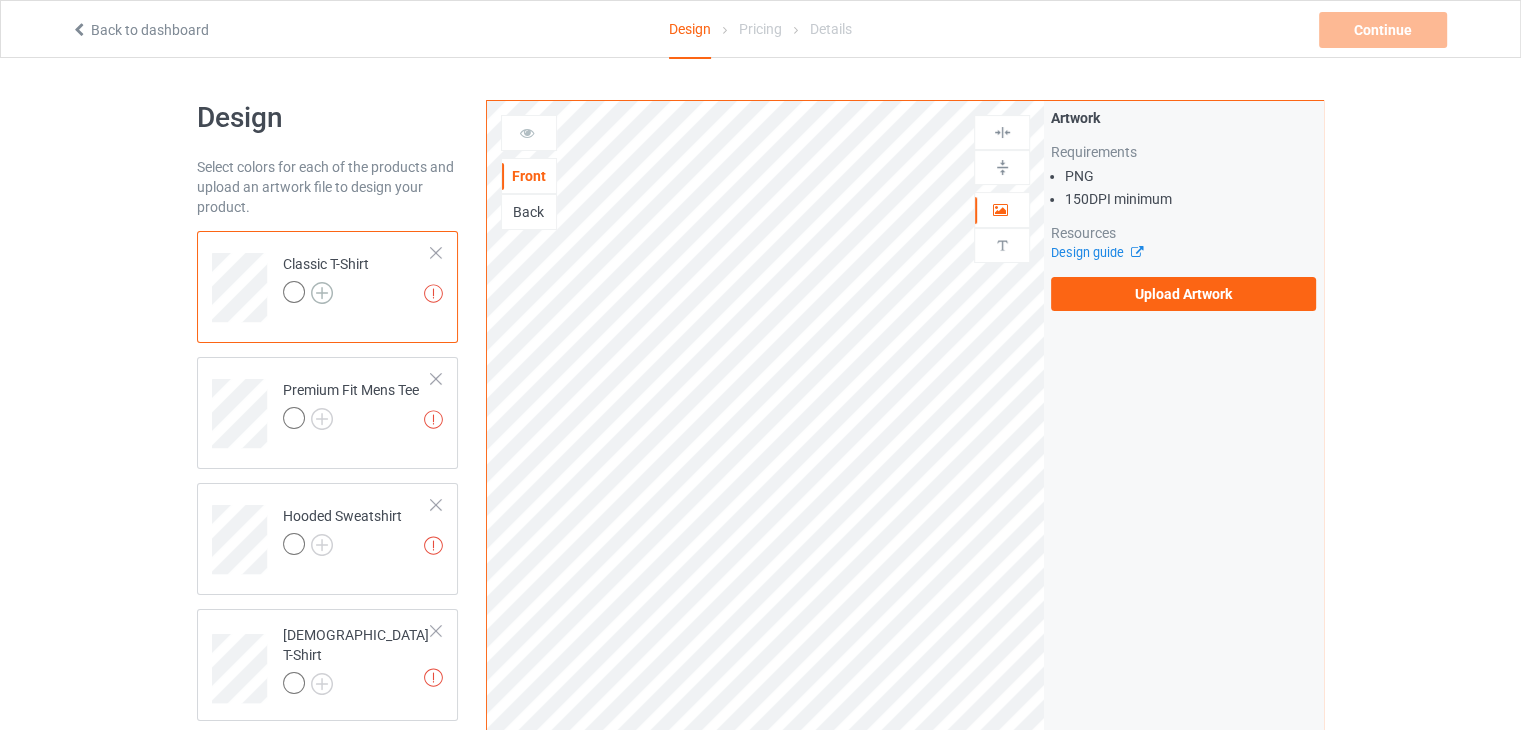 click at bounding box center [322, 293] 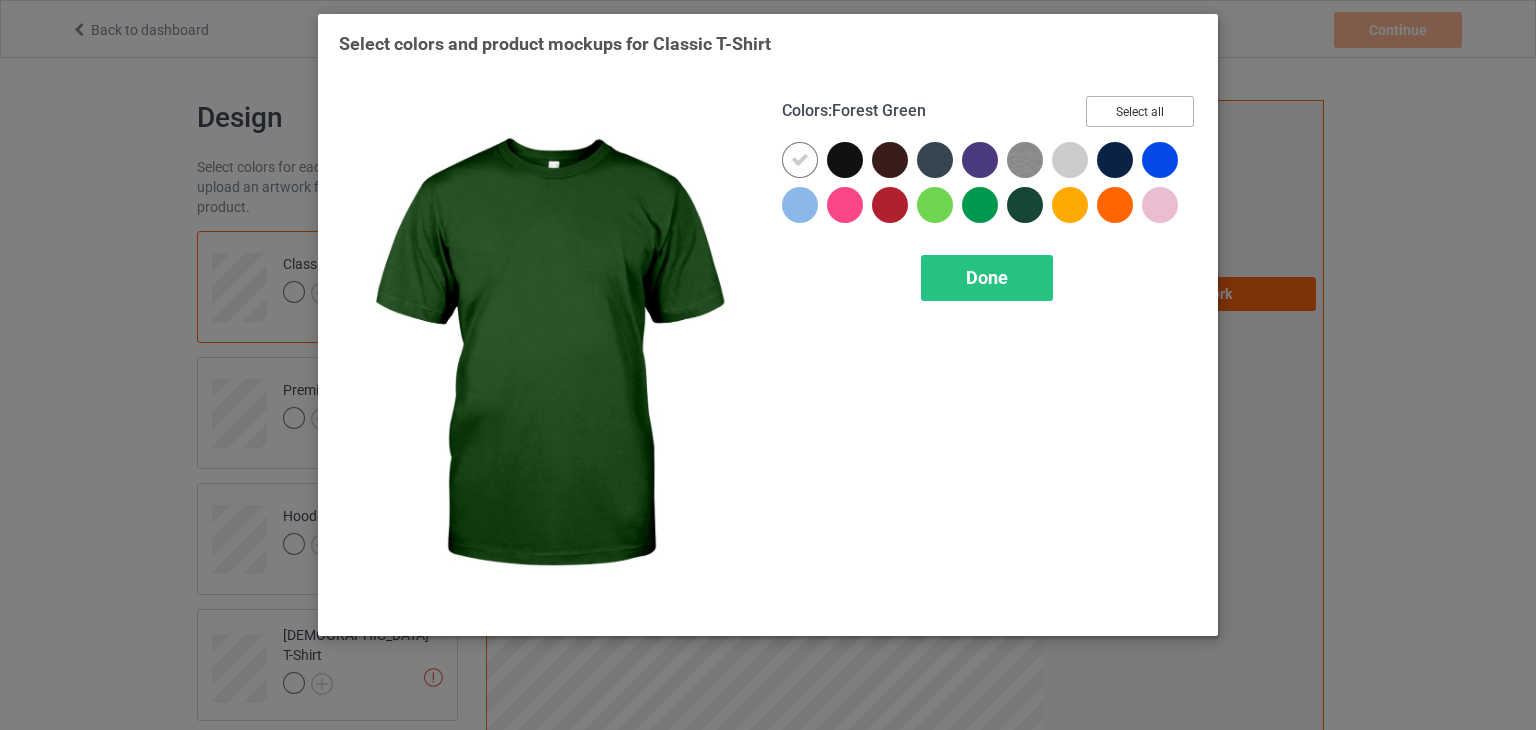 click on "Select all" at bounding box center (1140, 111) 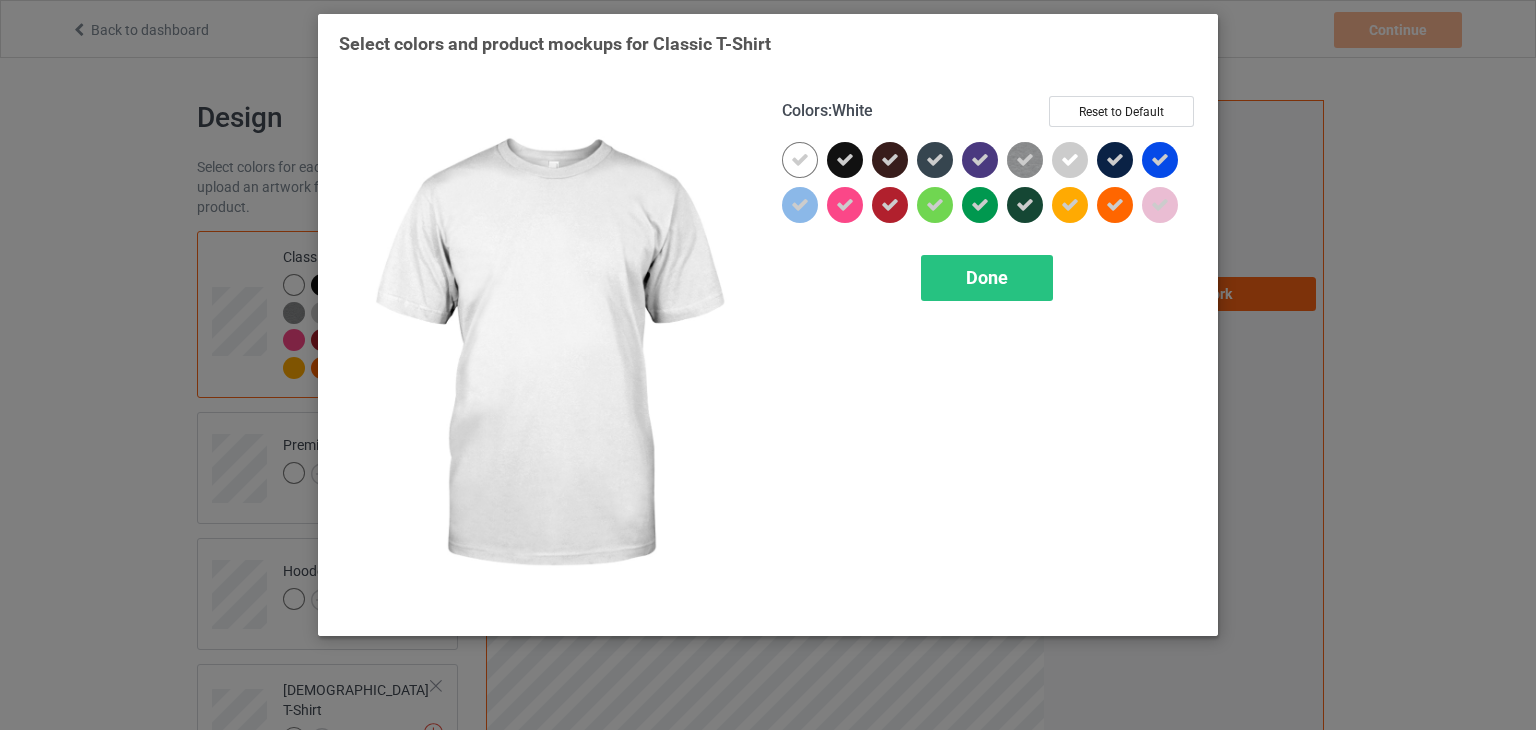 click at bounding box center (800, 160) 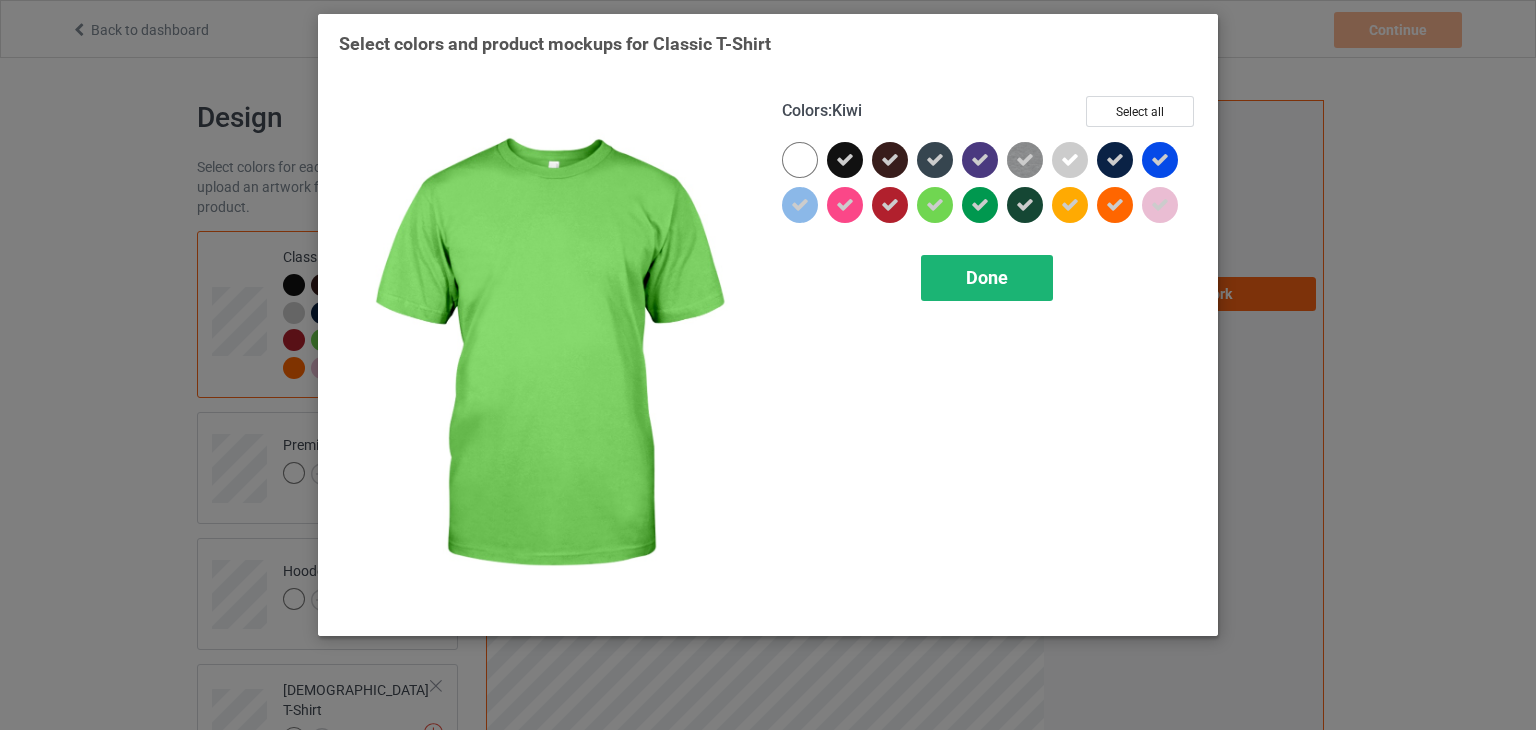 click on "Done" at bounding box center (987, 278) 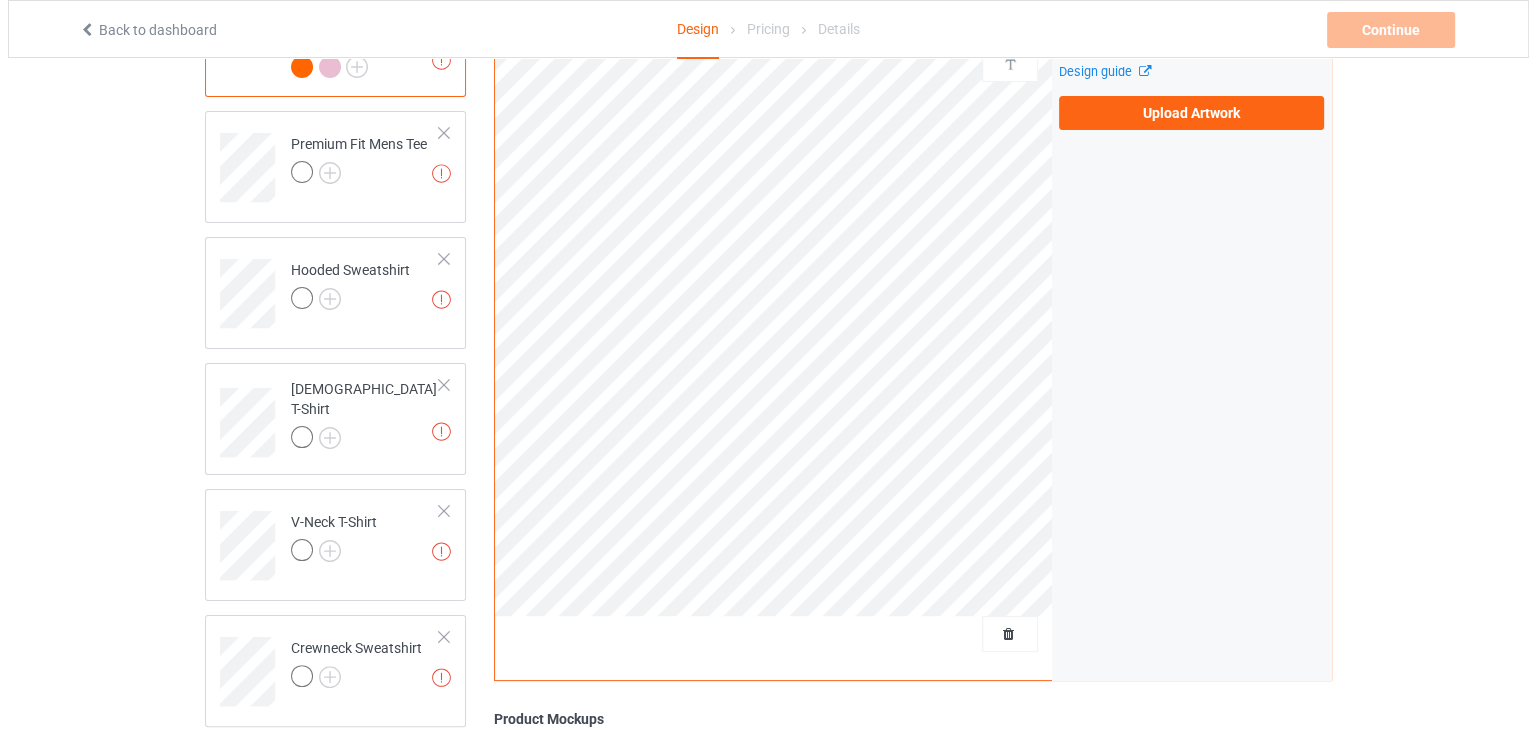 scroll, scrollTop: 500, scrollLeft: 0, axis: vertical 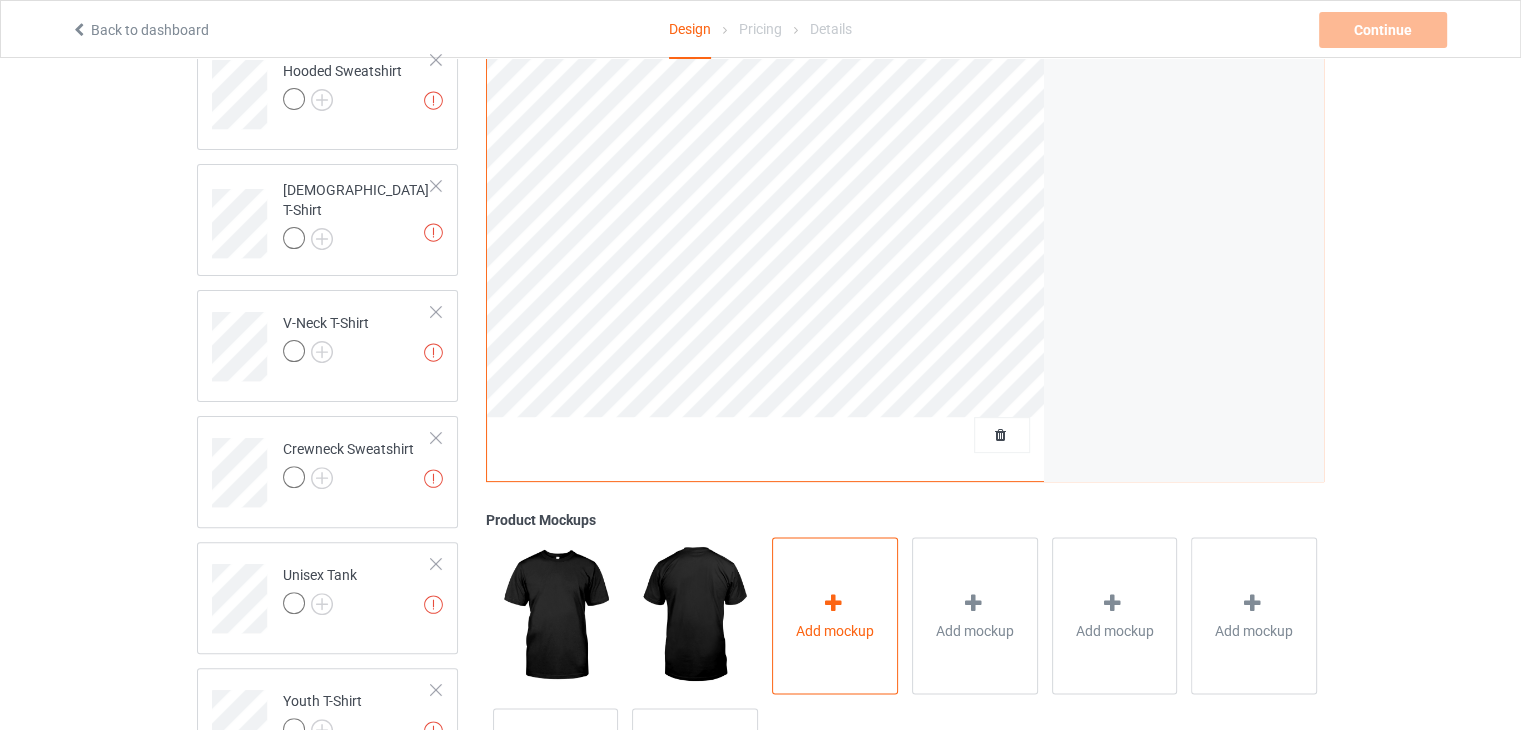 click on "Add mockup" at bounding box center [835, 616] 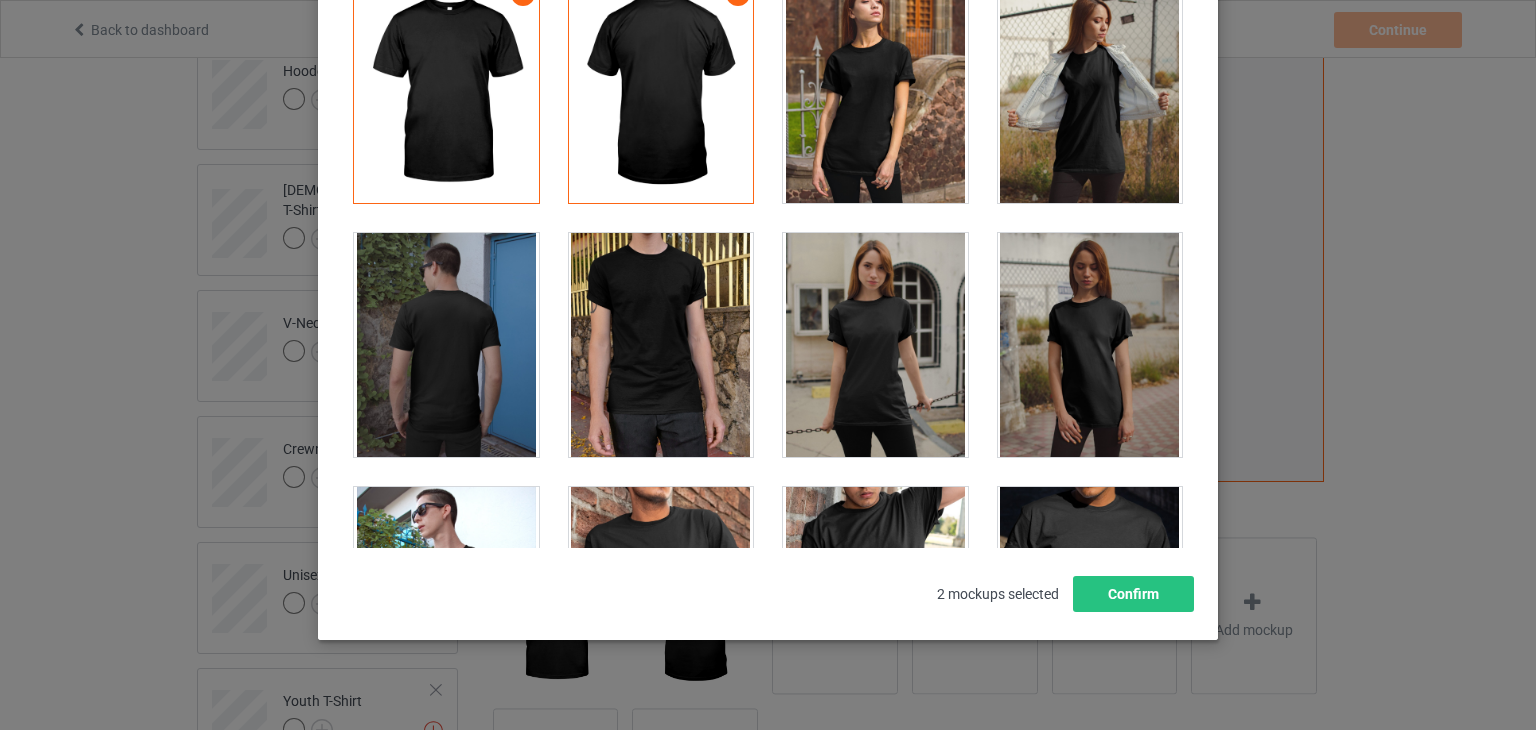 scroll, scrollTop: 168, scrollLeft: 0, axis: vertical 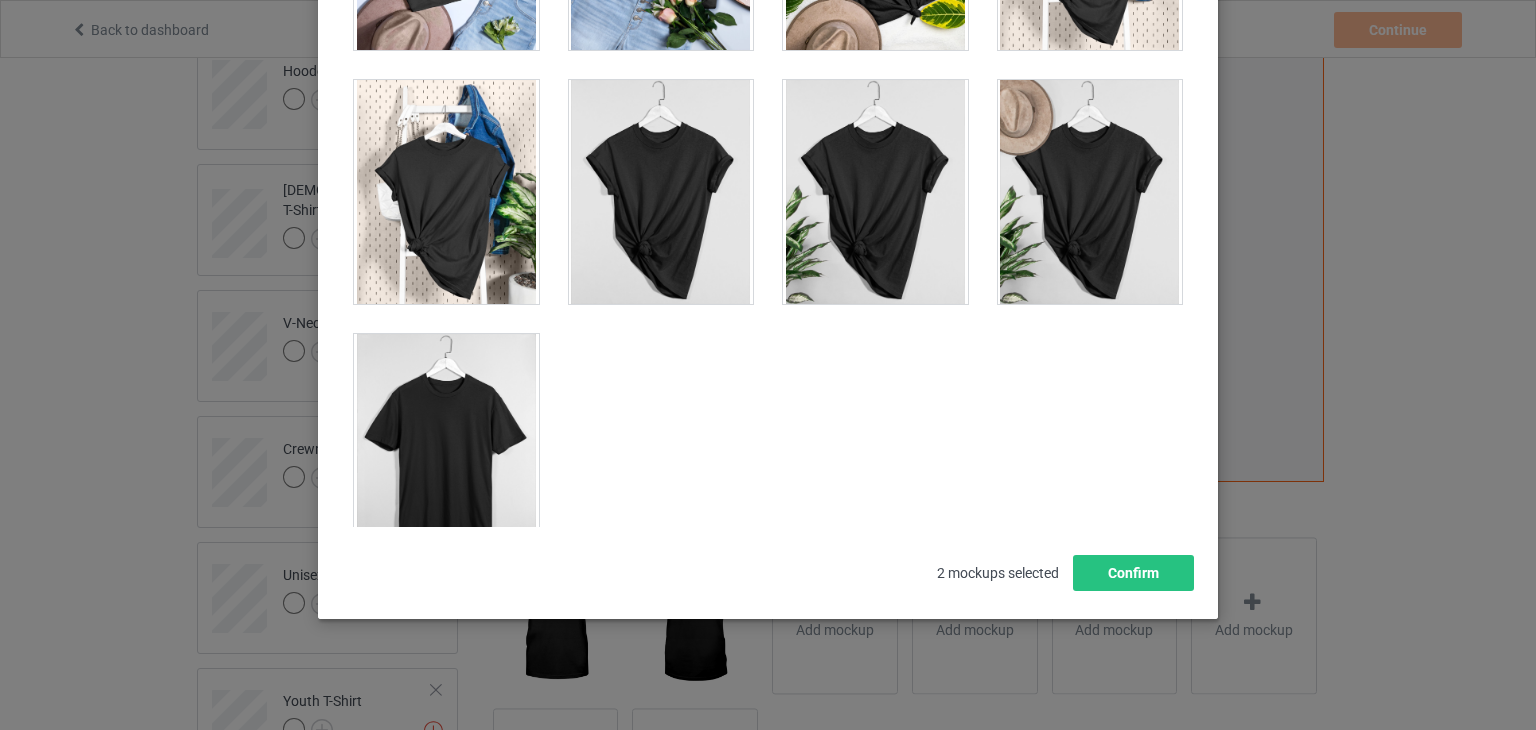 click at bounding box center (446, 446) 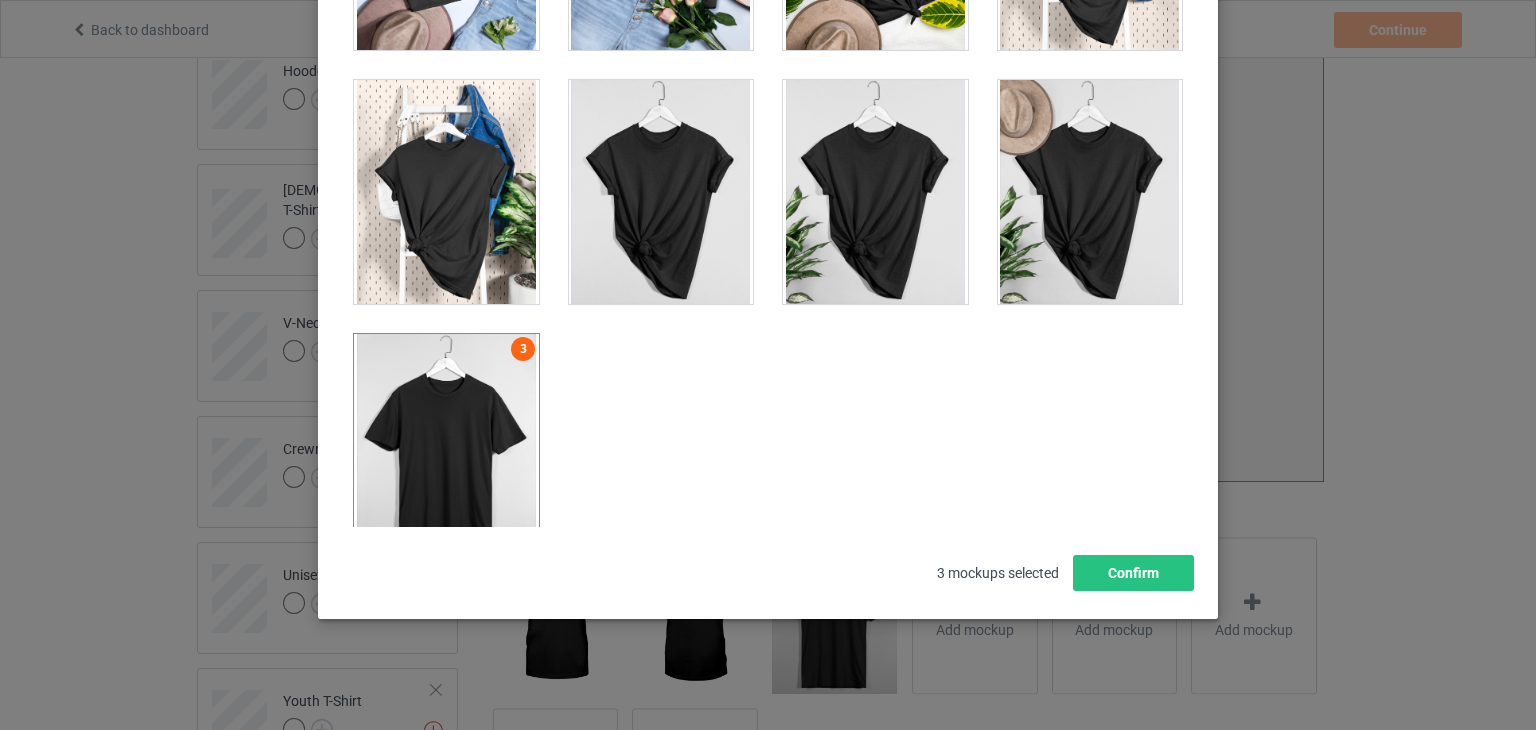 click at bounding box center (446, 192) 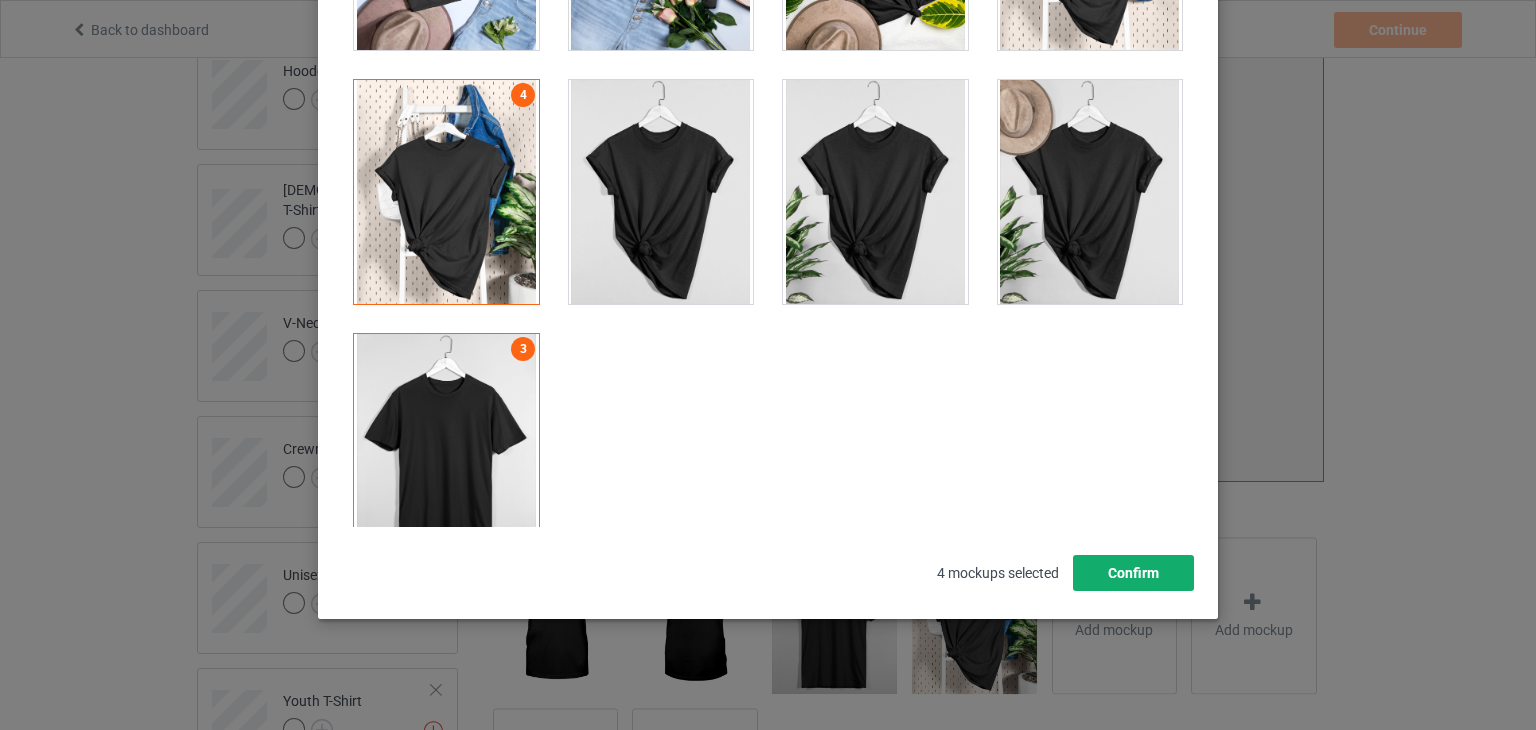 click on "Confirm" at bounding box center [1133, 573] 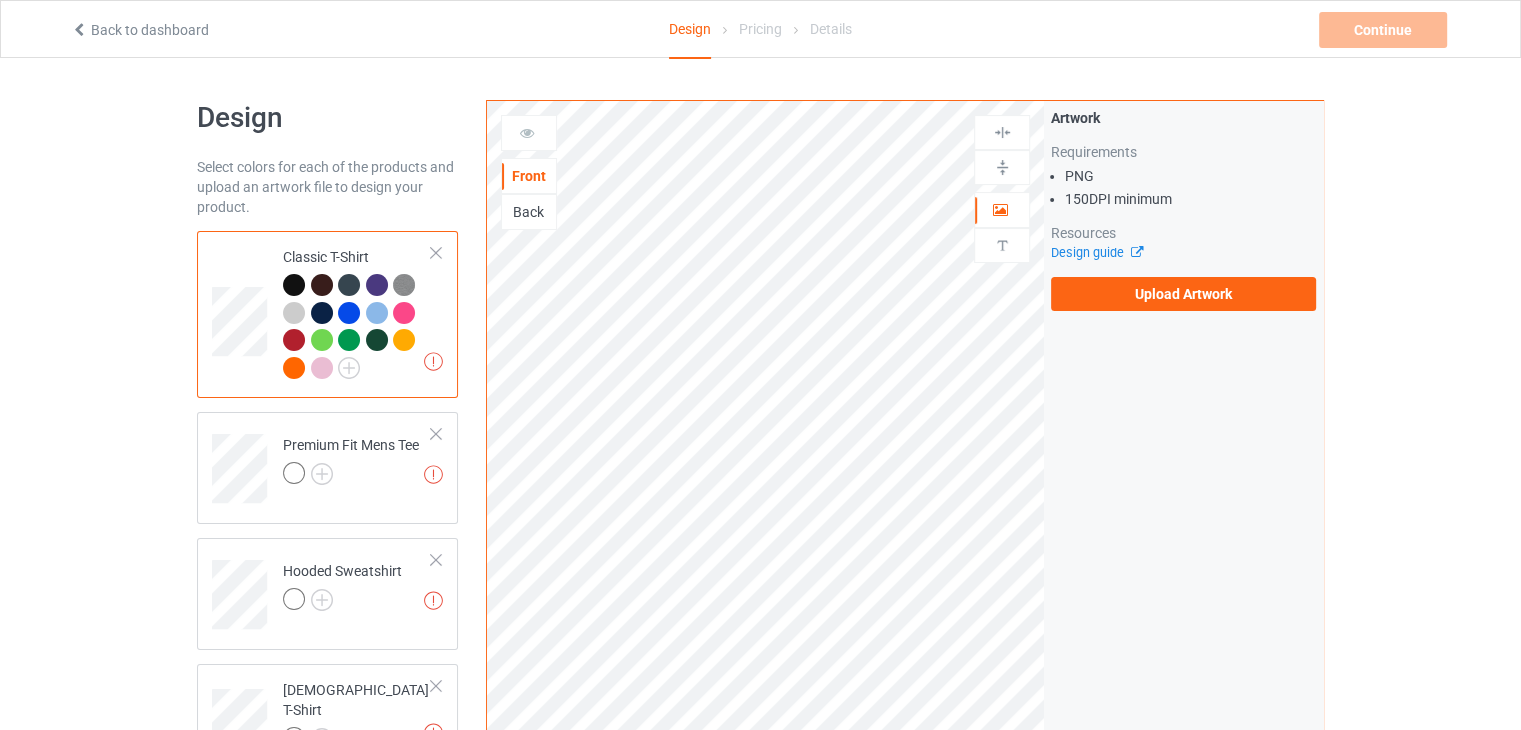 scroll, scrollTop: 0, scrollLeft: 0, axis: both 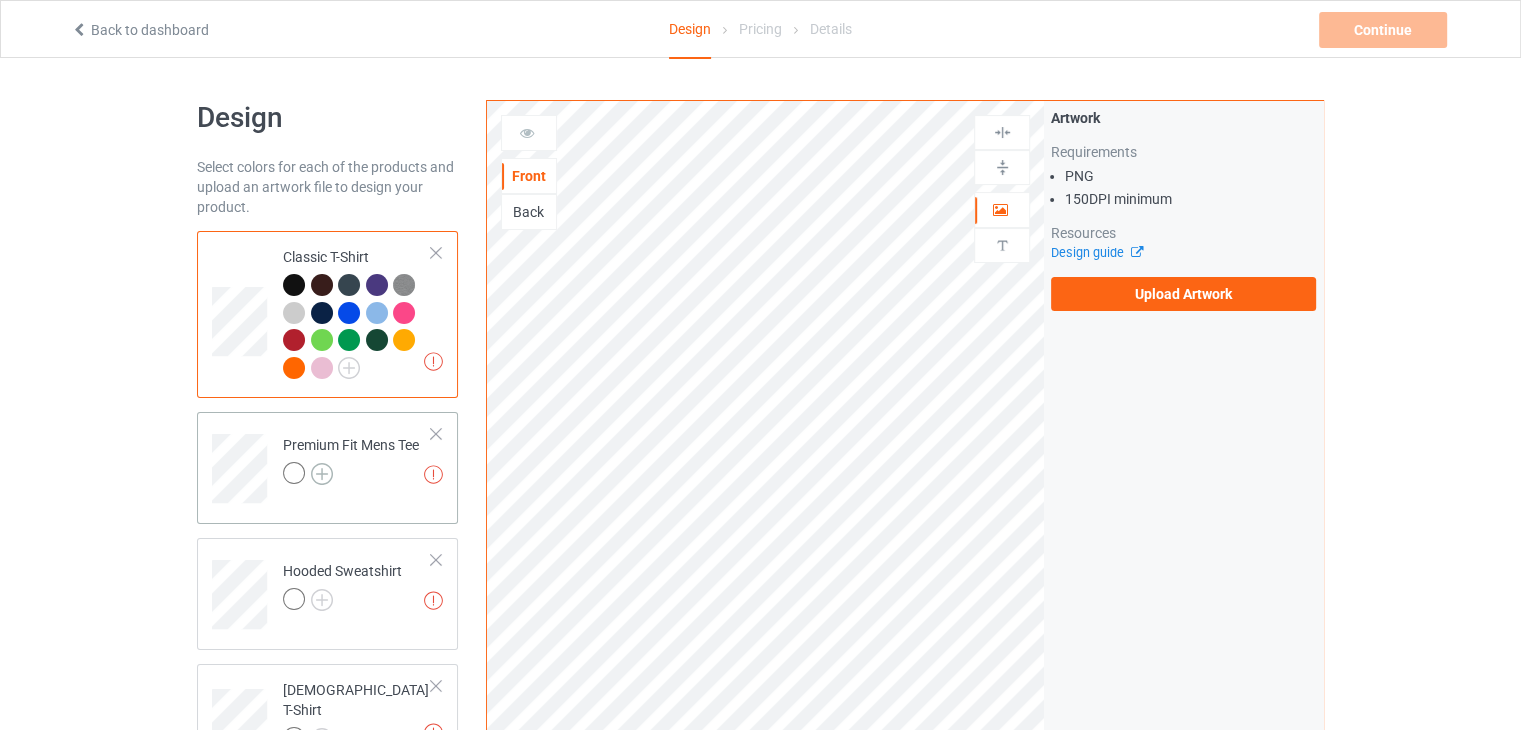 click at bounding box center (322, 474) 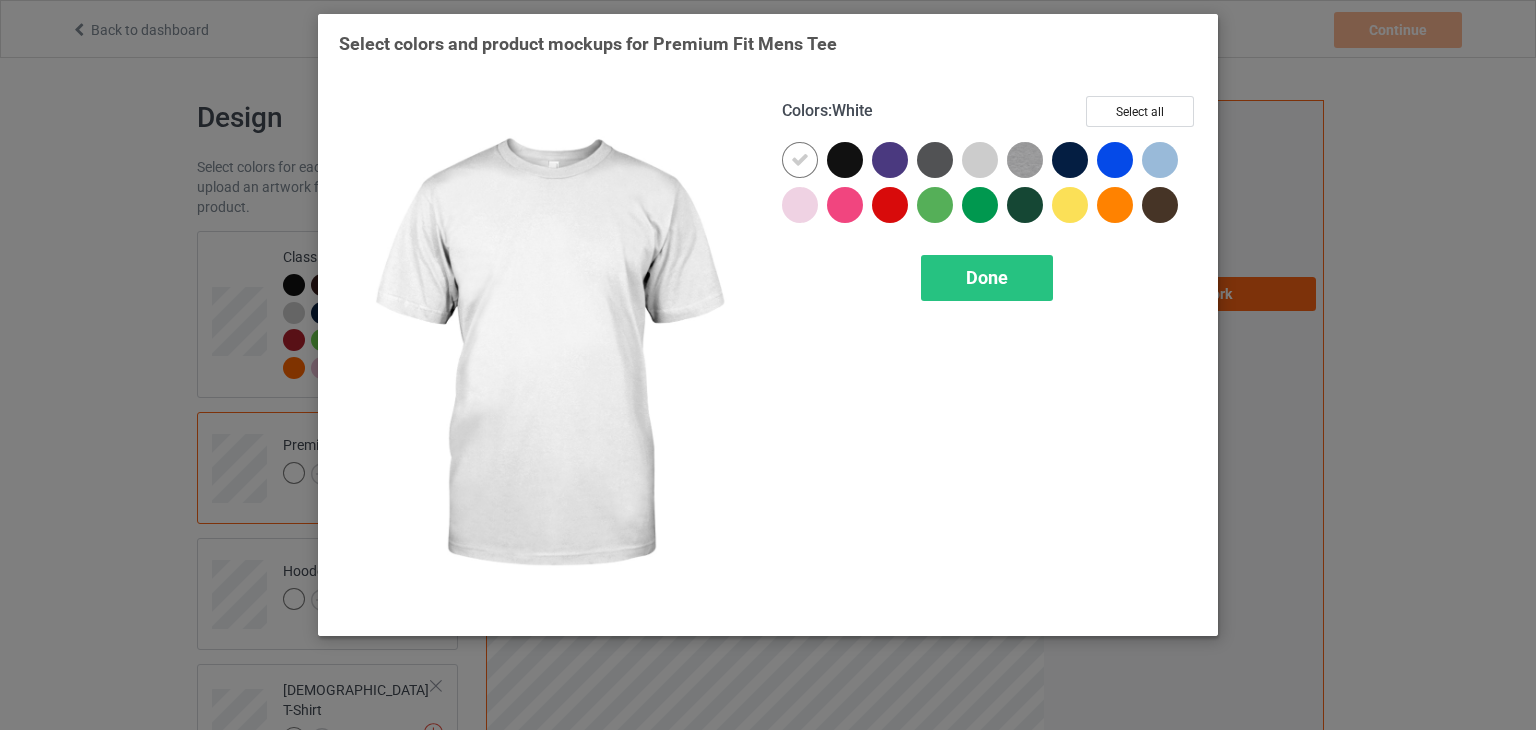 click on "Colors :  White Select all Done" at bounding box center [989, 355] 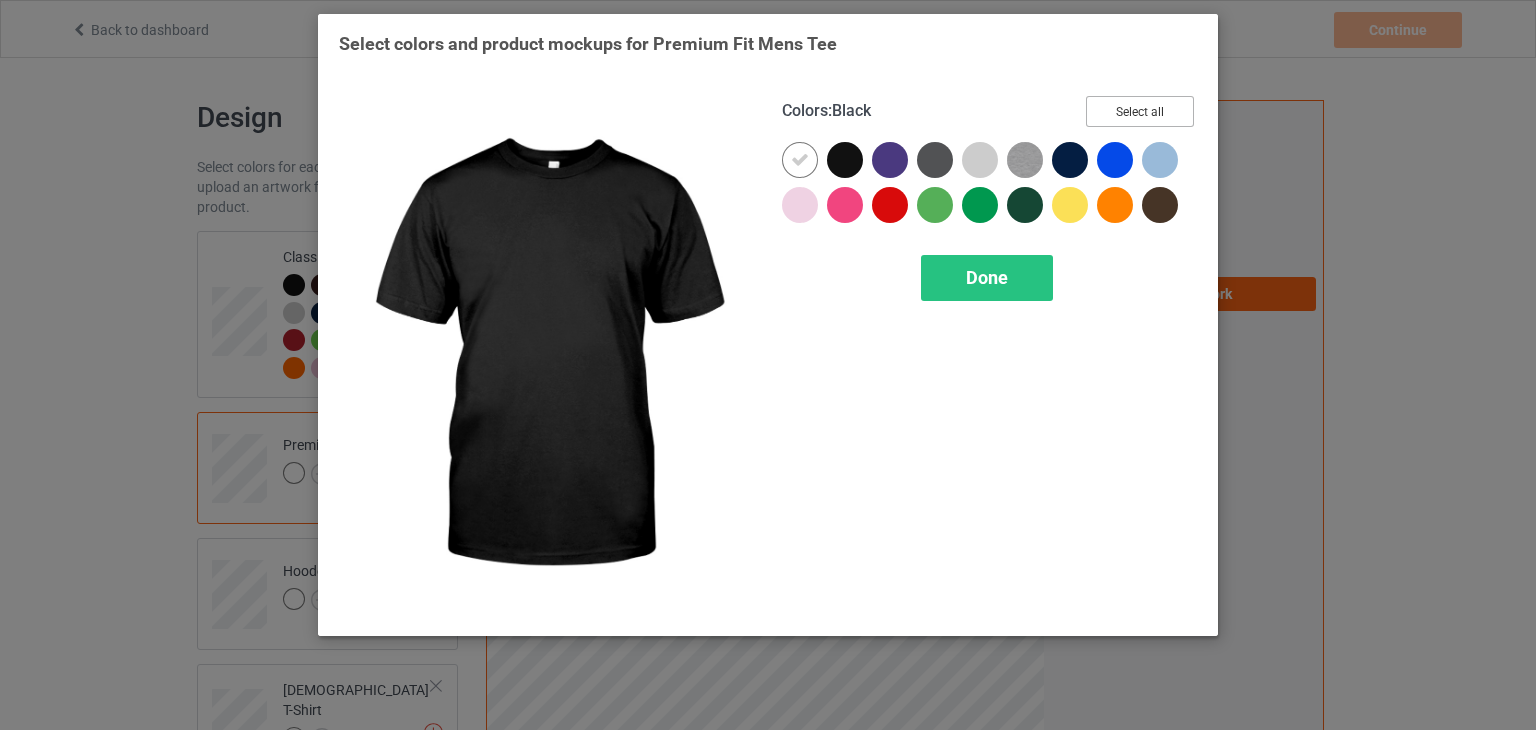 click on "Select all" at bounding box center [1140, 111] 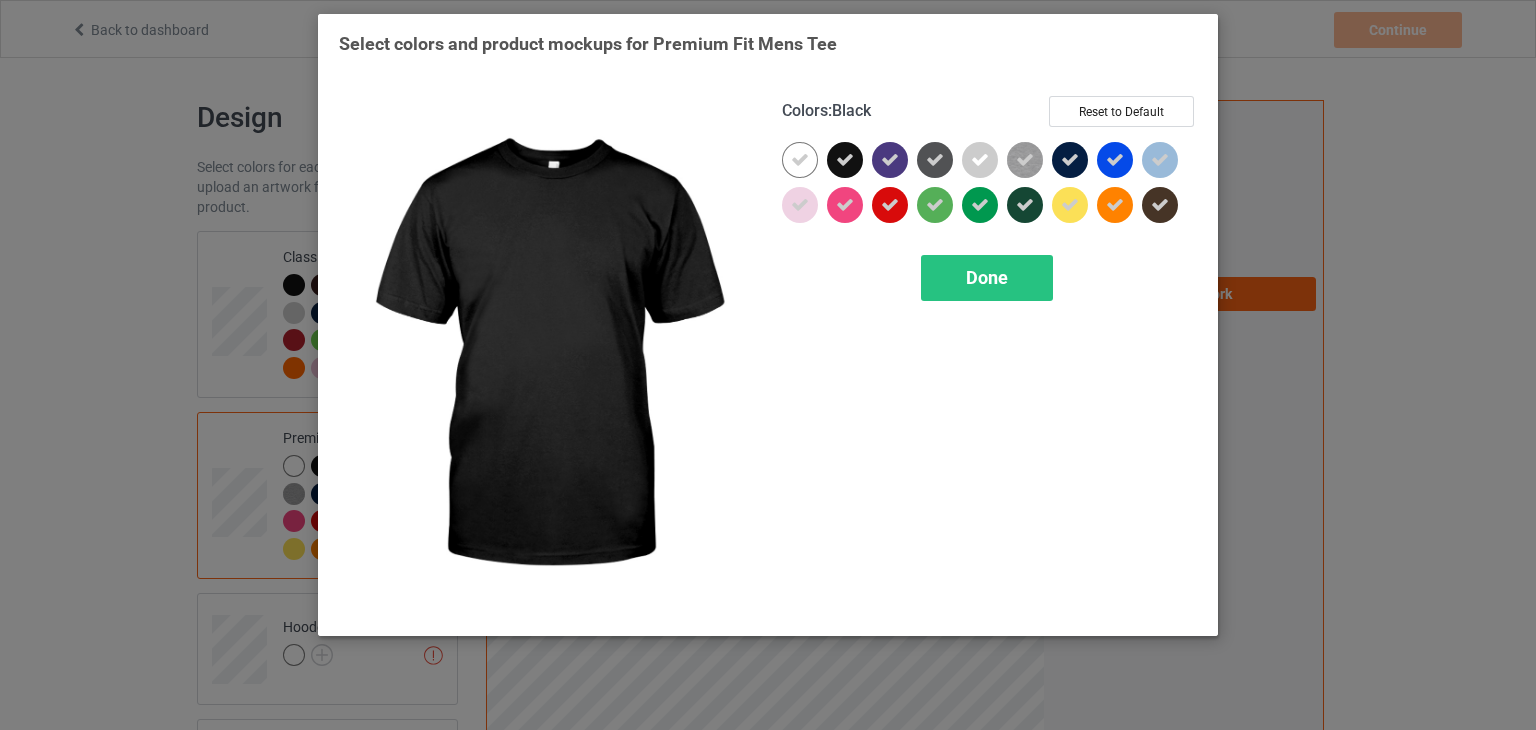 click at bounding box center [845, 160] 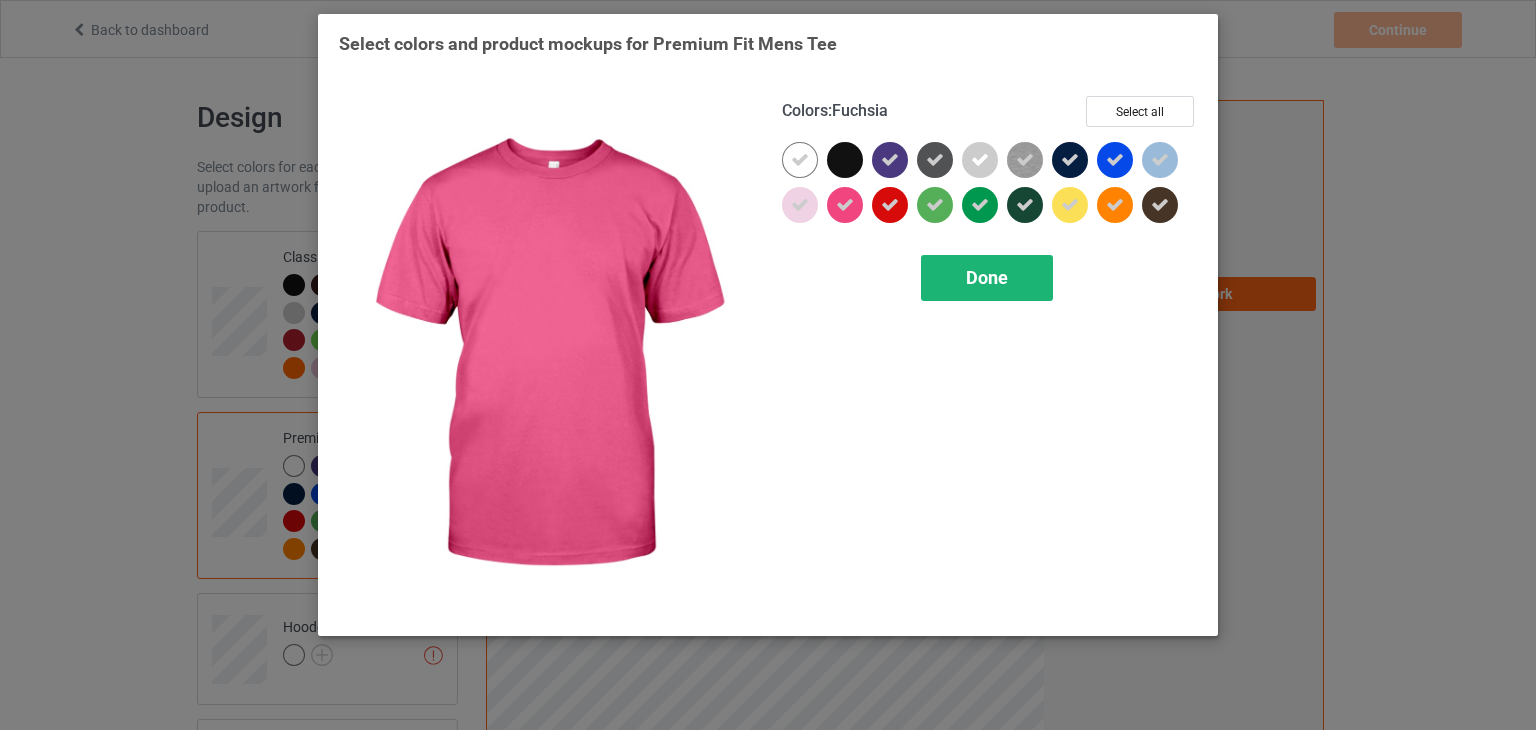 click on "Done" at bounding box center (987, 277) 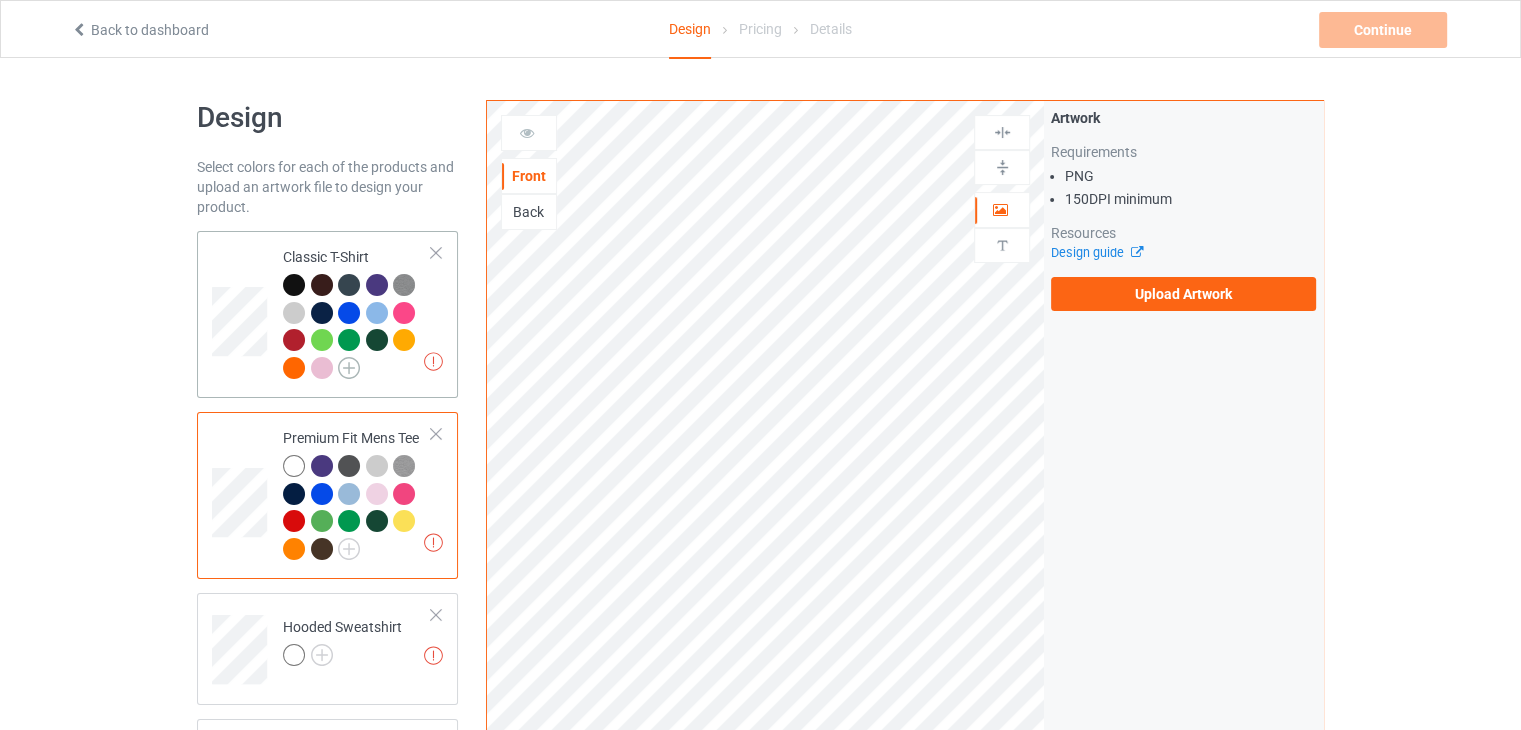 click at bounding box center [349, 368] 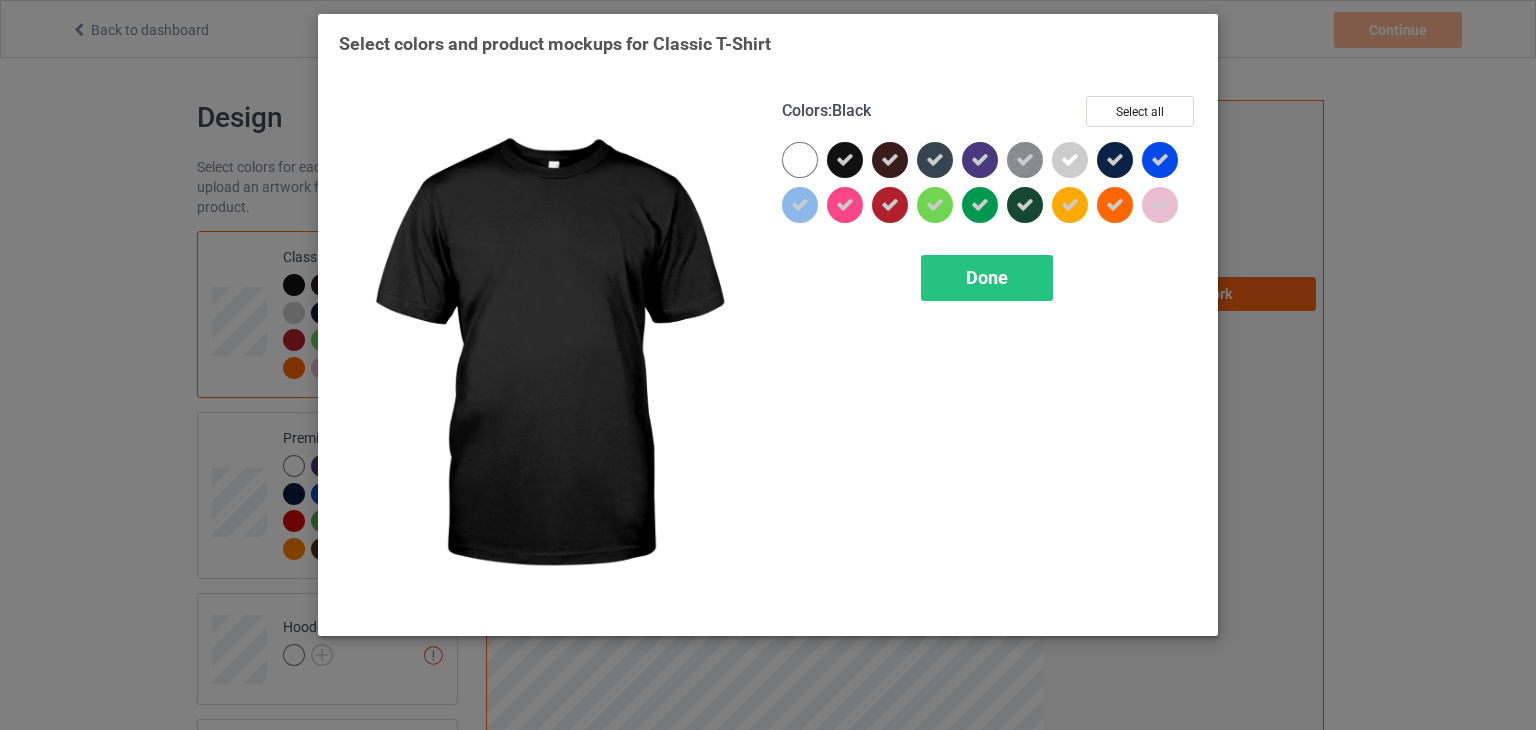 click at bounding box center (845, 160) 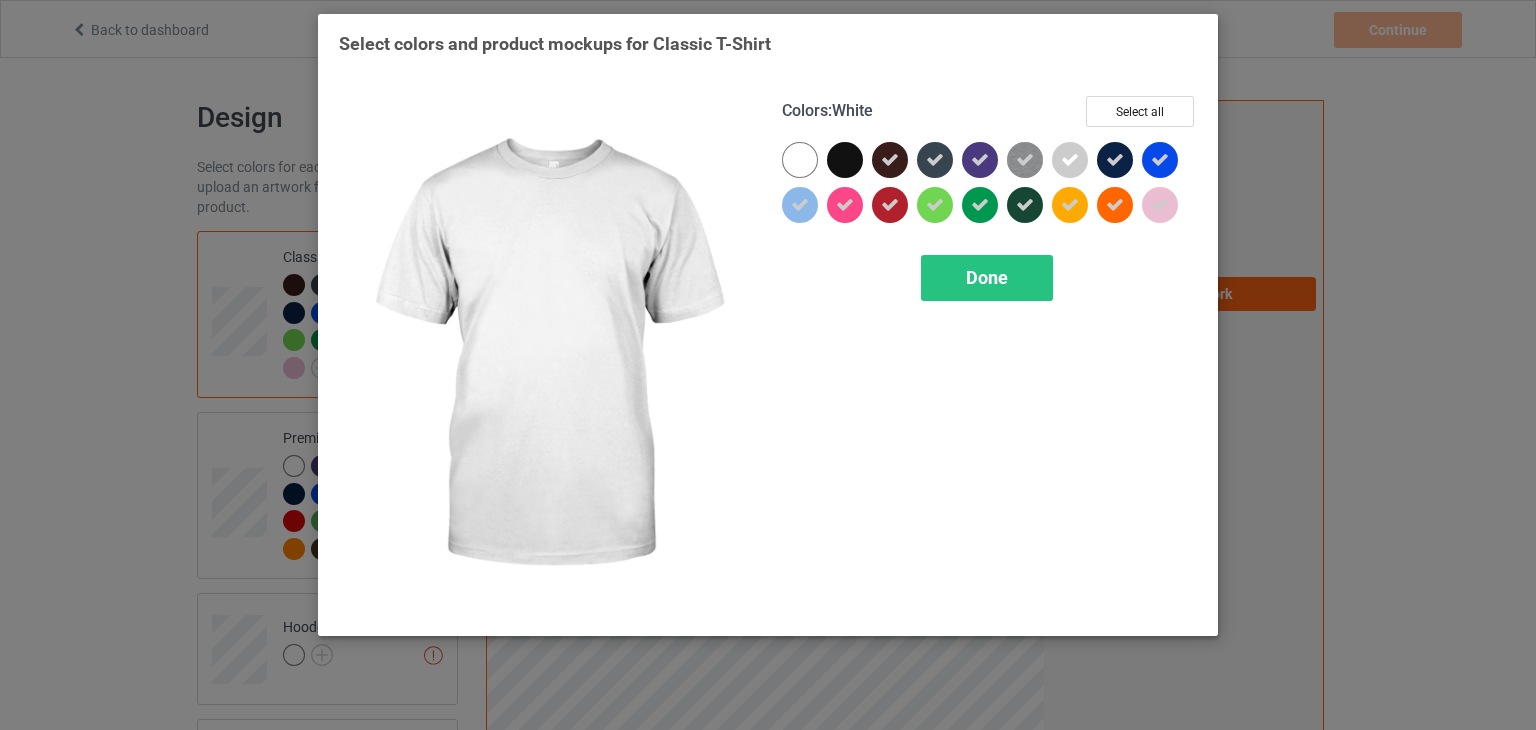 click at bounding box center (800, 160) 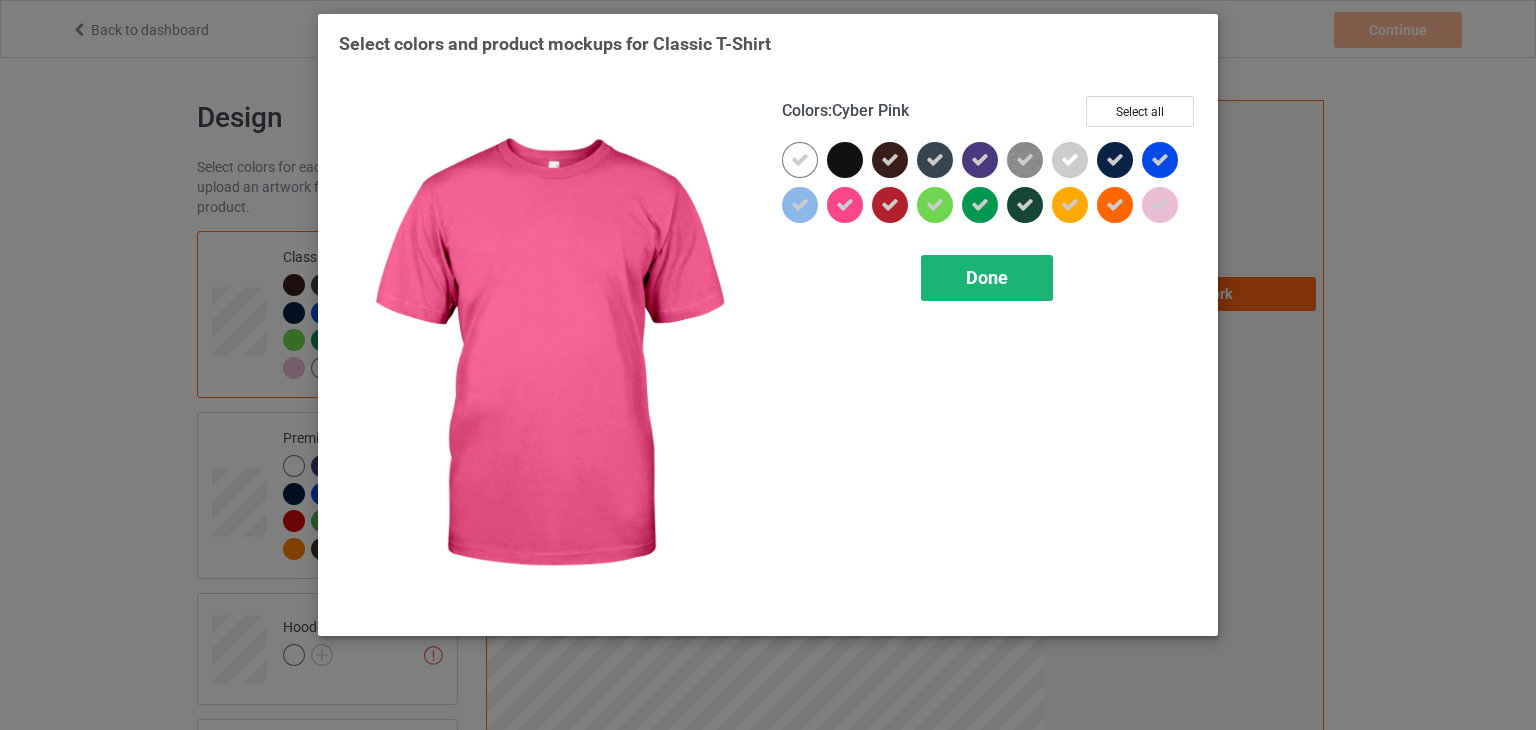 click on "Done" at bounding box center (987, 278) 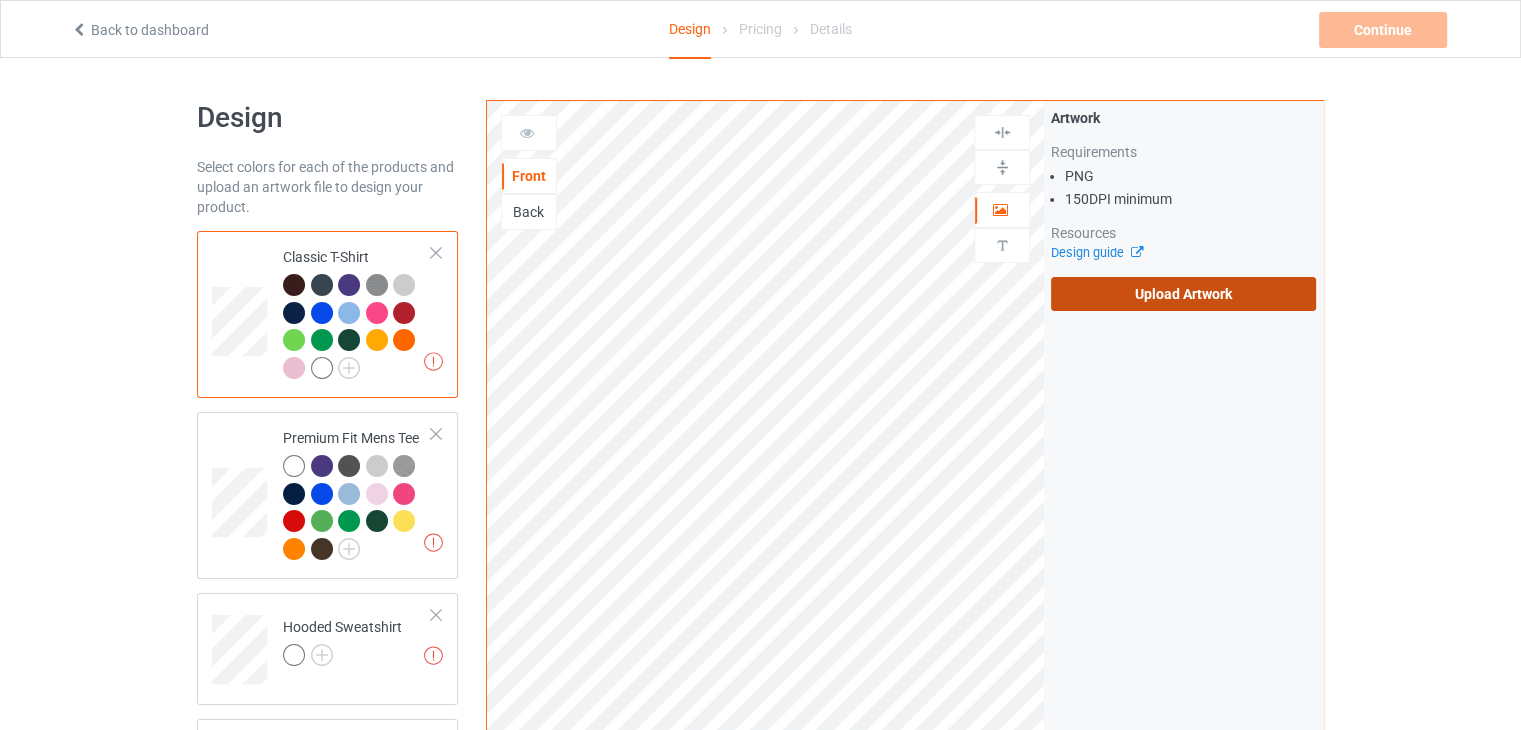 click on "Upload Artwork" at bounding box center [1183, 294] 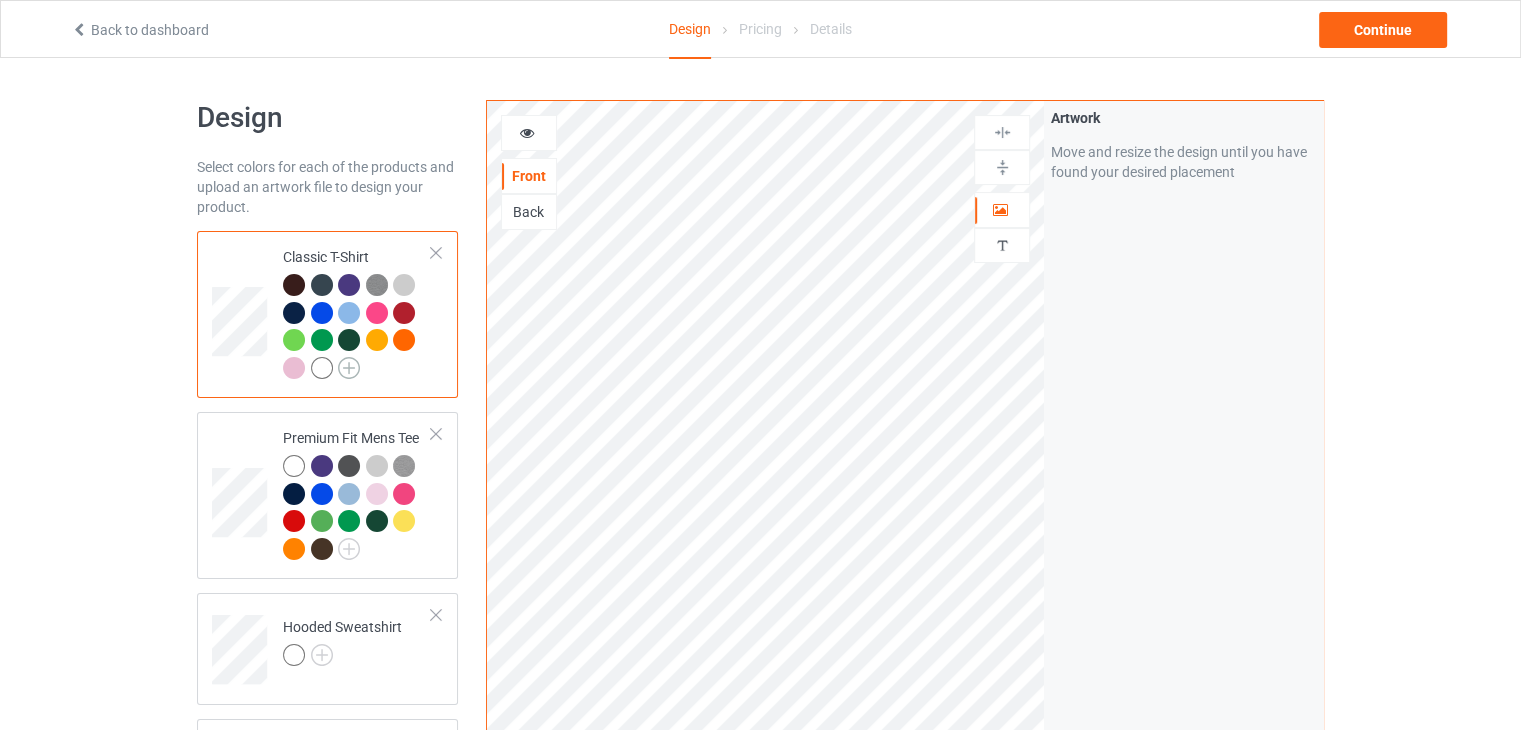 click at bounding box center [349, 368] 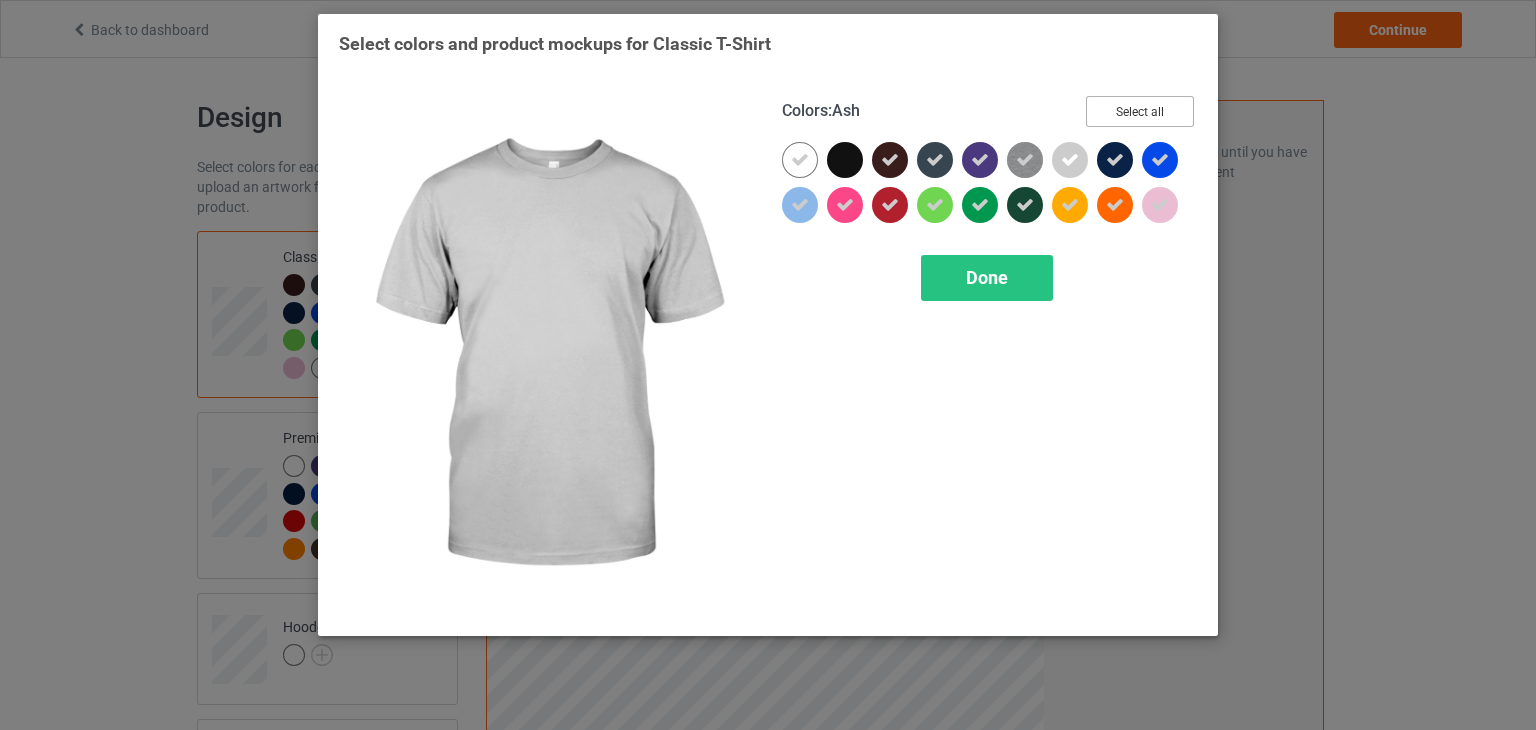 click on "Select all" at bounding box center (1140, 111) 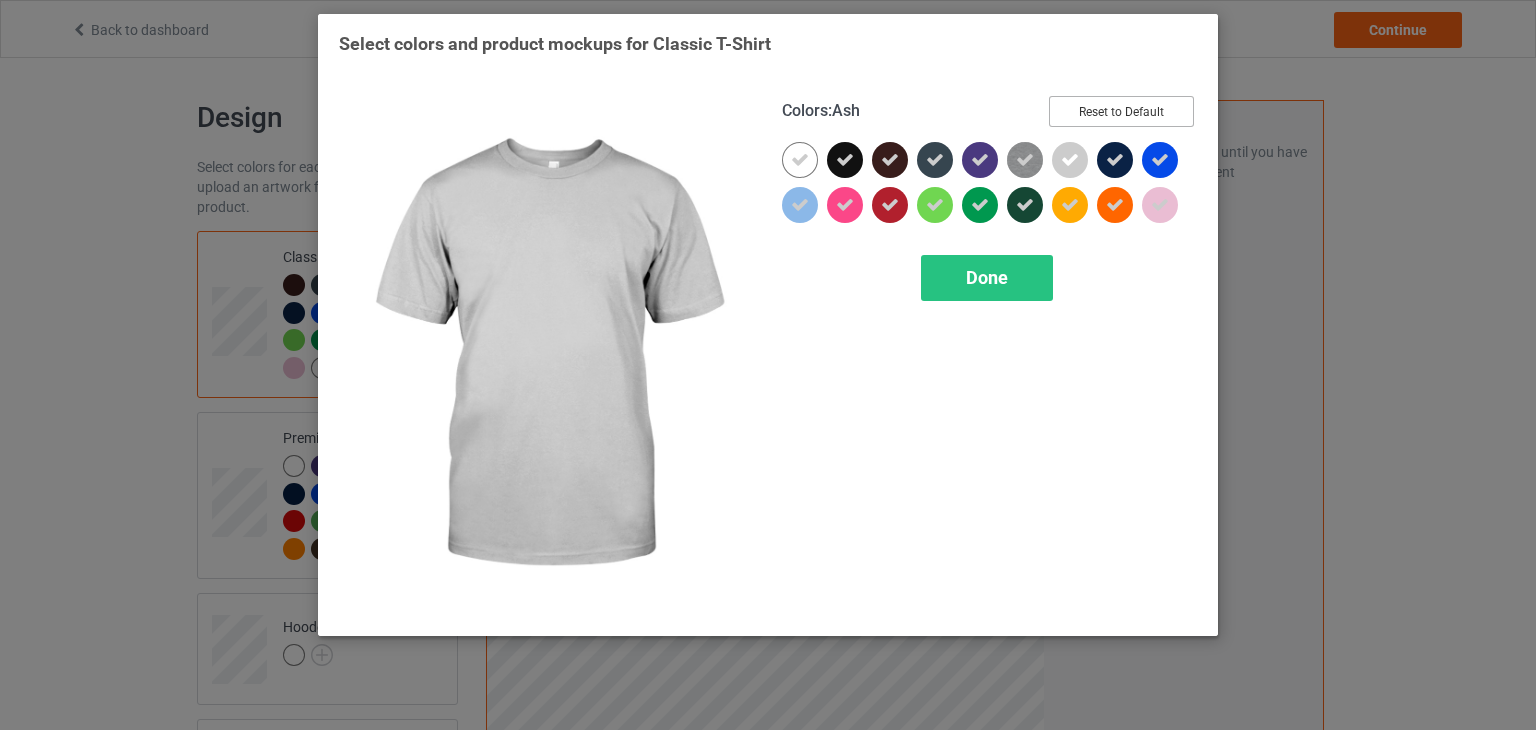 click on "Reset to Default" at bounding box center (1121, 111) 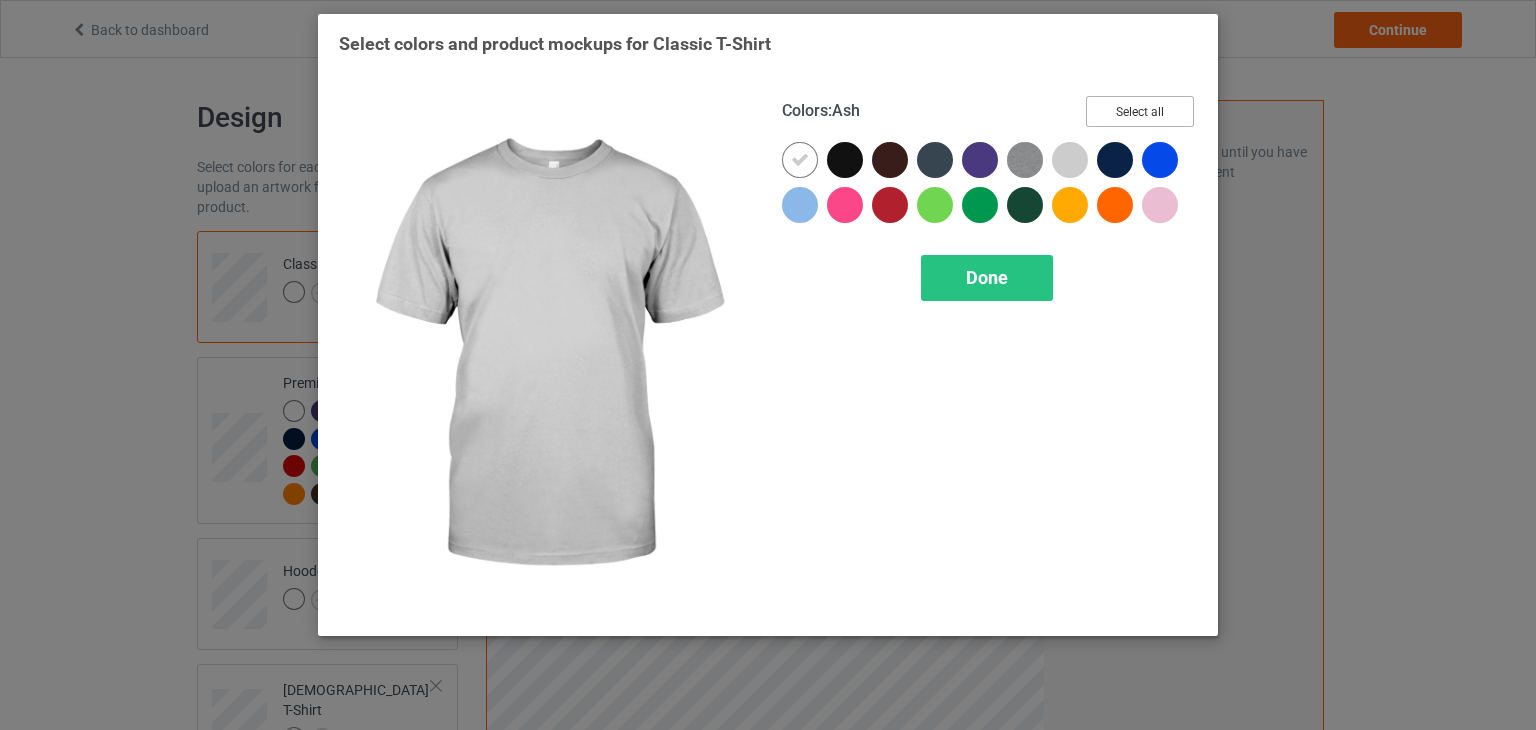 click on "Select all" at bounding box center [1140, 111] 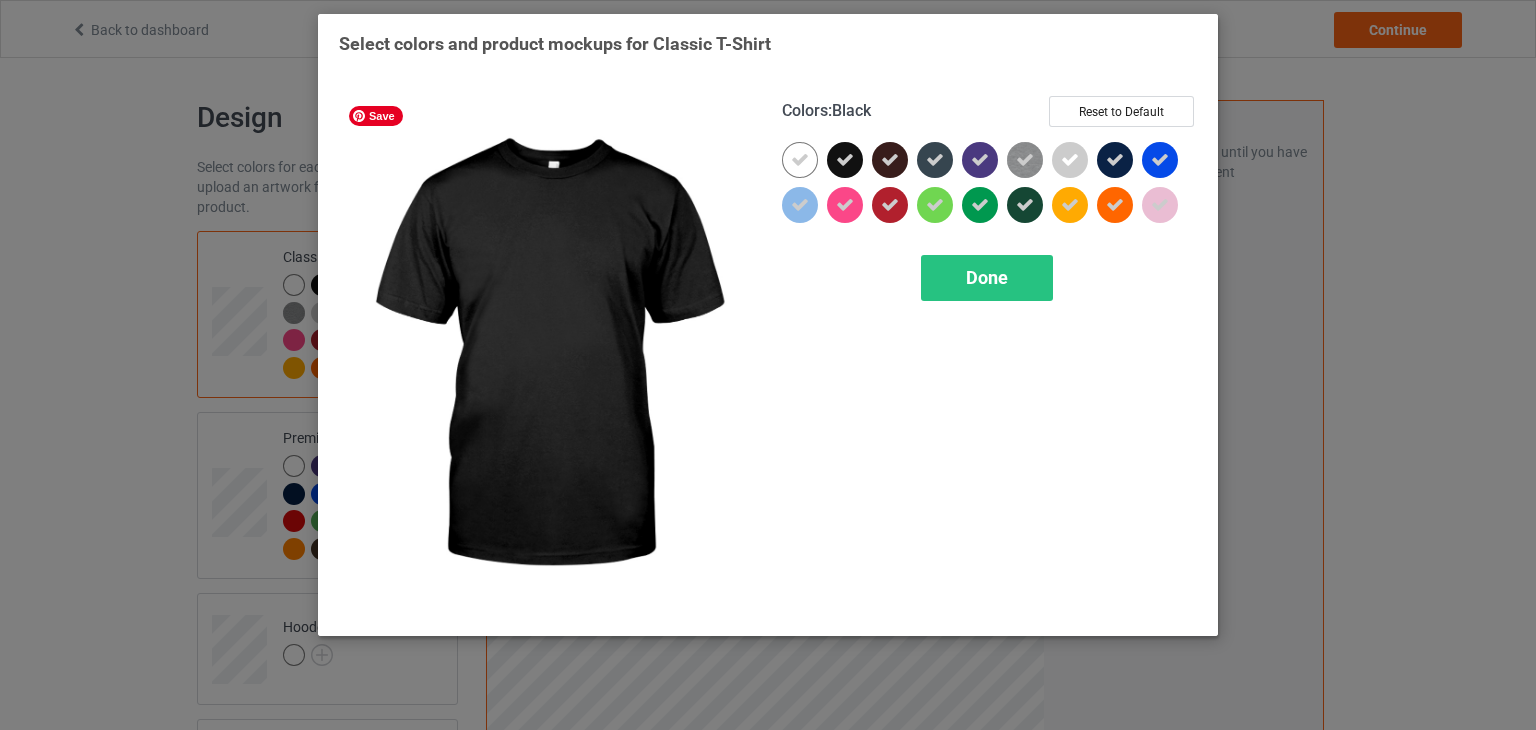 click at bounding box center (845, 160) 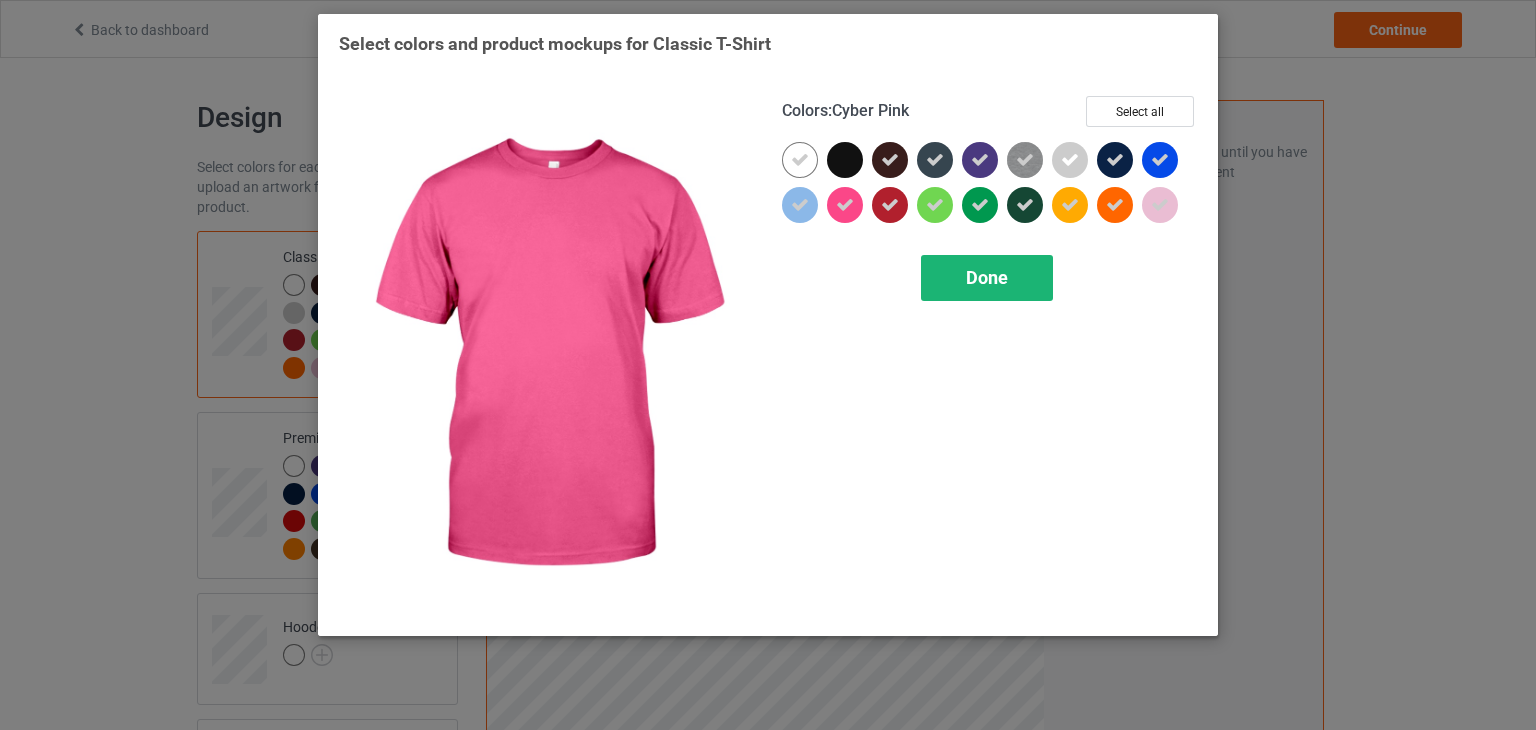 click on "Done" at bounding box center (987, 277) 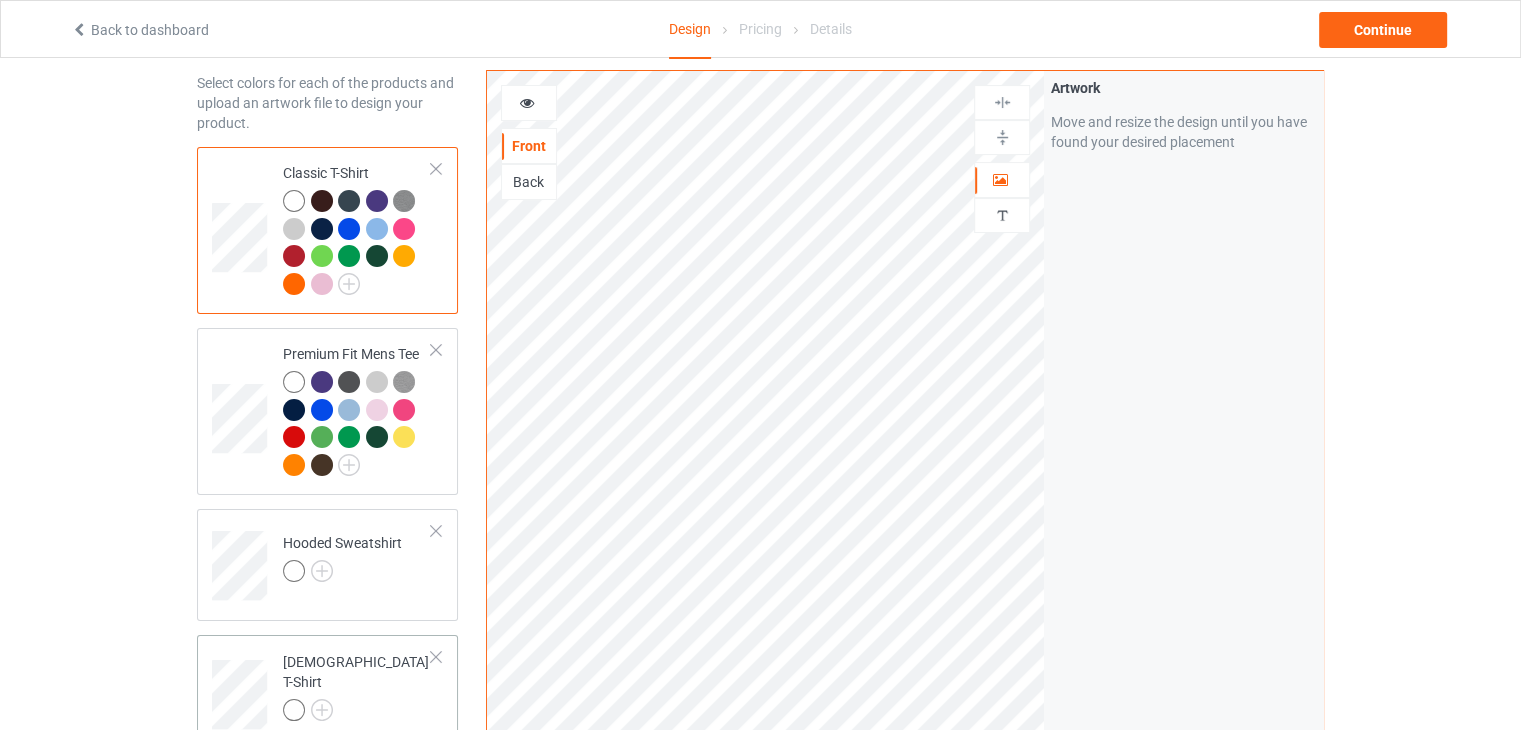 scroll, scrollTop: 200, scrollLeft: 0, axis: vertical 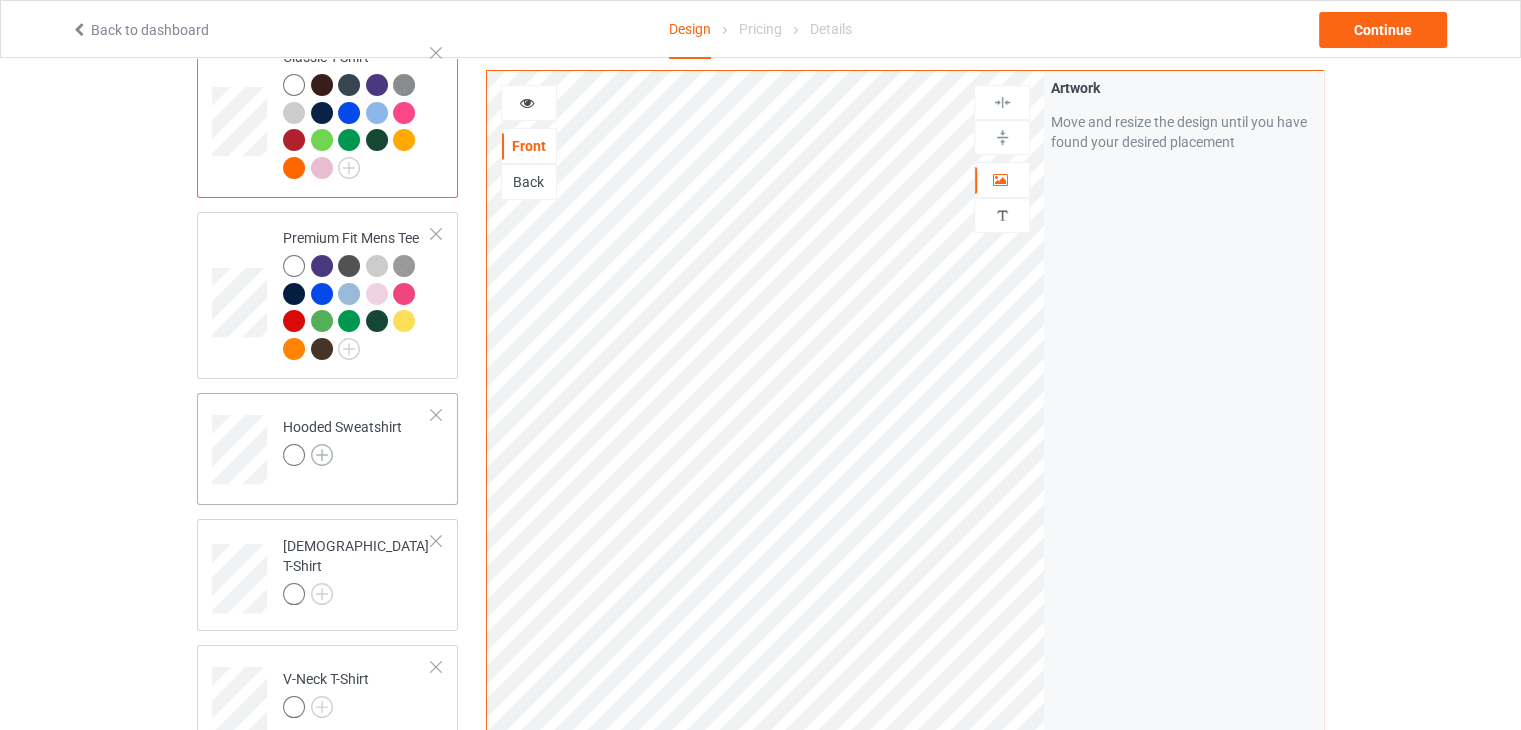 click at bounding box center [322, 455] 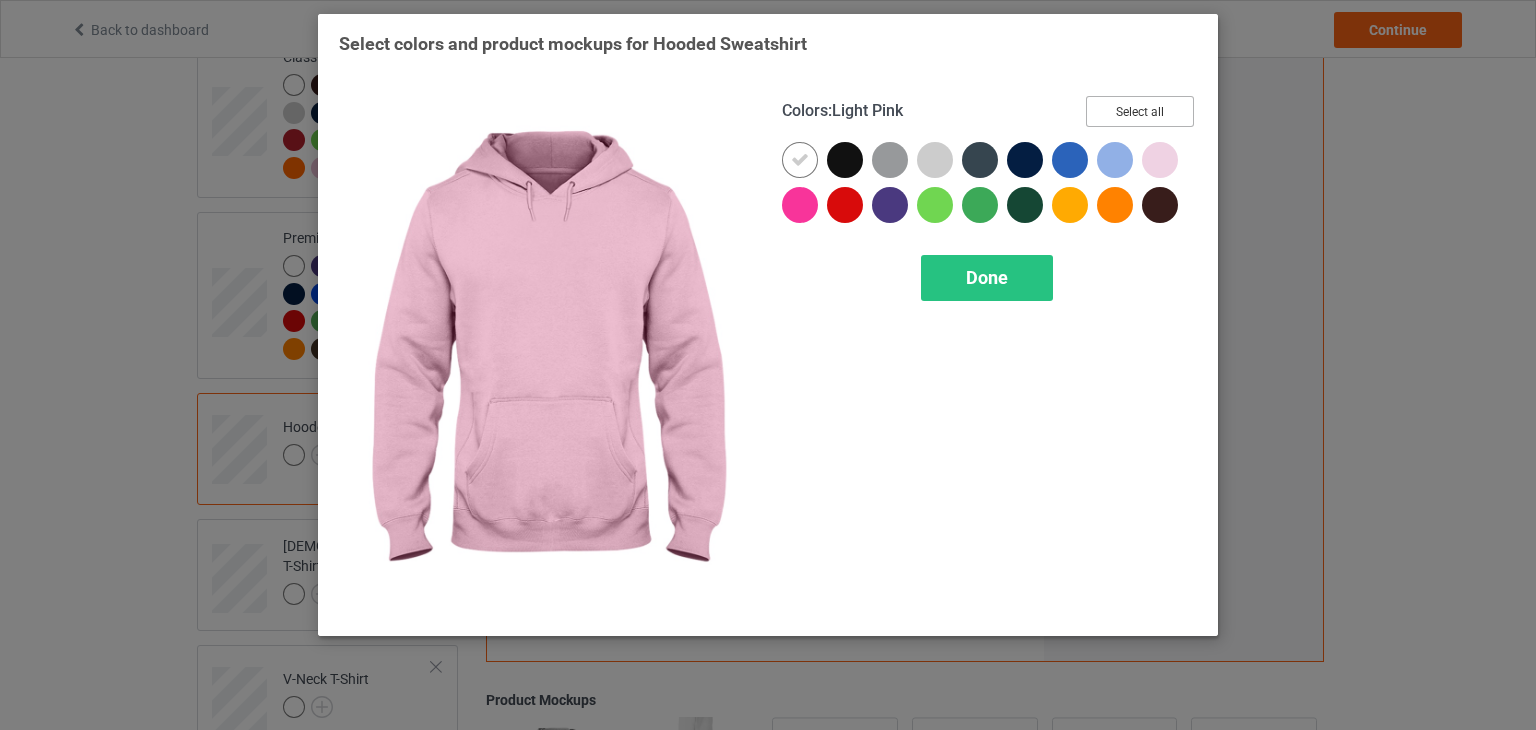 click on "Select all" at bounding box center (1140, 111) 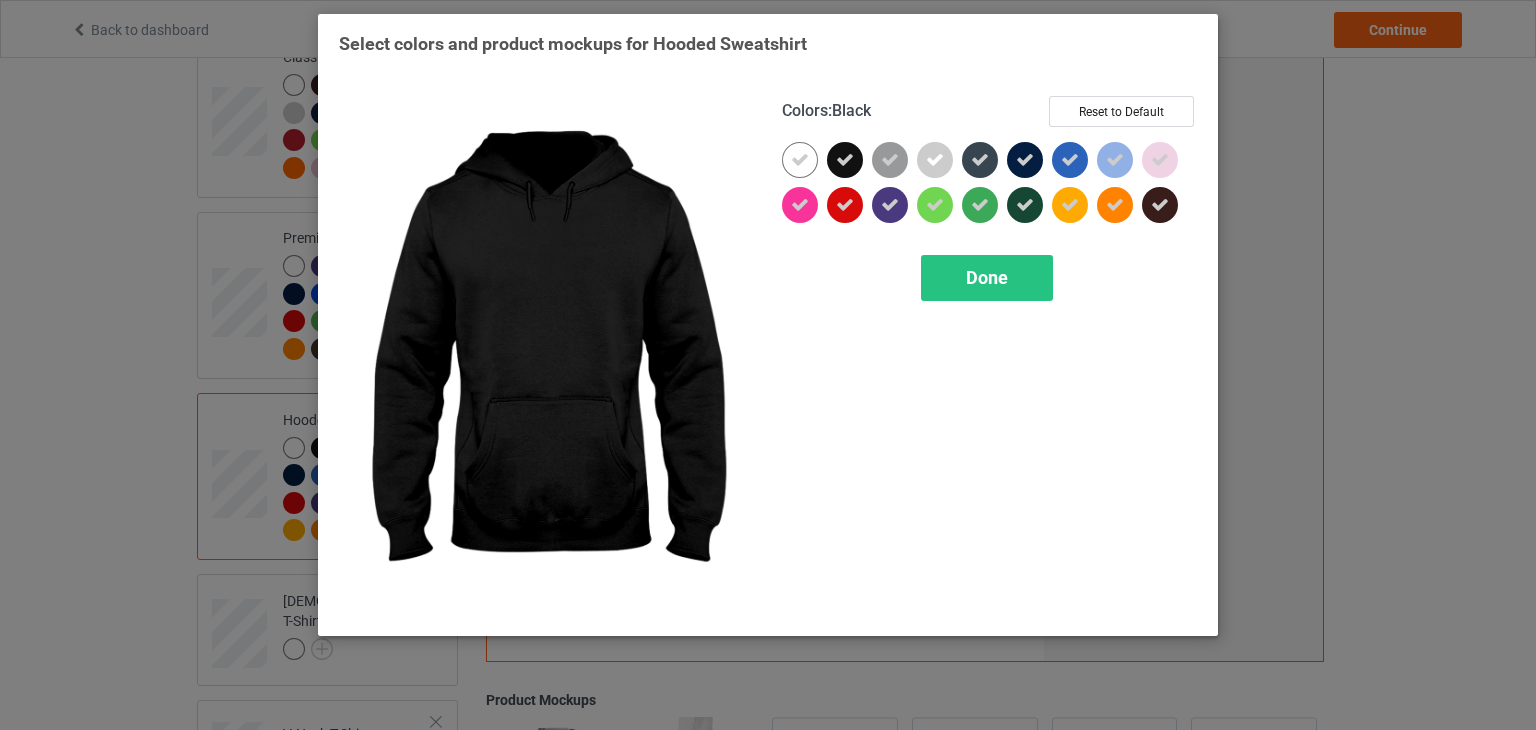 click at bounding box center (845, 160) 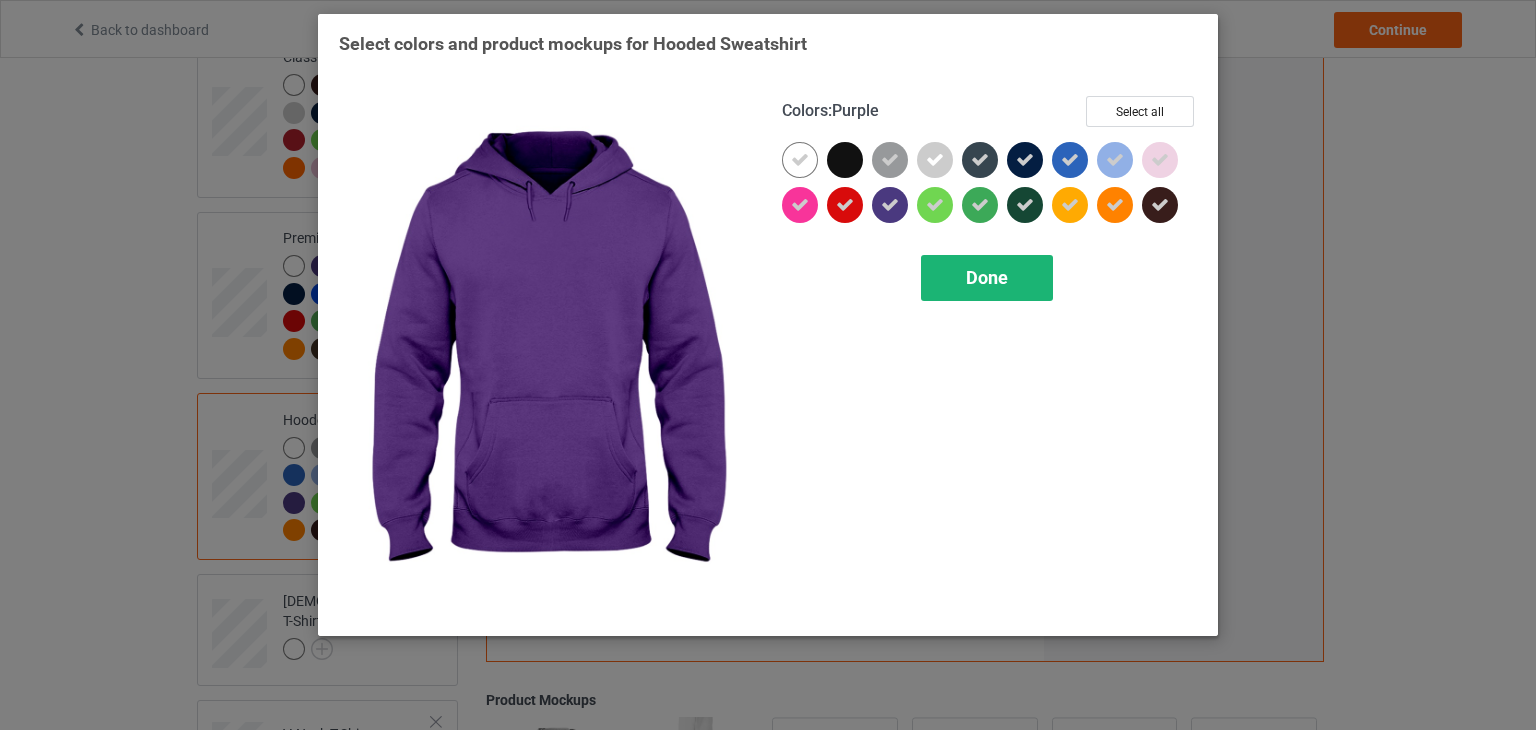 click on "Done" at bounding box center [987, 278] 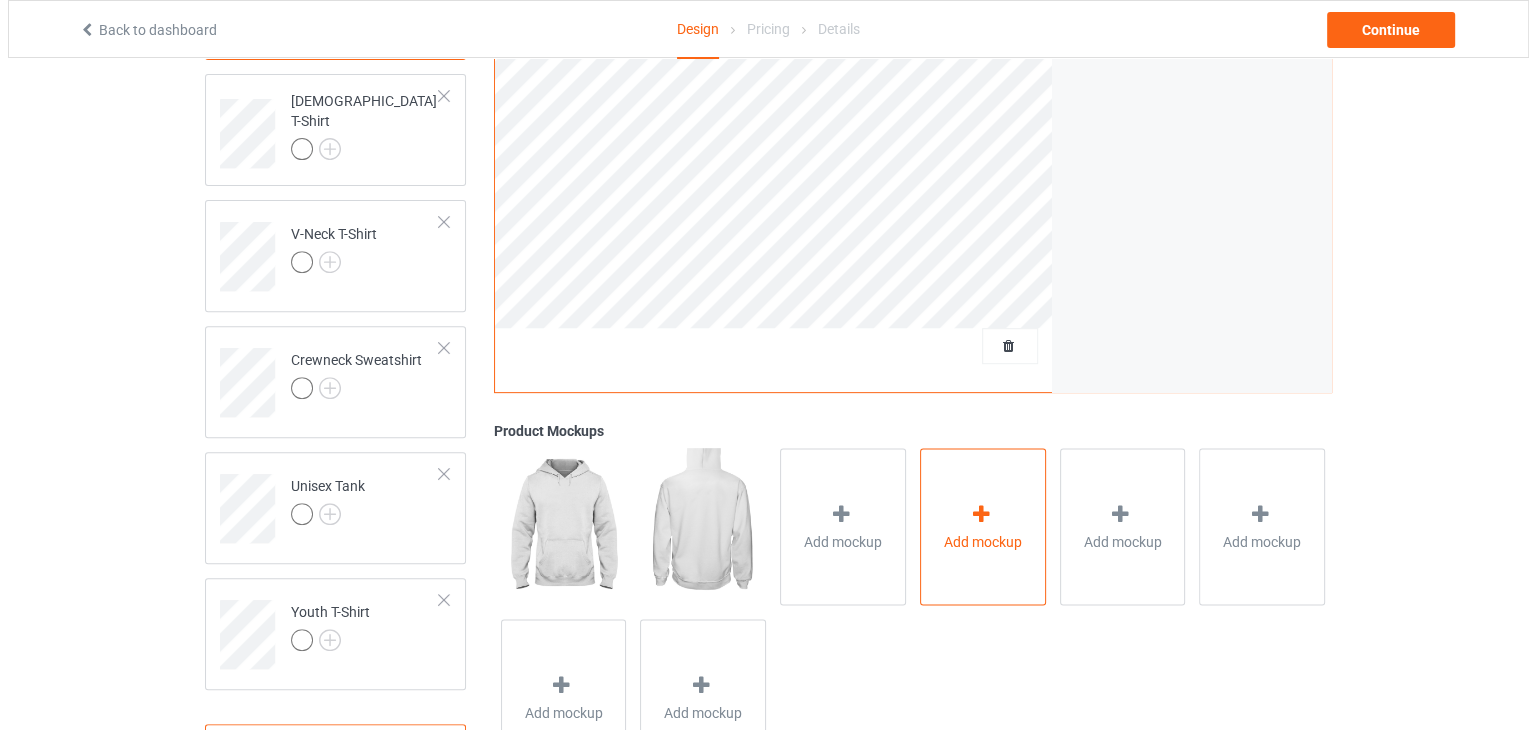scroll, scrollTop: 793, scrollLeft: 0, axis: vertical 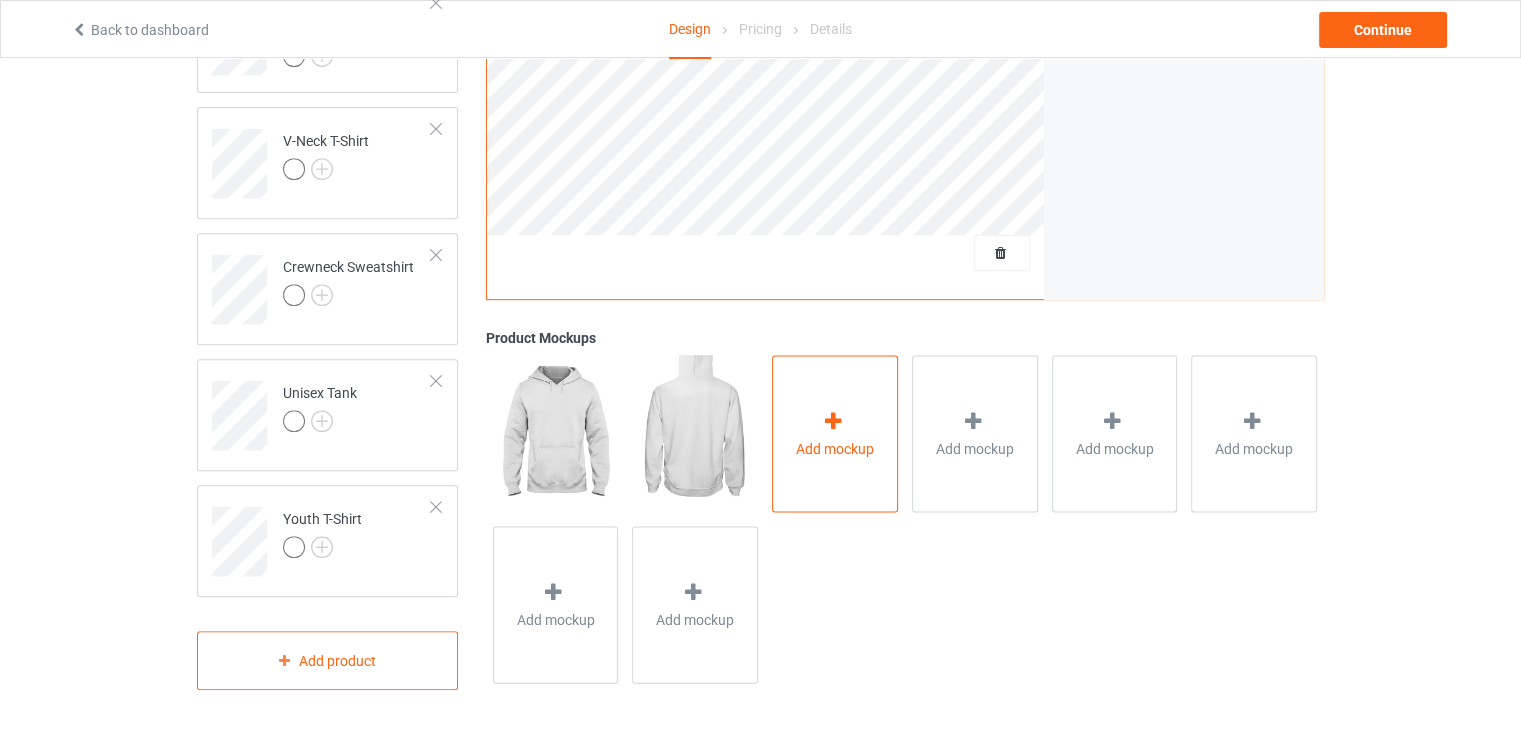 click on "Add mockup" at bounding box center (835, 433) 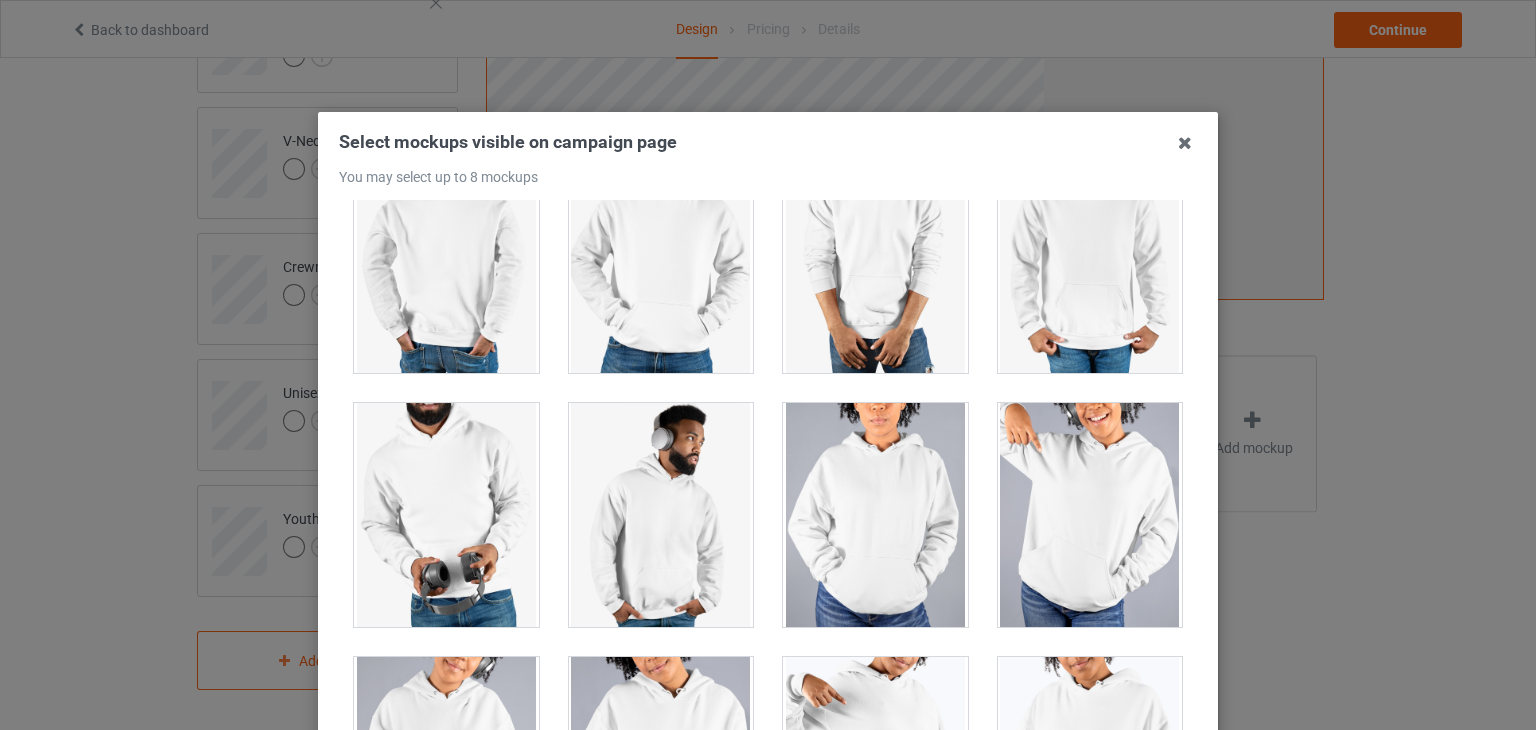 scroll, scrollTop: 17168, scrollLeft: 0, axis: vertical 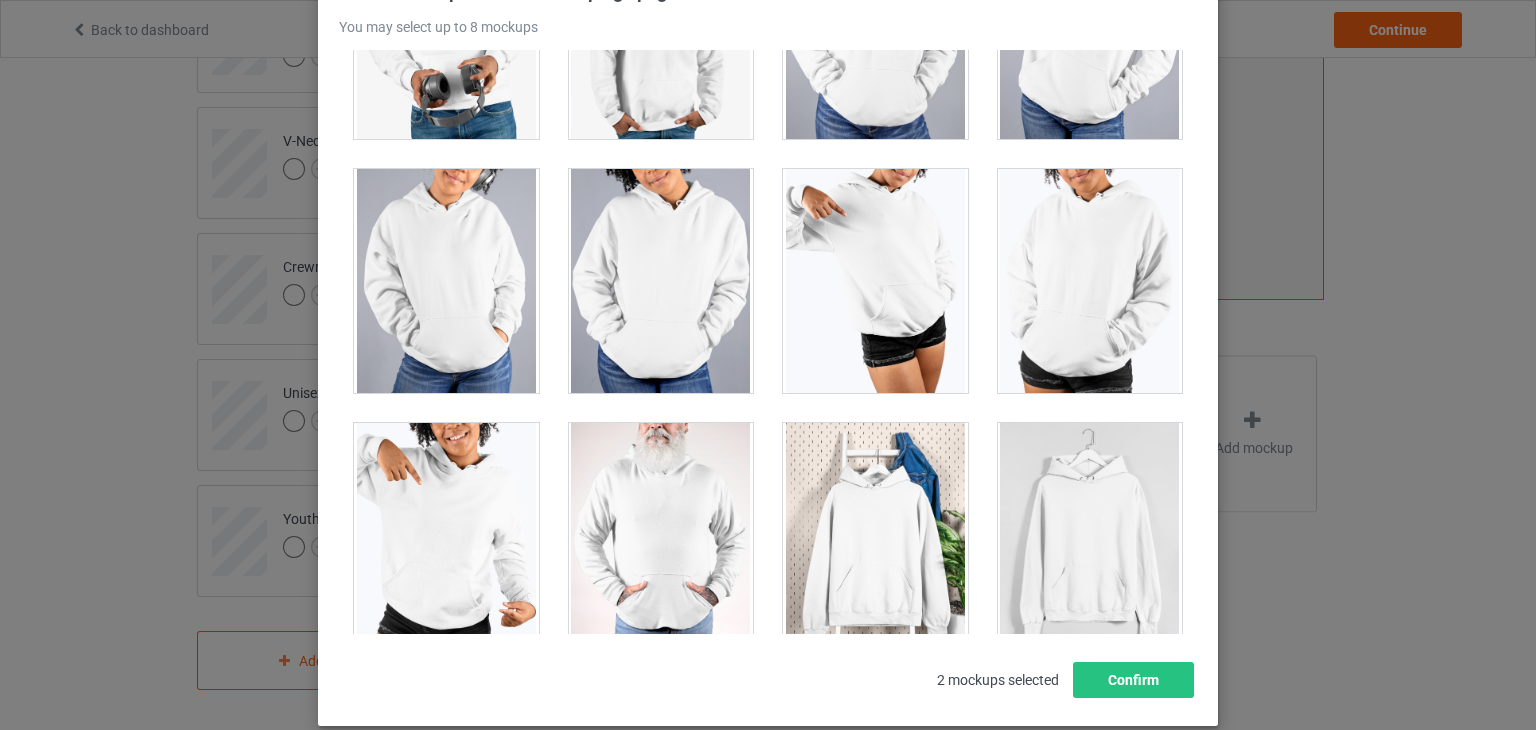 click at bounding box center (1090, 535) 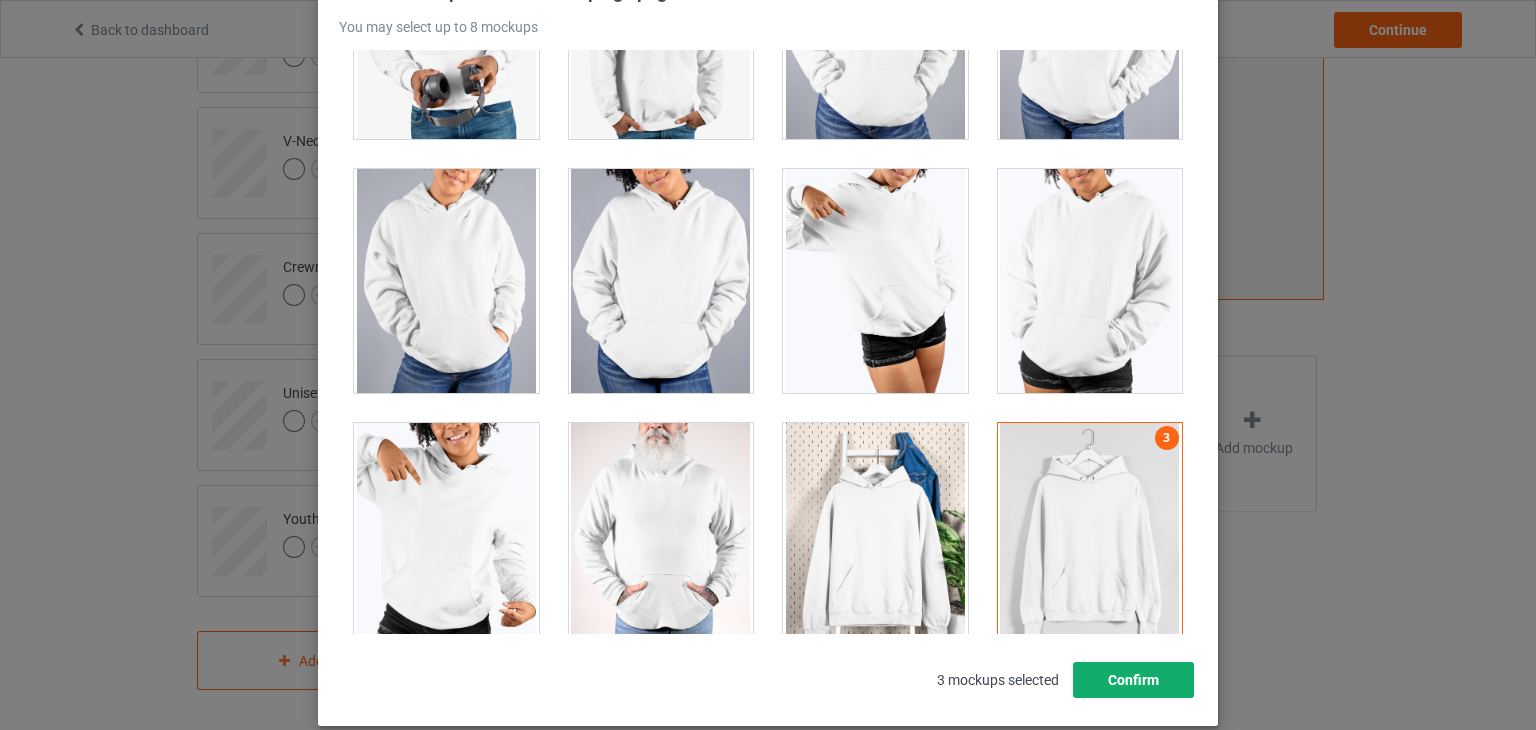 click on "Confirm" at bounding box center [1133, 680] 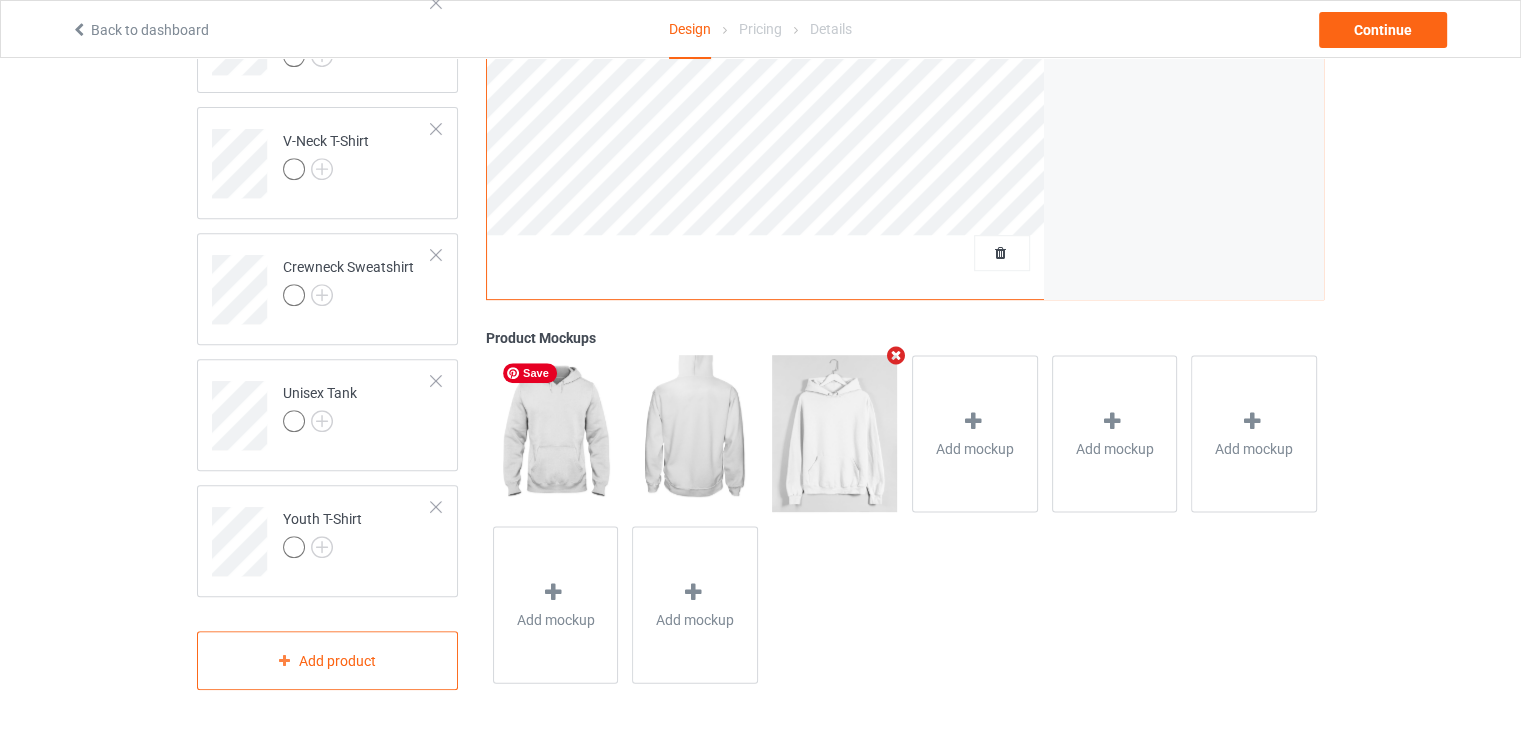 scroll, scrollTop: 293, scrollLeft: 0, axis: vertical 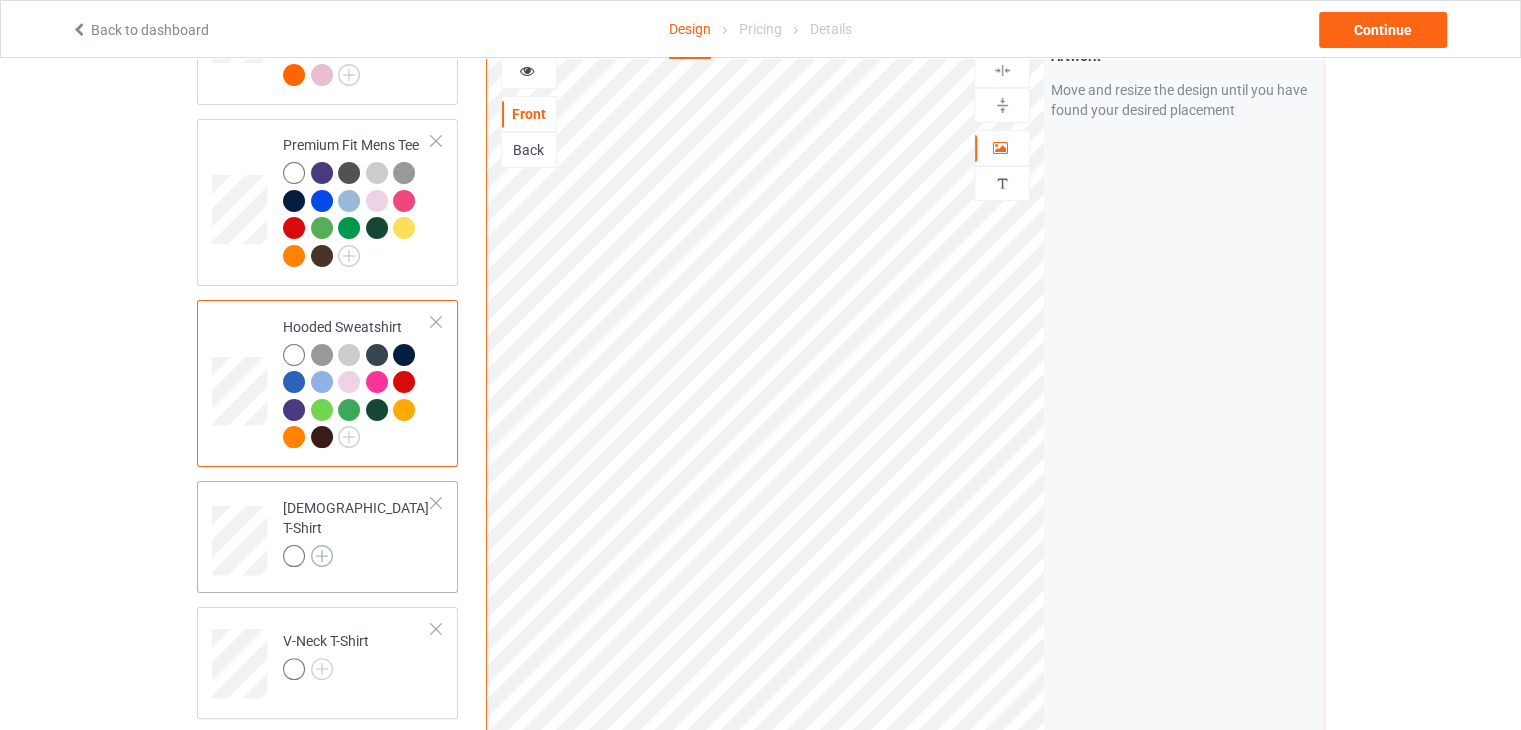 click at bounding box center (322, 556) 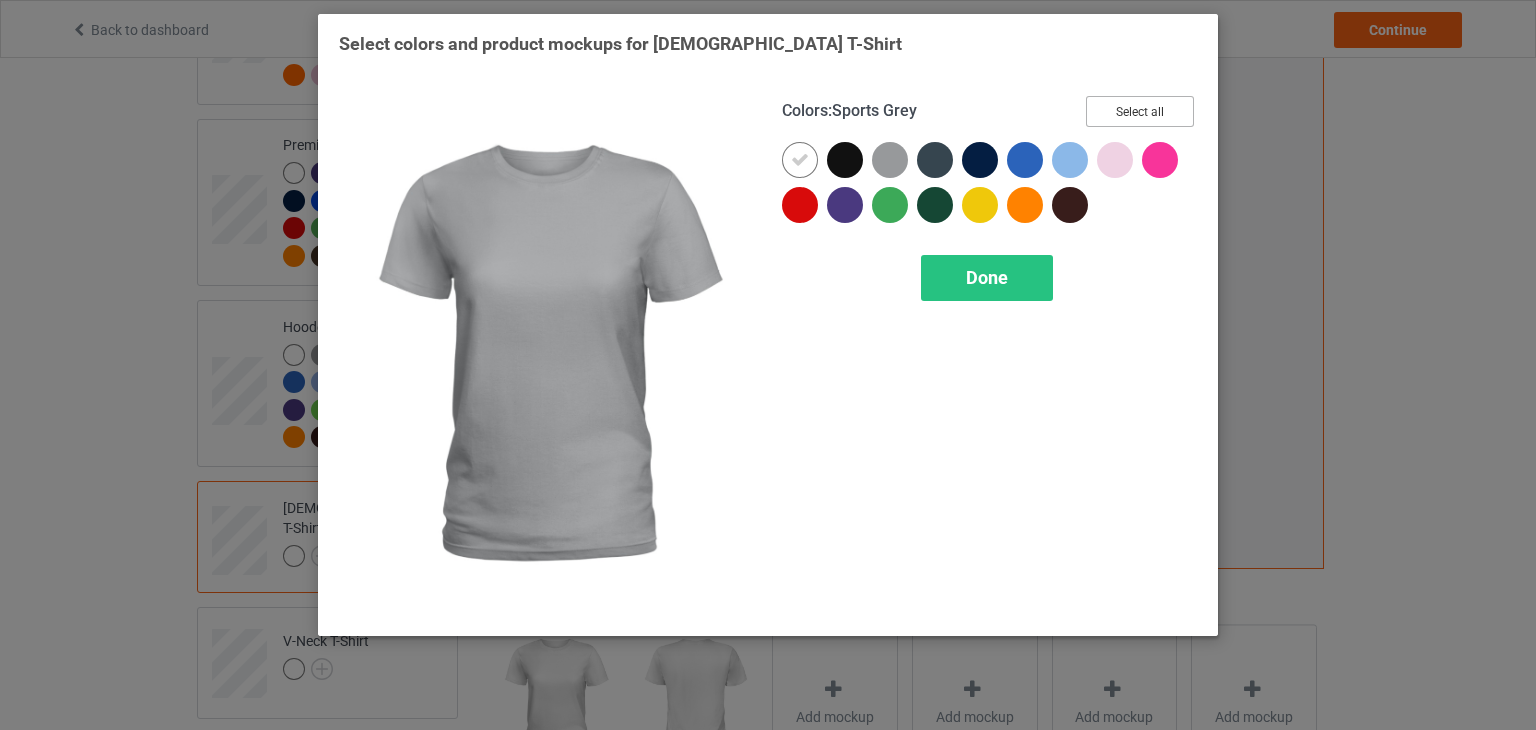 click on "Select all" at bounding box center (1140, 111) 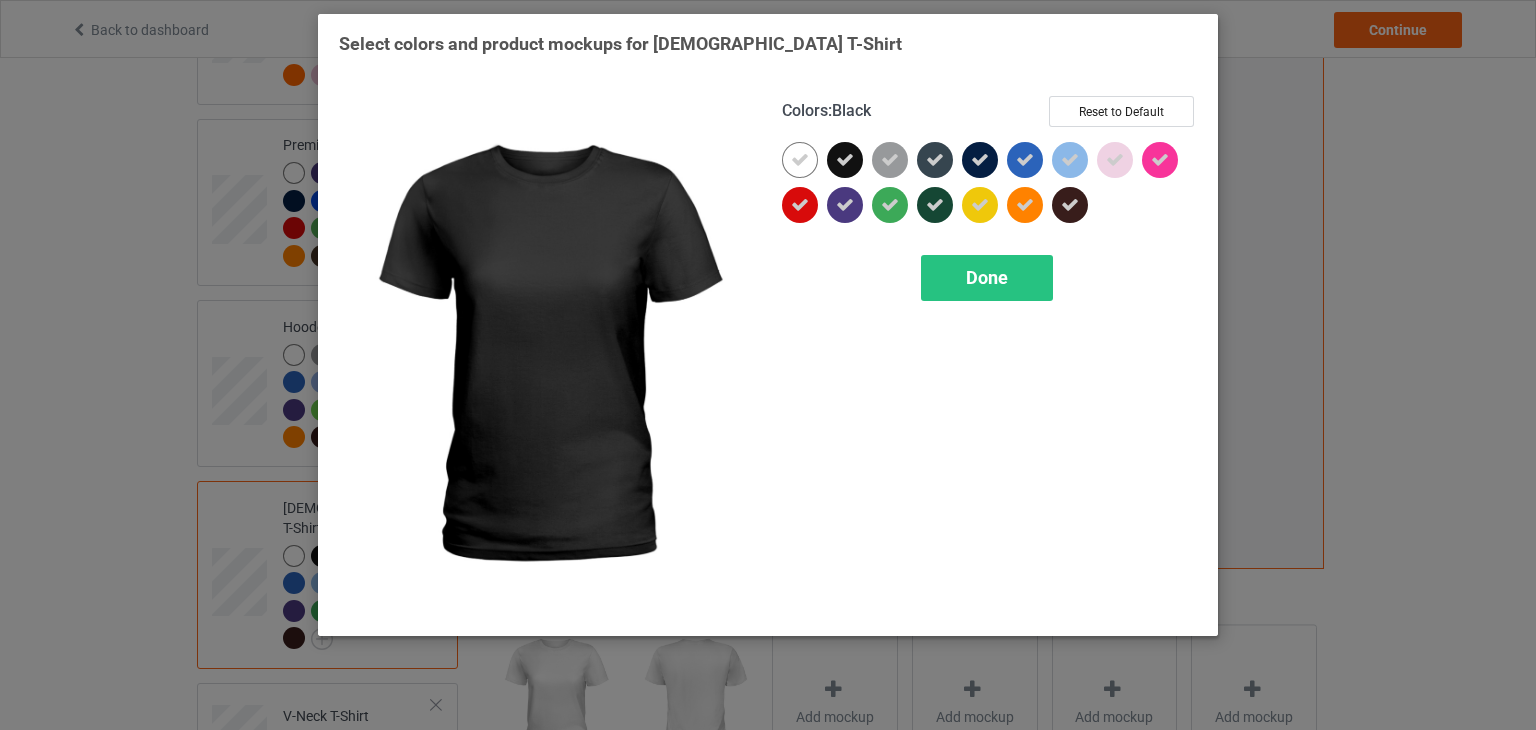 click at bounding box center [845, 160] 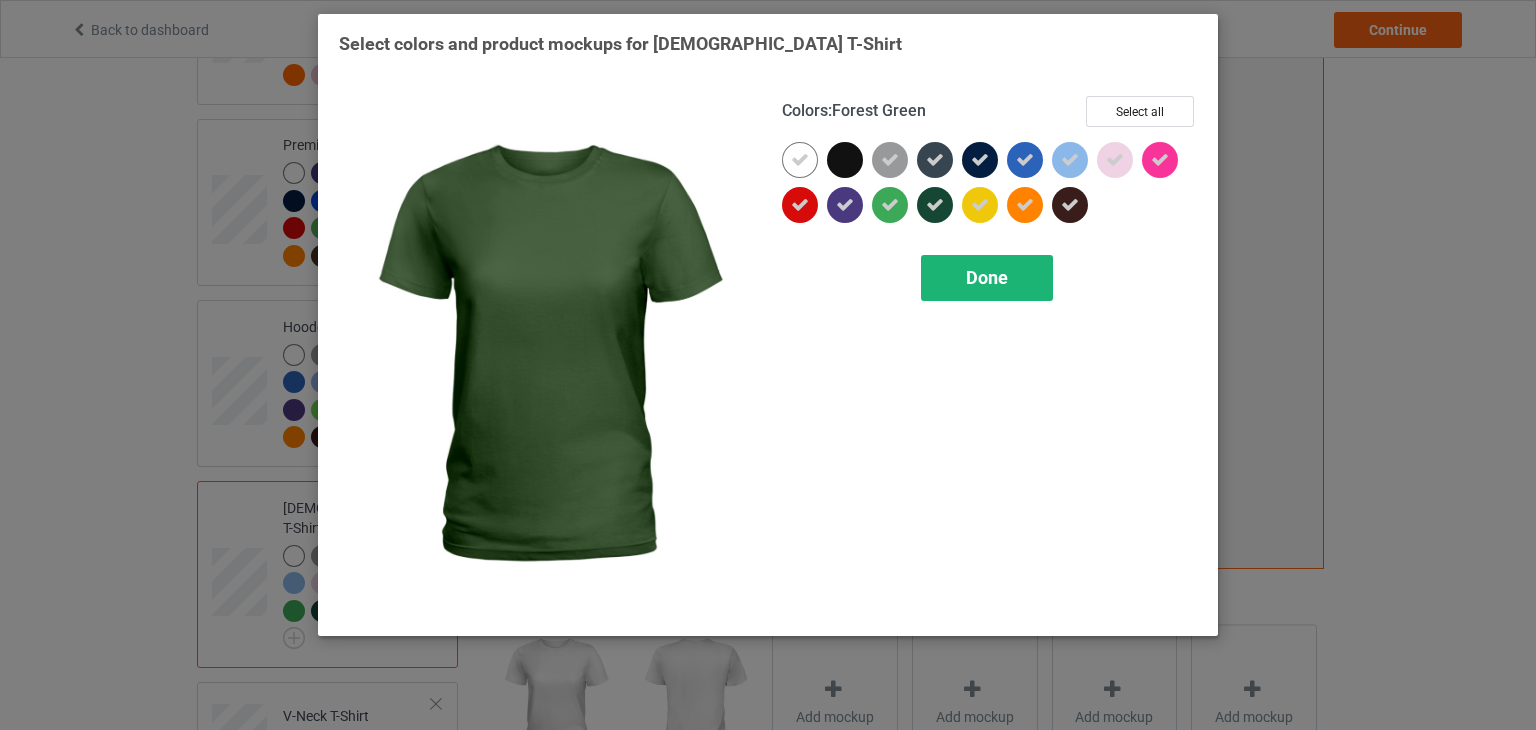 click on "Done" at bounding box center [987, 277] 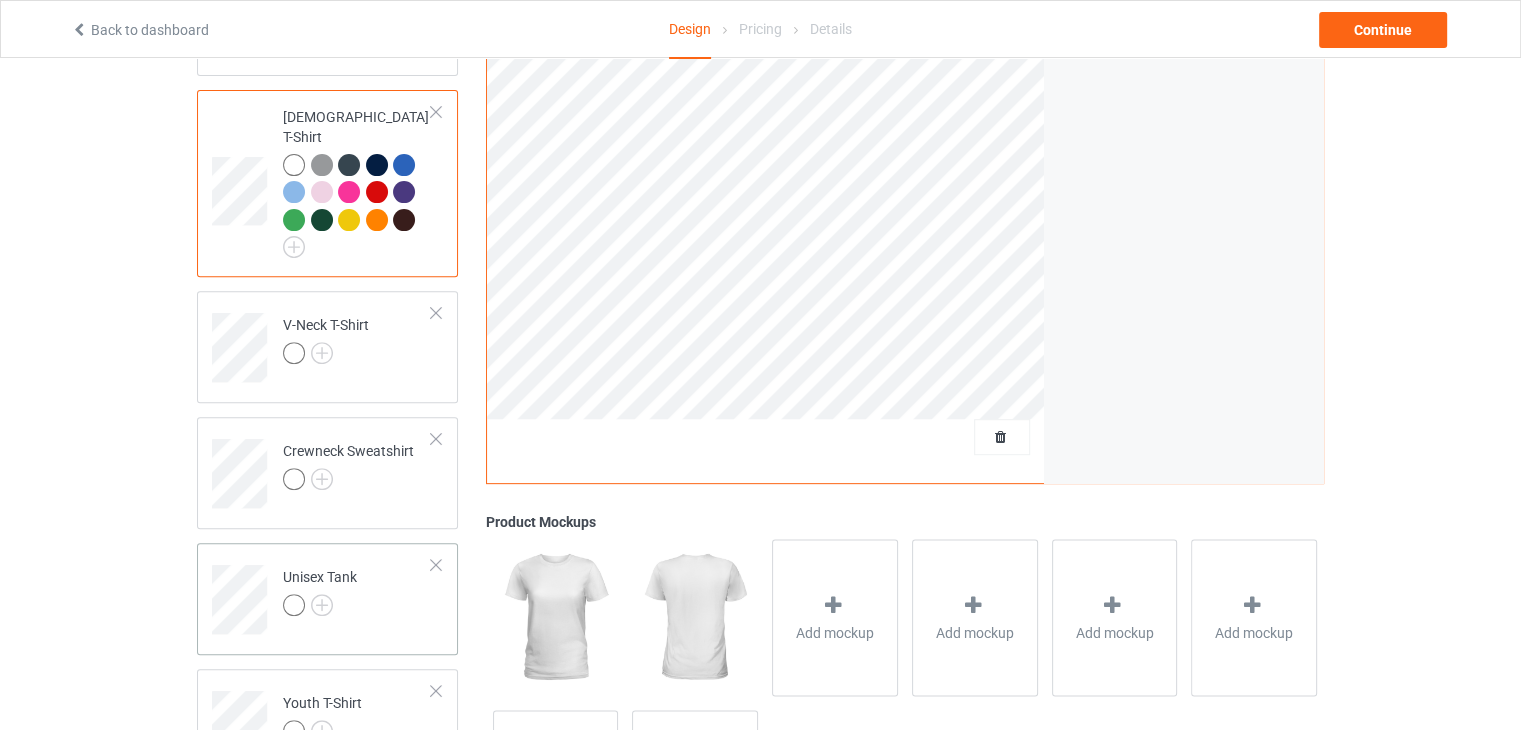 scroll, scrollTop: 693, scrollLeft: 0, axis: vertical 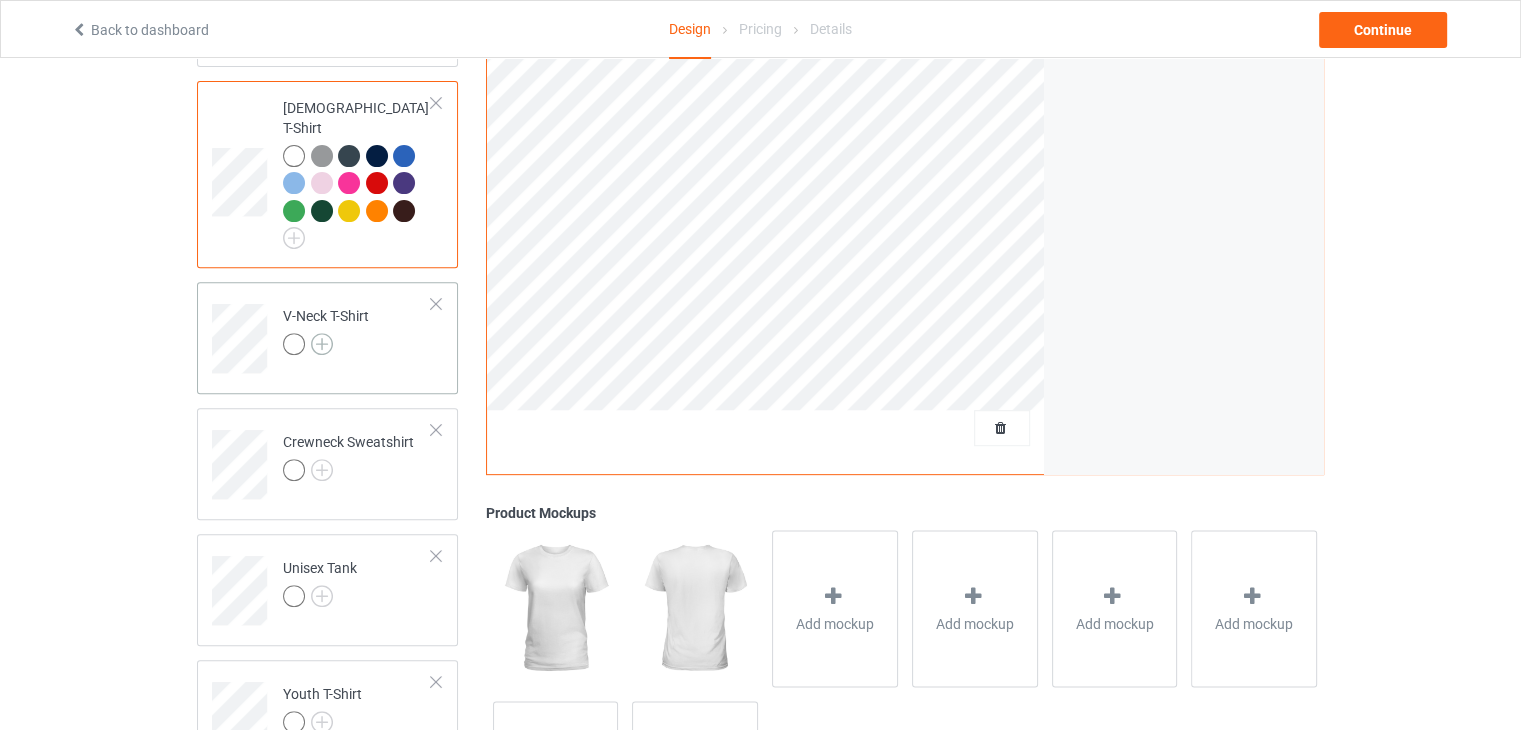 click at bounding box center [322, 344] 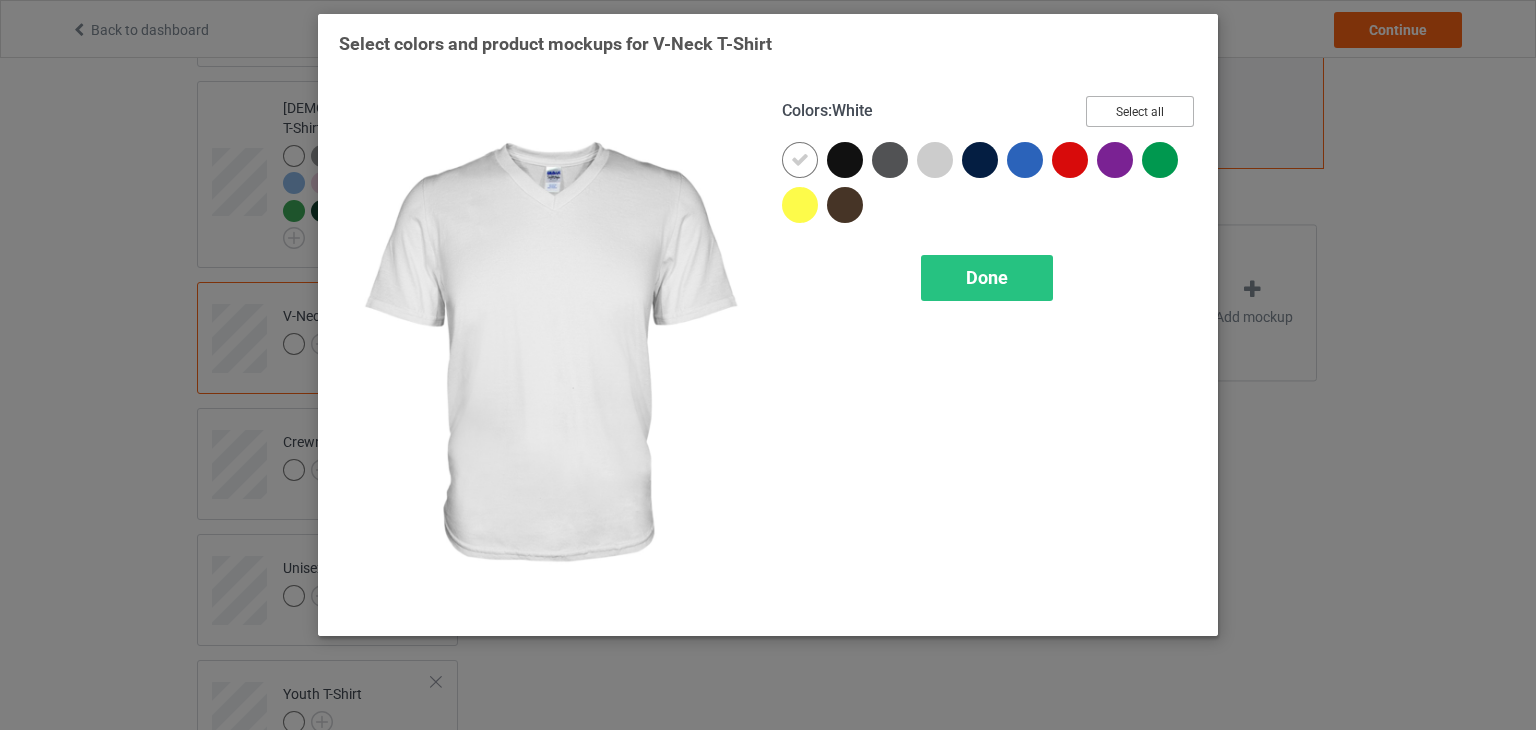 click on "Select all" at bounding box center [1140, 111] 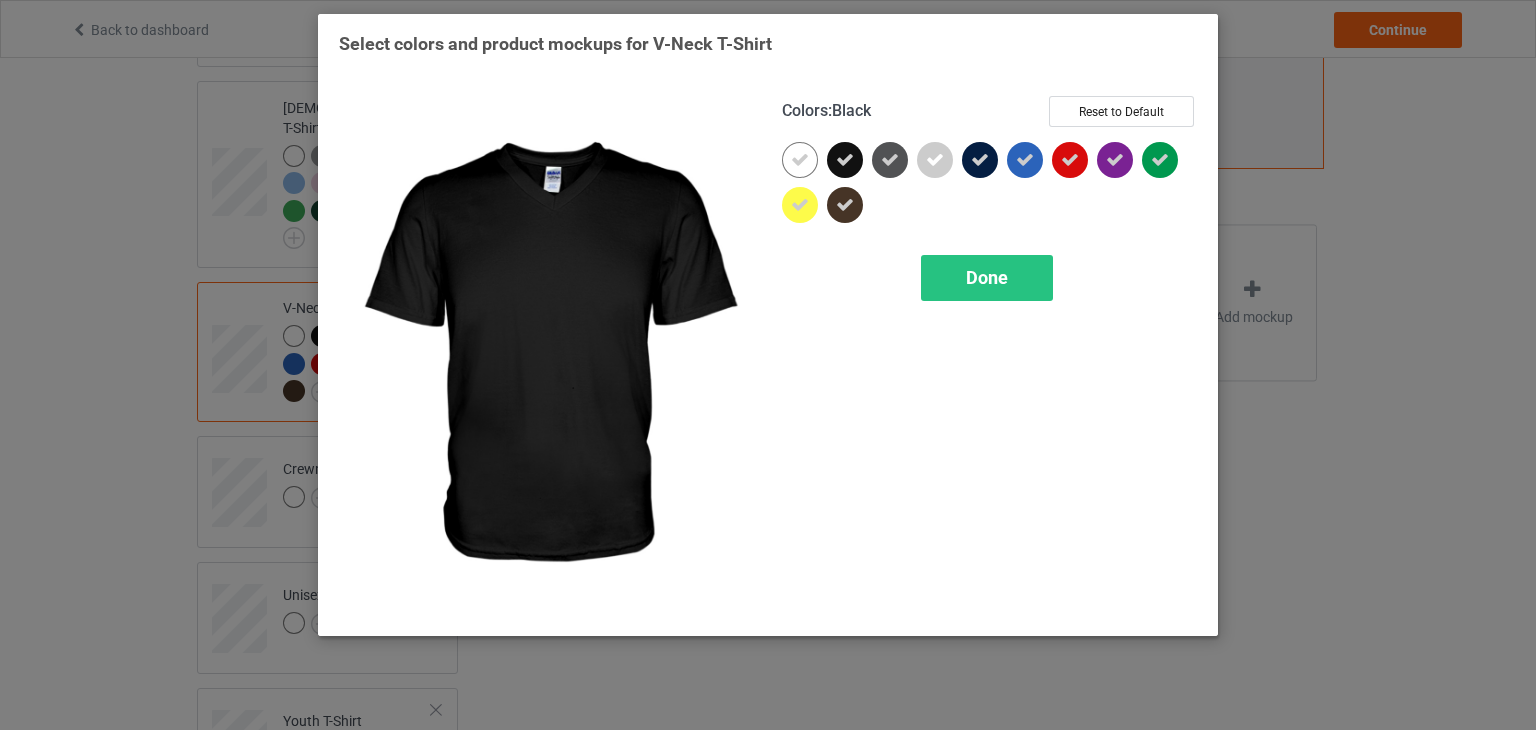 click at bounding box center (845, 160) 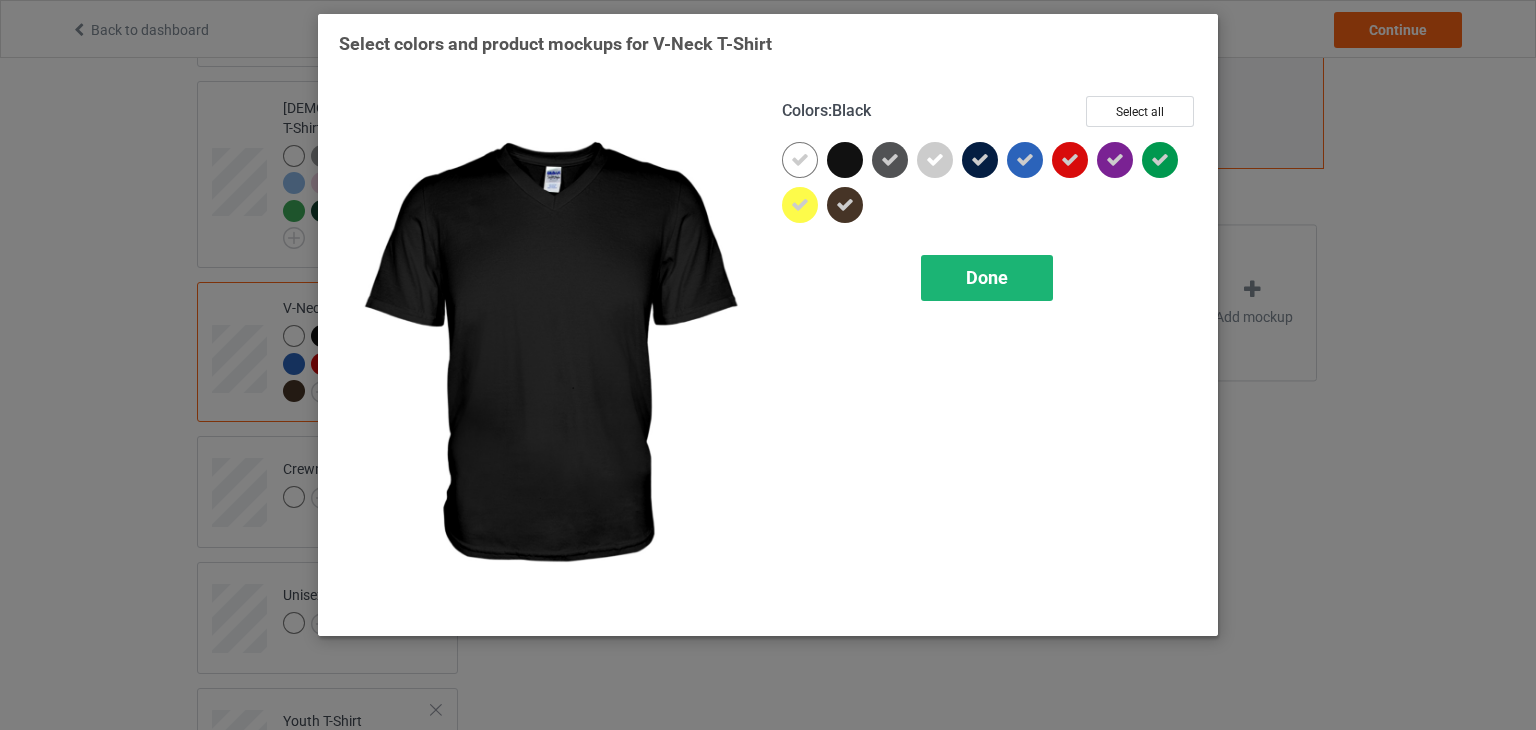 click on "Done" at bounding box center (987, 278) 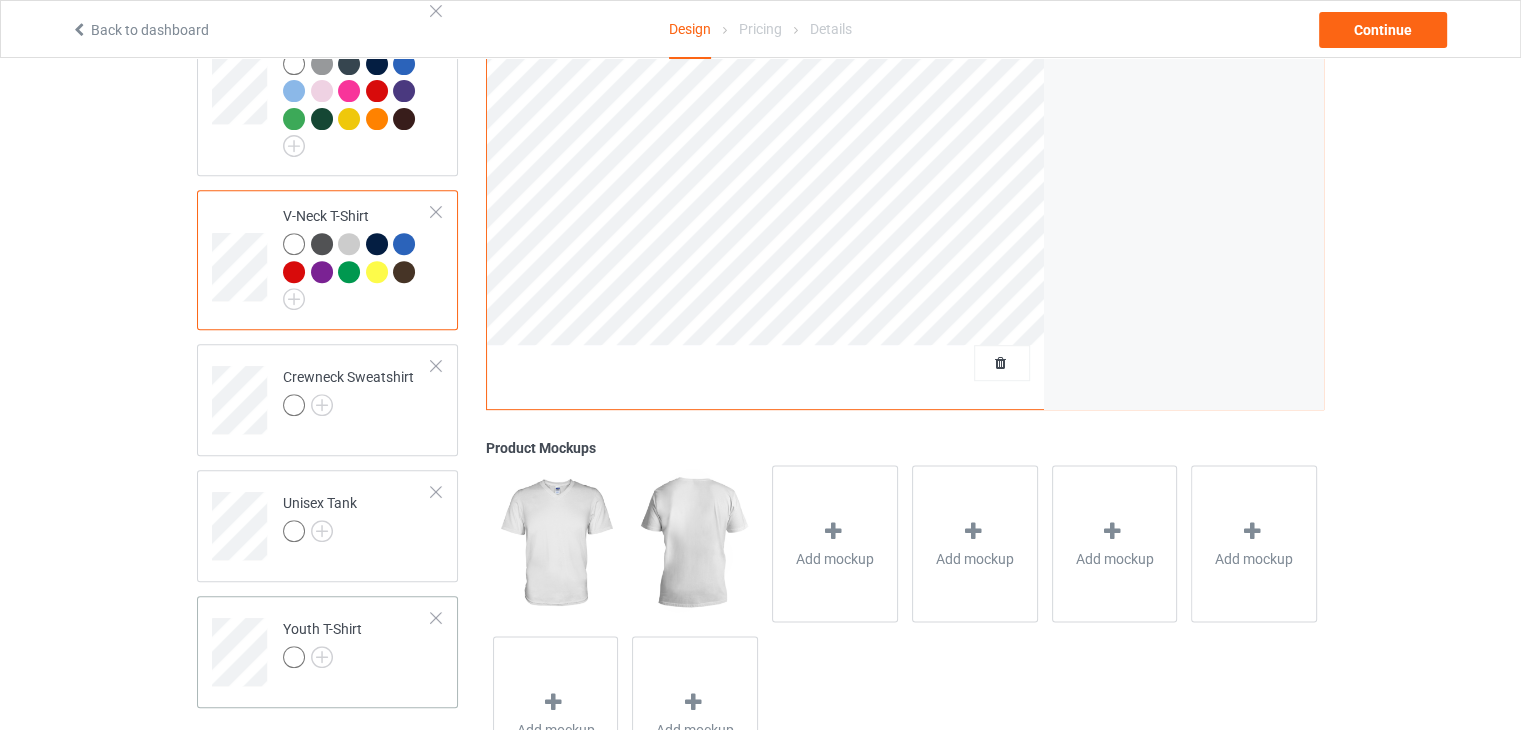 scroll, scrollTop: 874, scrollLeft: 0, axis: vertical 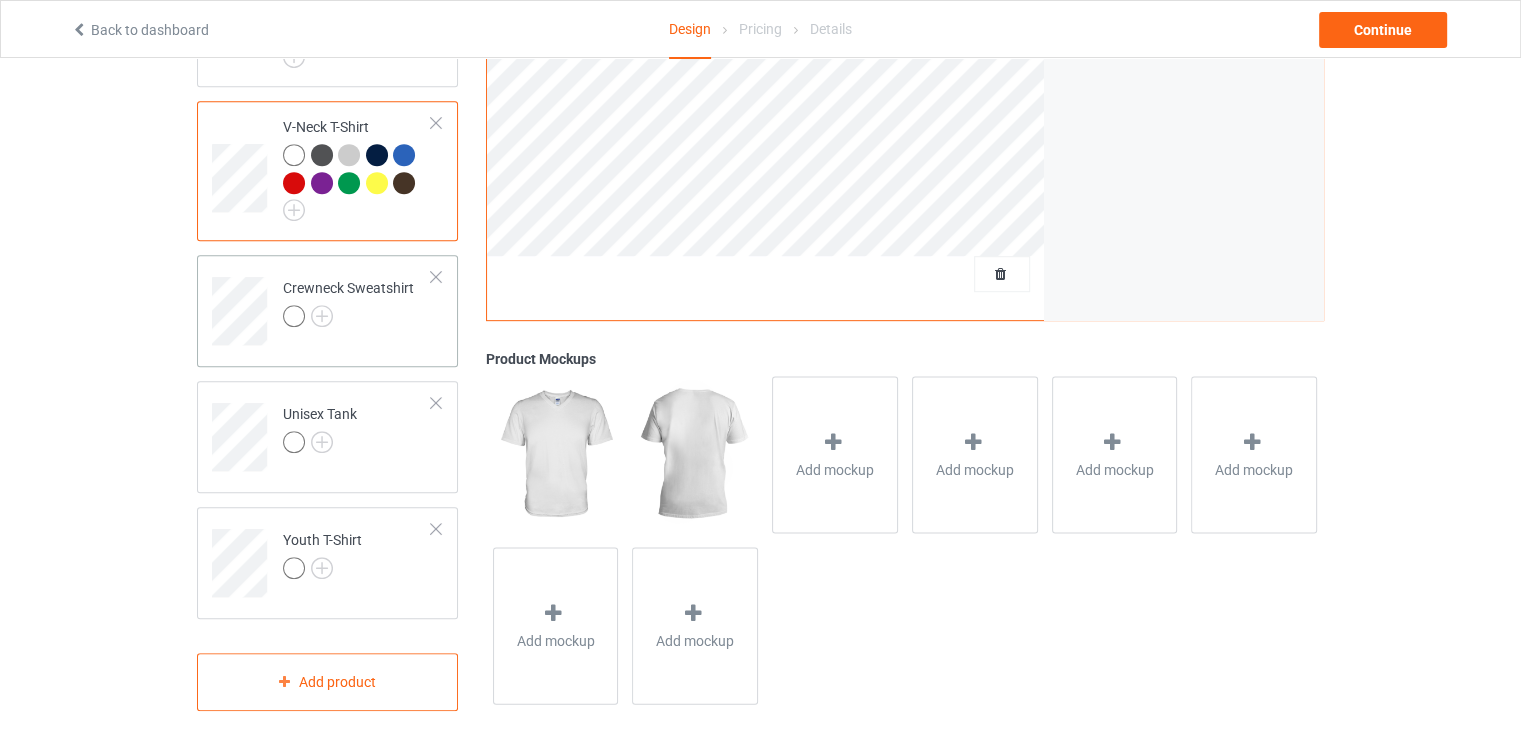 click on "Crewneck Sweatshirt" at bounding box center [357, 304] 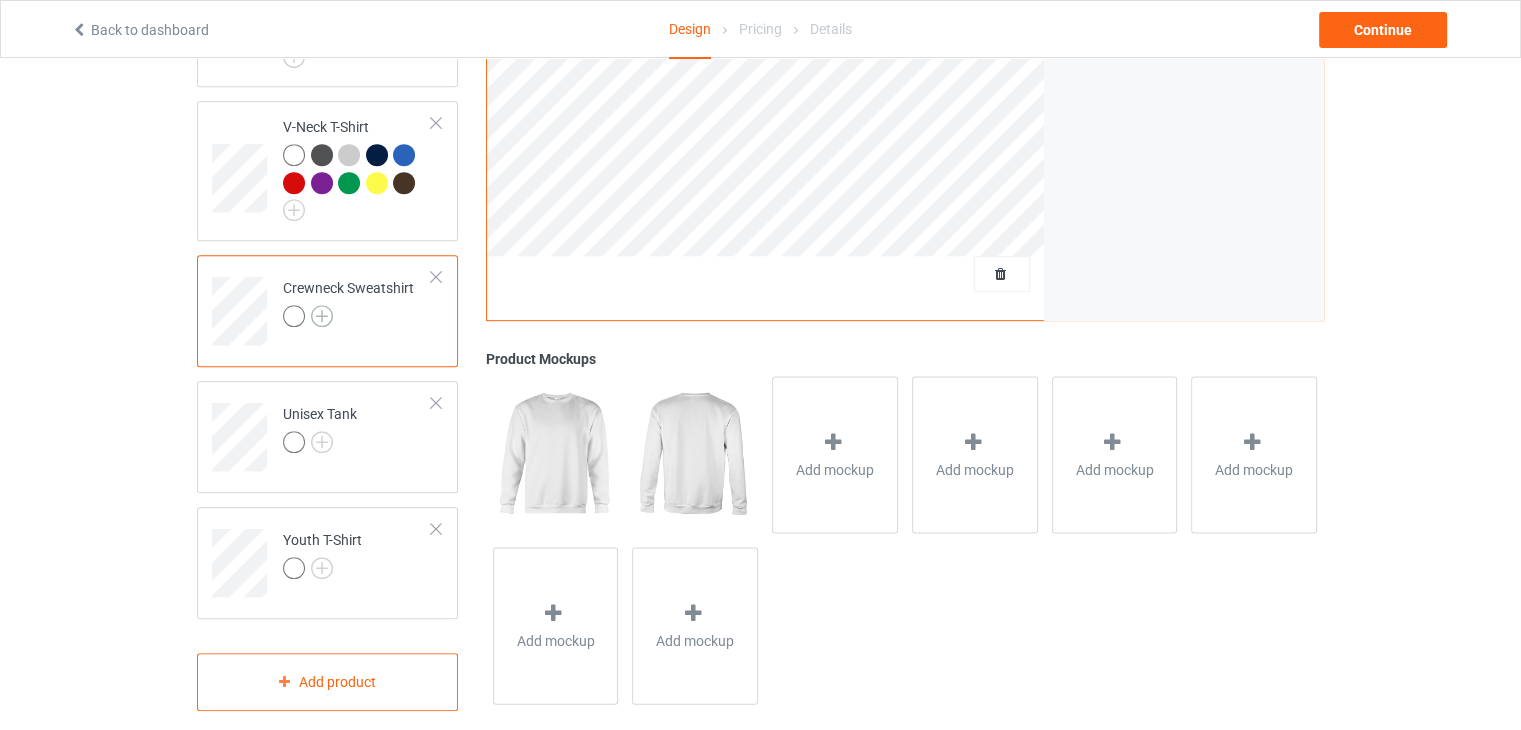 click at bounding box center (322, 316) 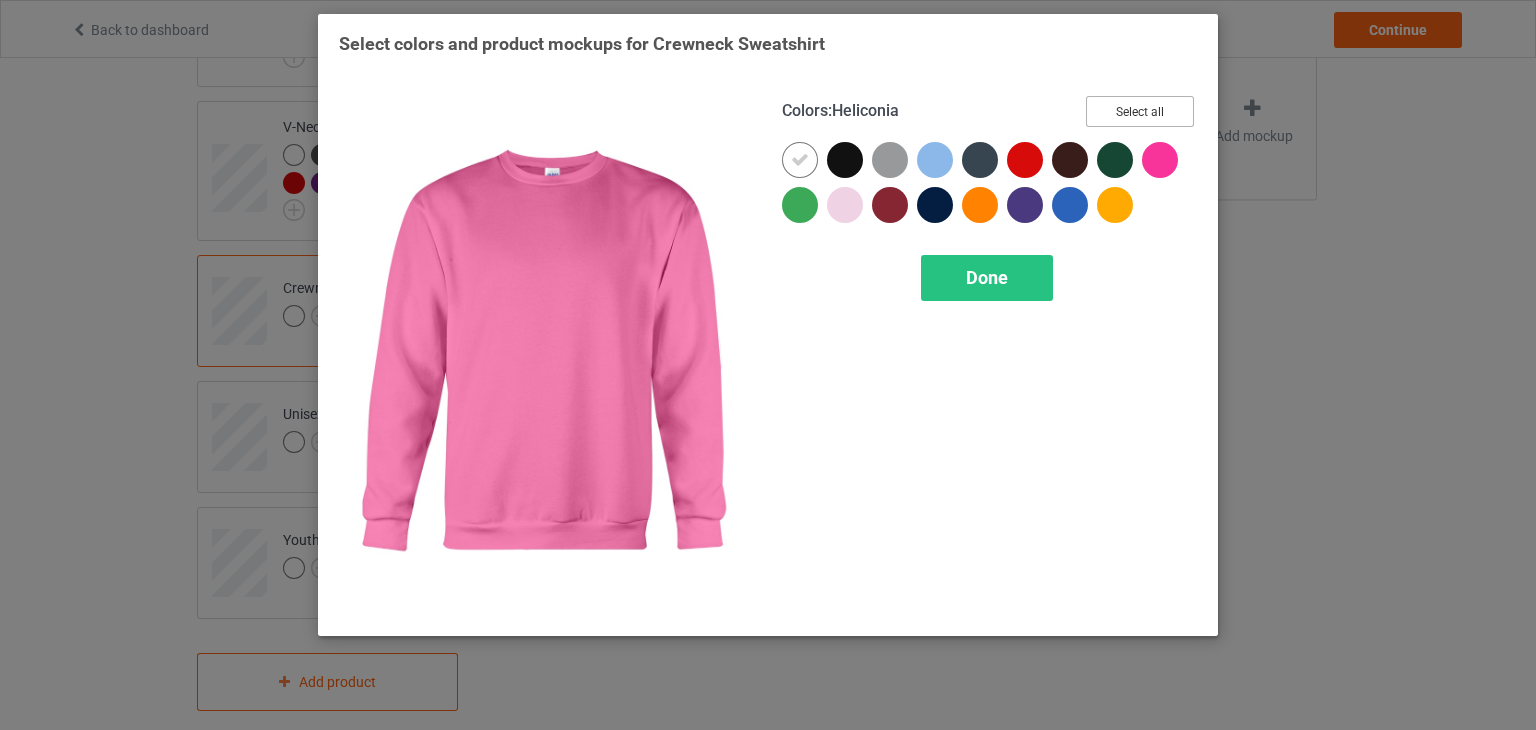 drag, startPoint x: 1147, startPoint y: 124, endPoint x: 1147, endPoint y: 107, distance: 17 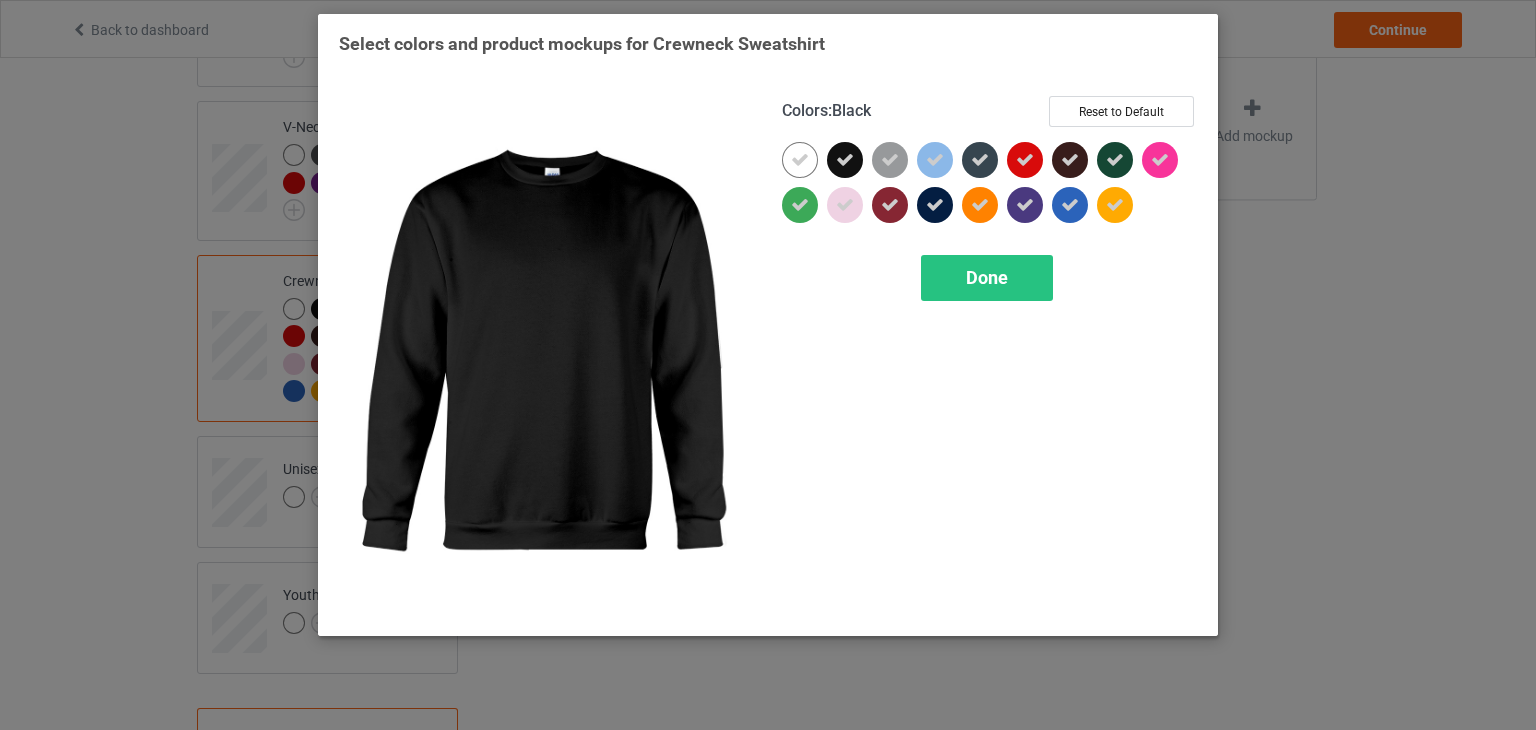 click at bounding box center (845, 160) 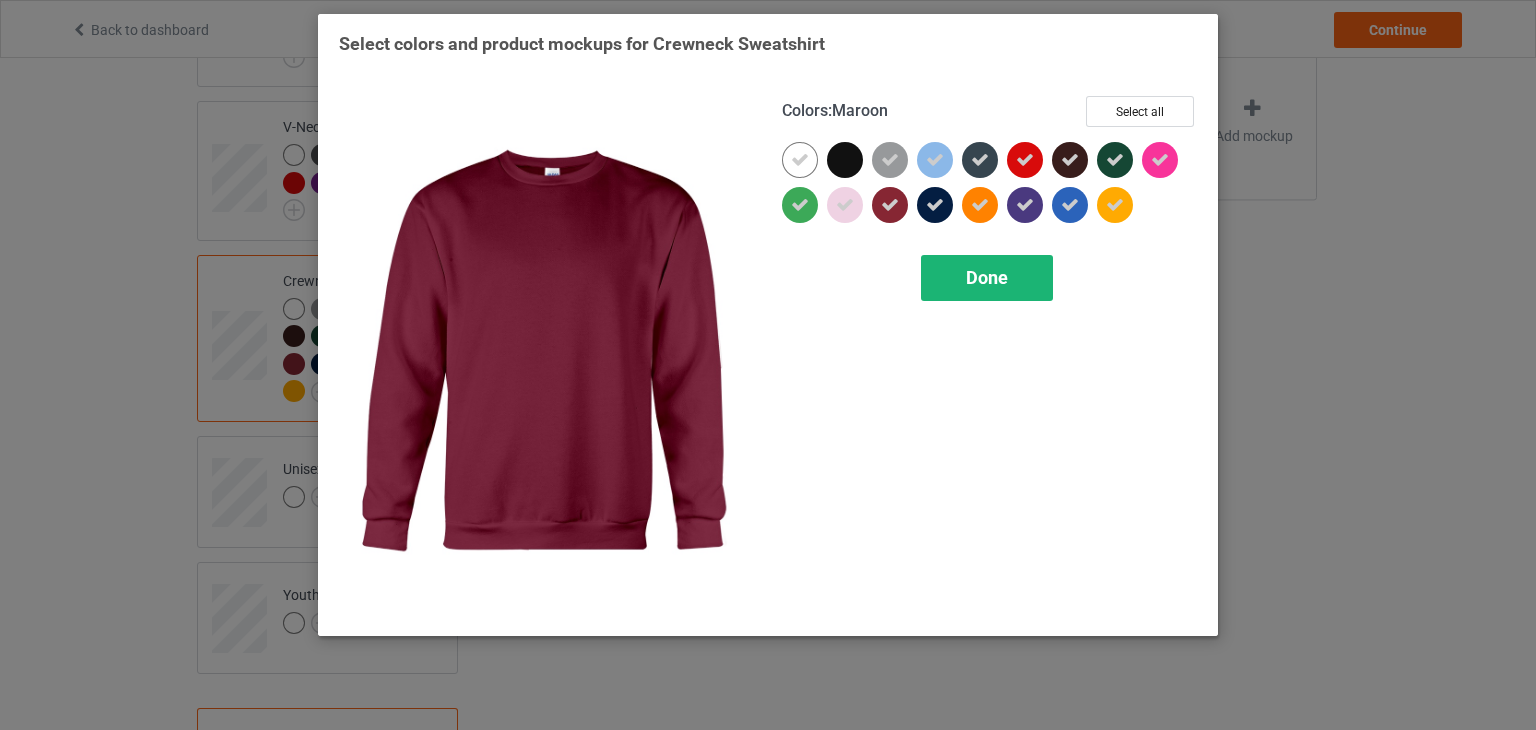 click on "Done" at bounding box center (987, 278) 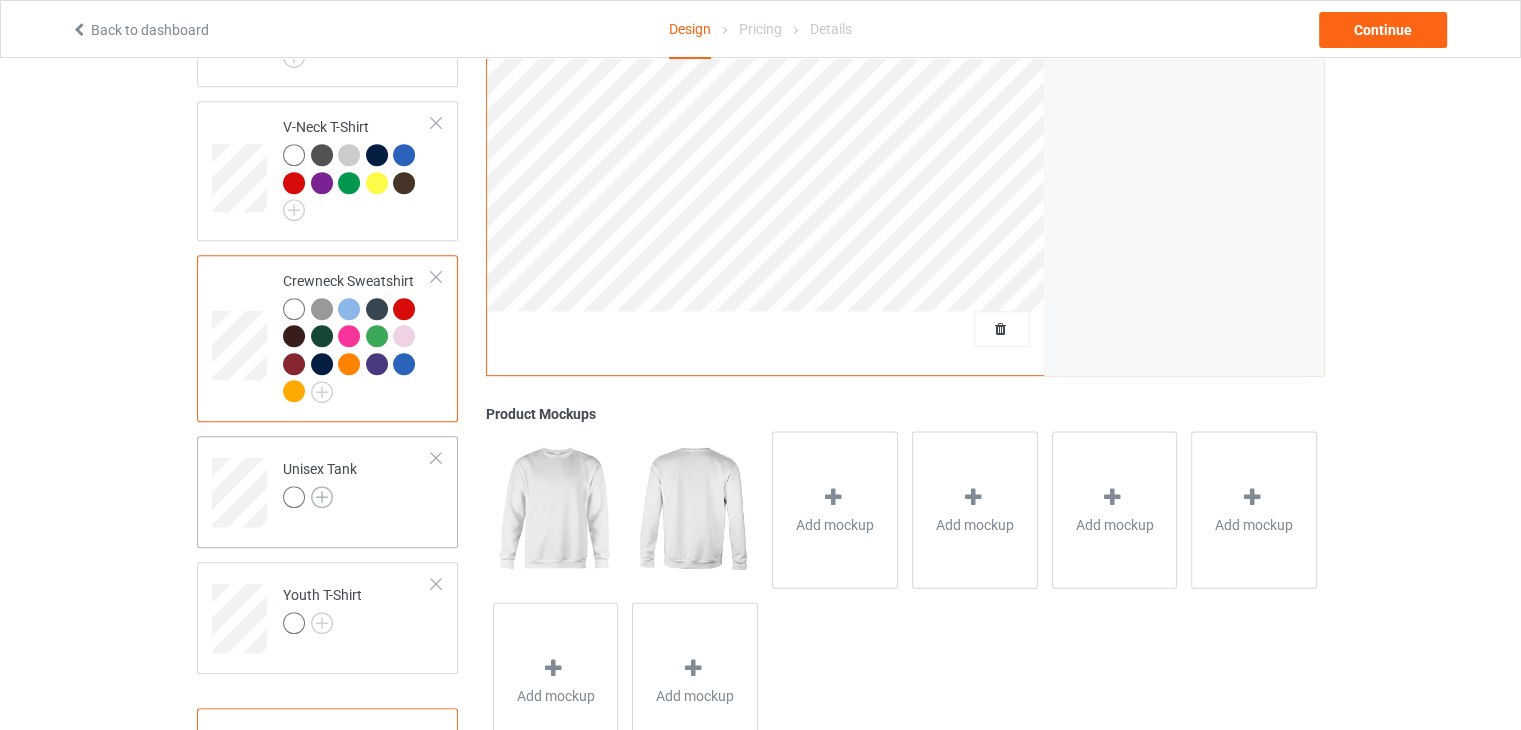 click at bounding box center [322, 497] 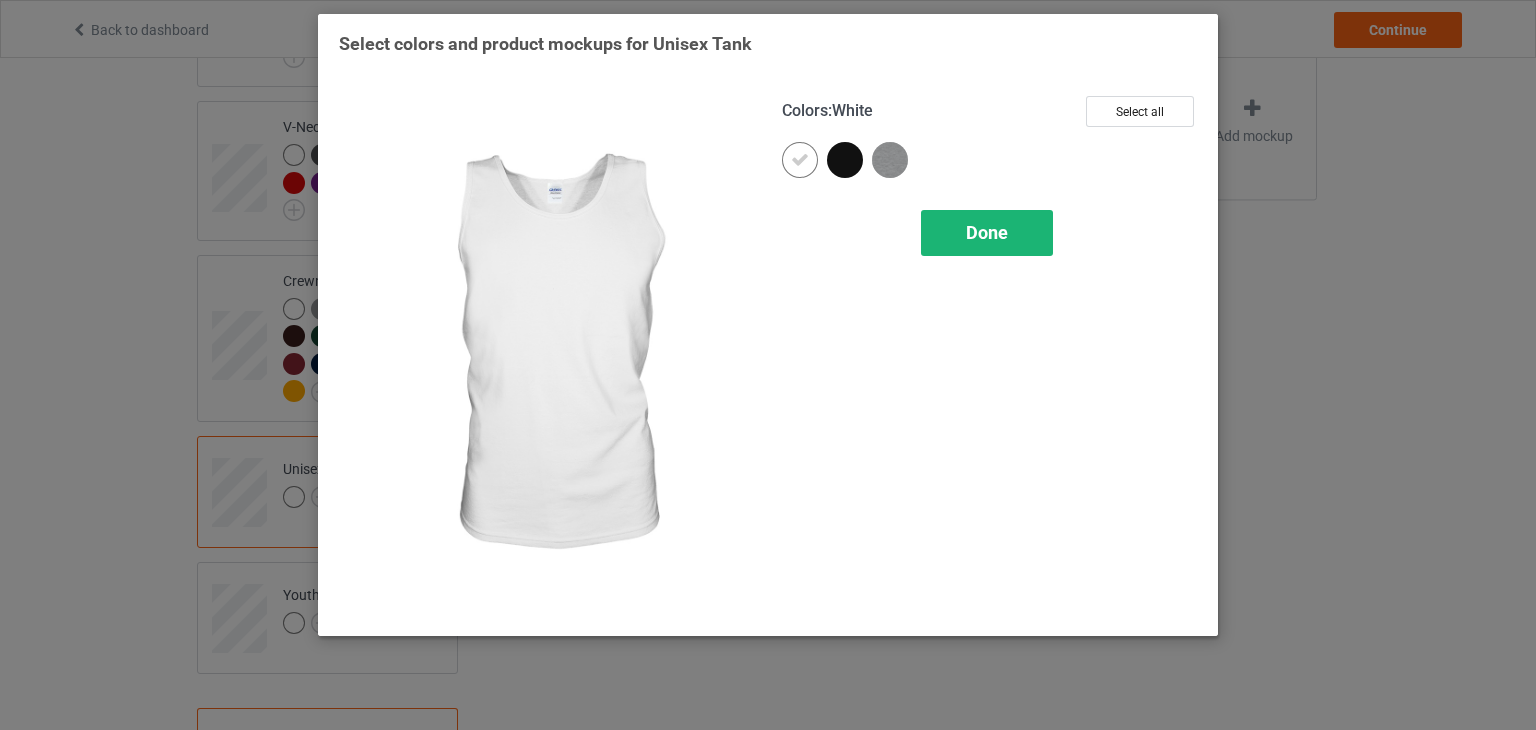 click on "Done" at bounding box center (987, 233) 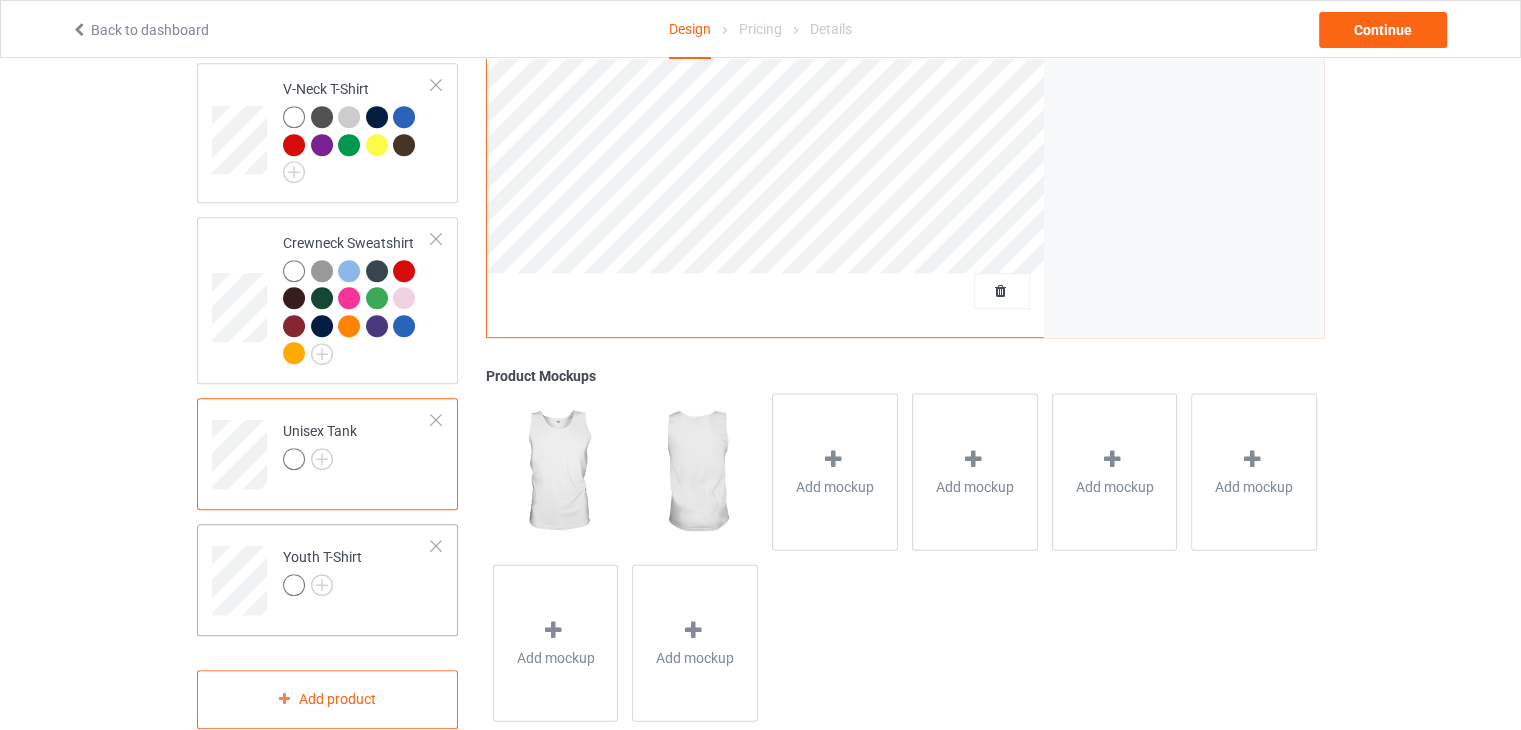 scroll, scrollTop: 929, scrollLeft: 0, axis: vertical 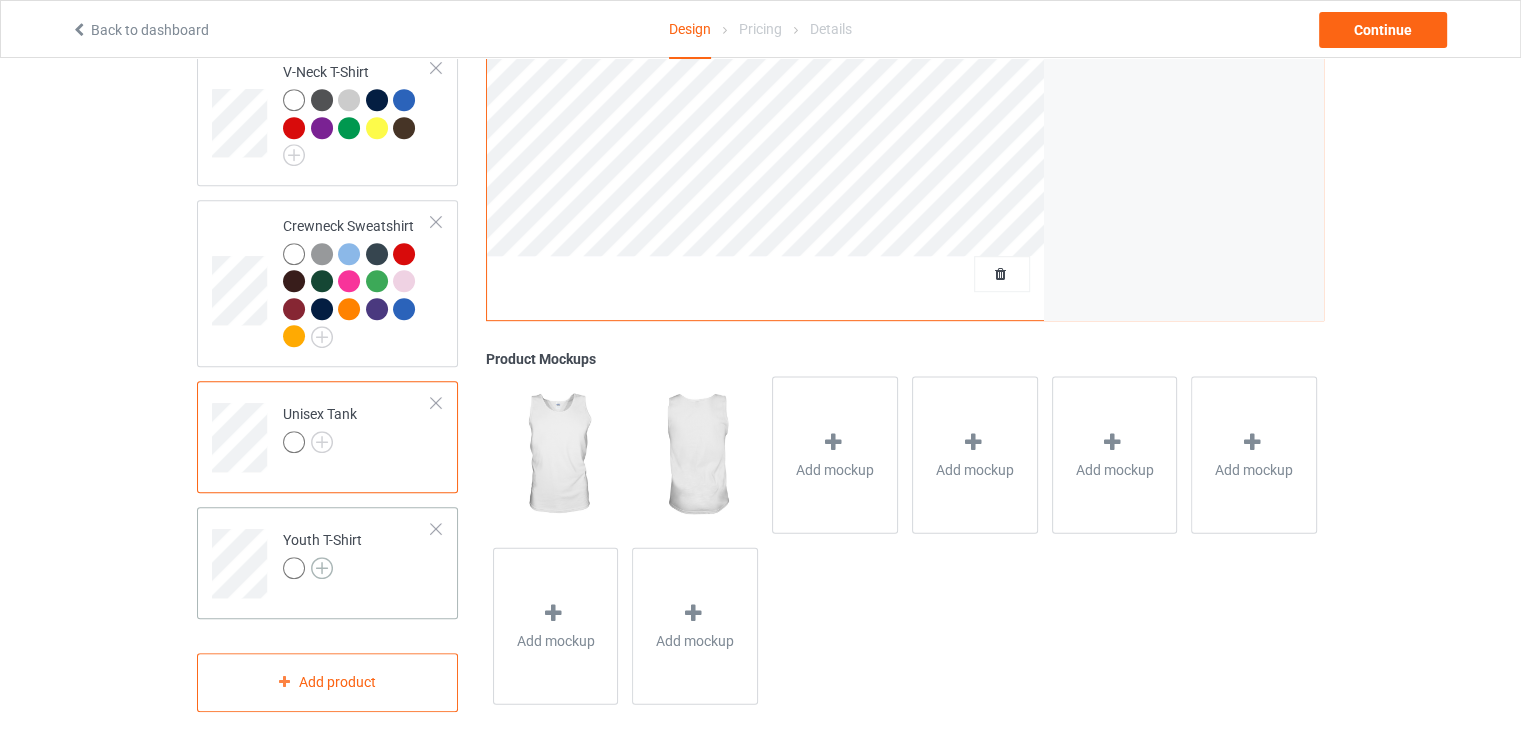 click at bounding box center (322, 568) 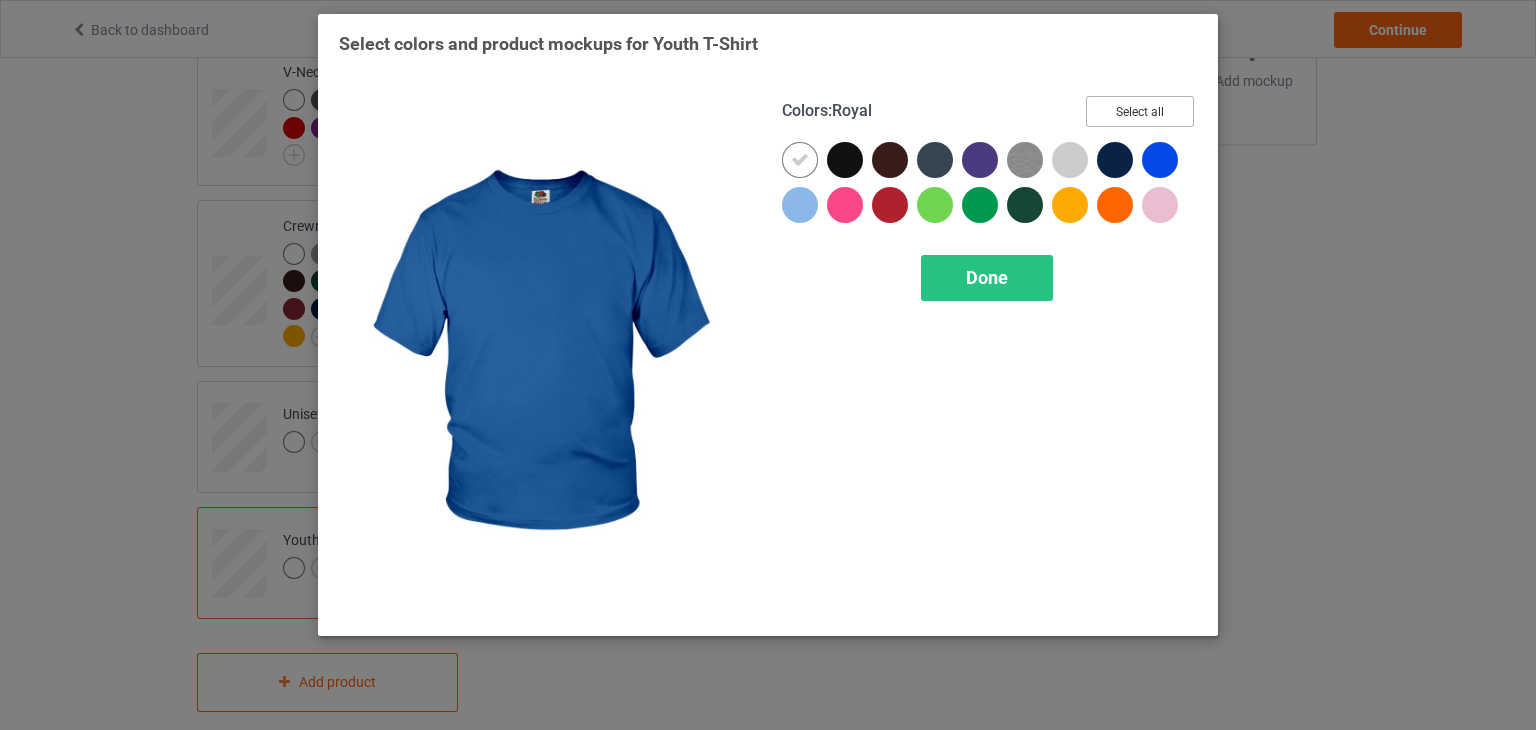 drag, startPoint x: 1127, startPoint y: 105, endPoint x: 1075, endPoint y: 113, distance: 52.611786 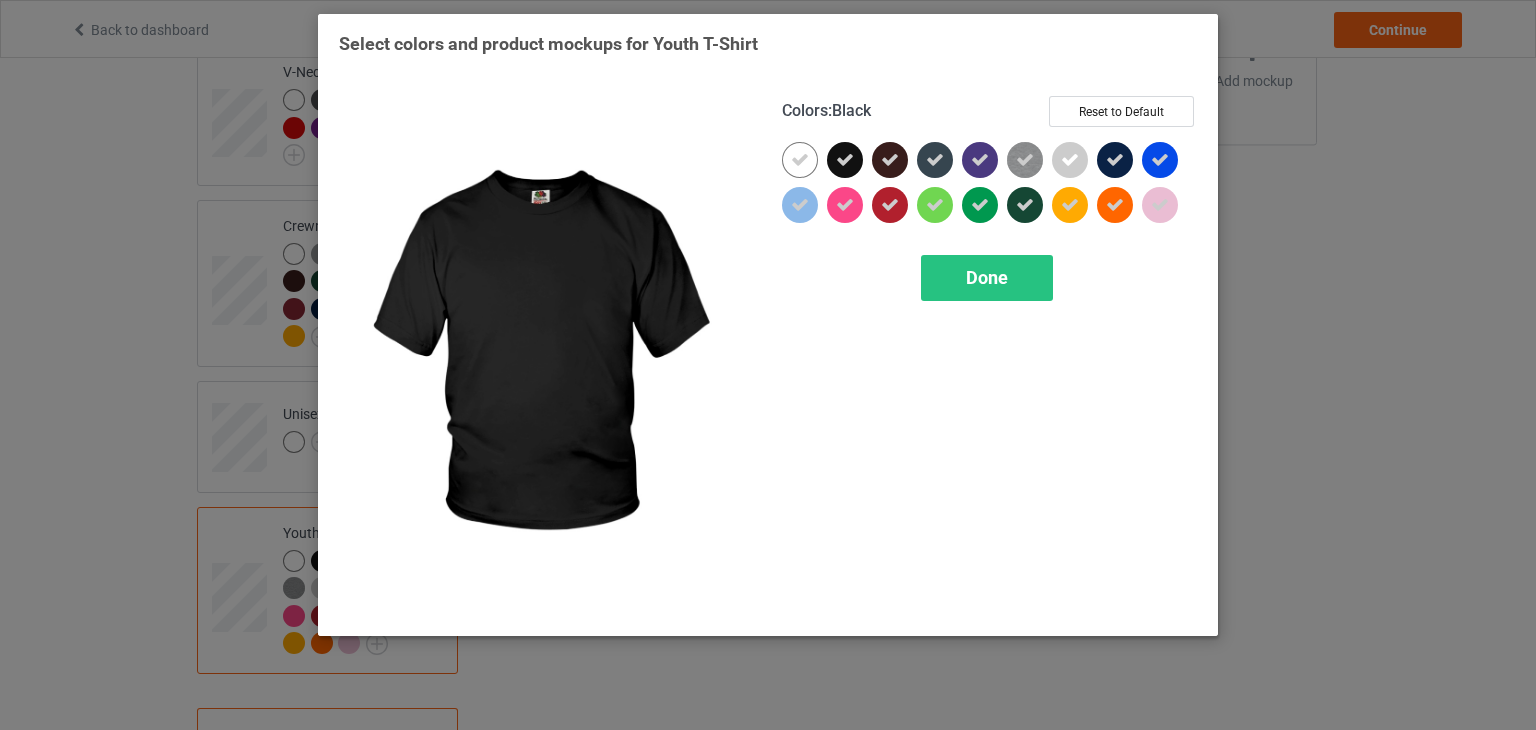 click at bounding box center [845, 160] 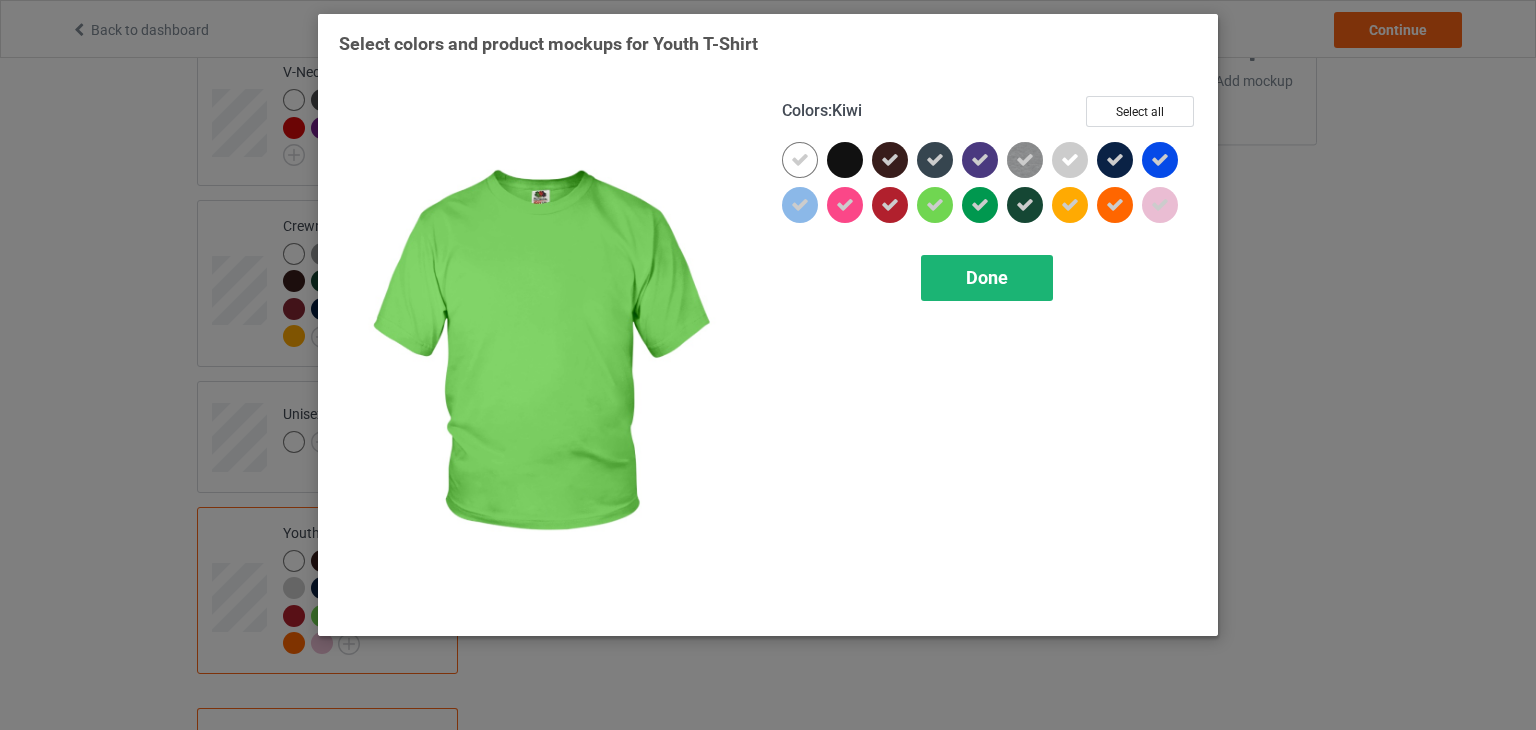 click on "Done" at bounding box center [987, 277] 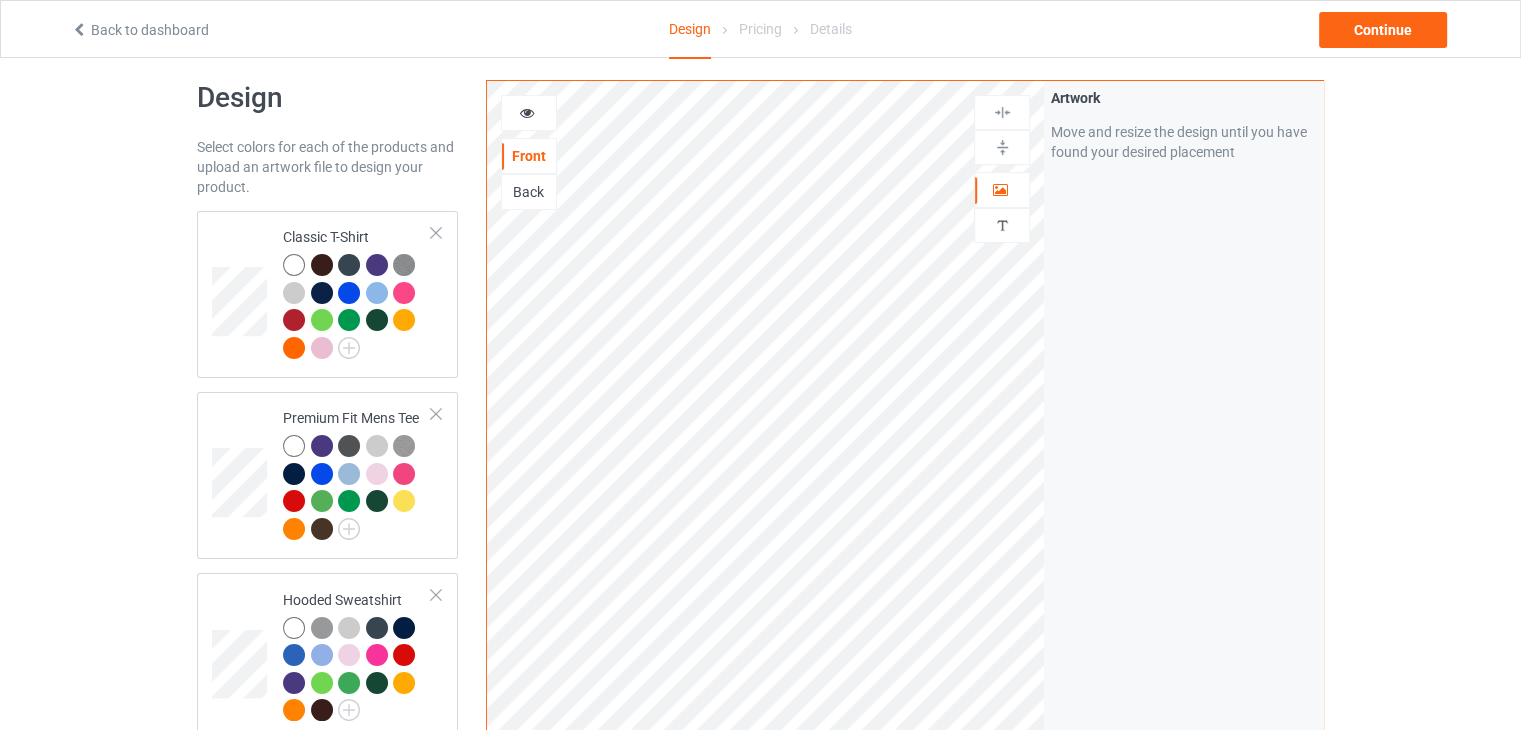 scroll, scrollTop: 0, scrollLeft: 0, axis: both 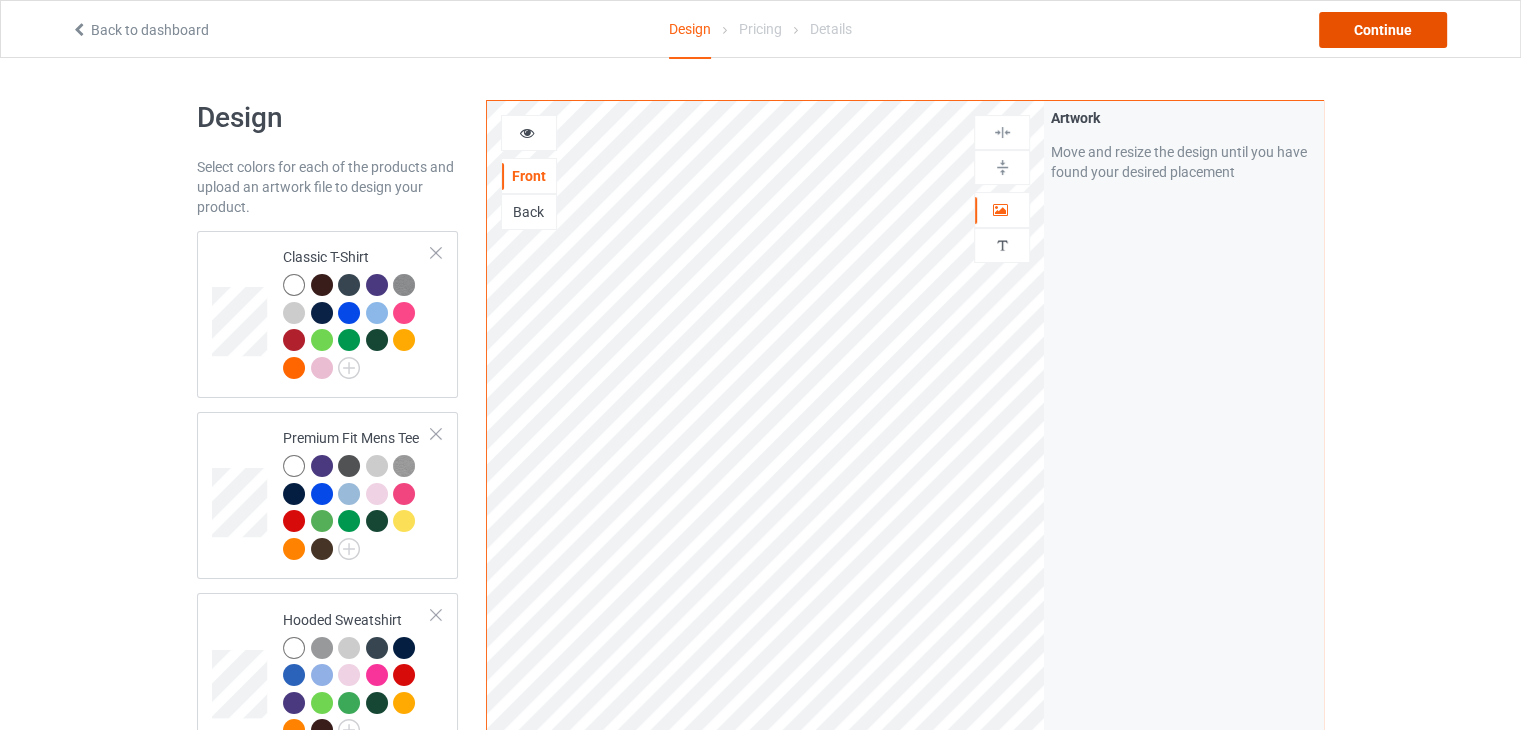 click on "Continue" at bounding box center (1383, 30) 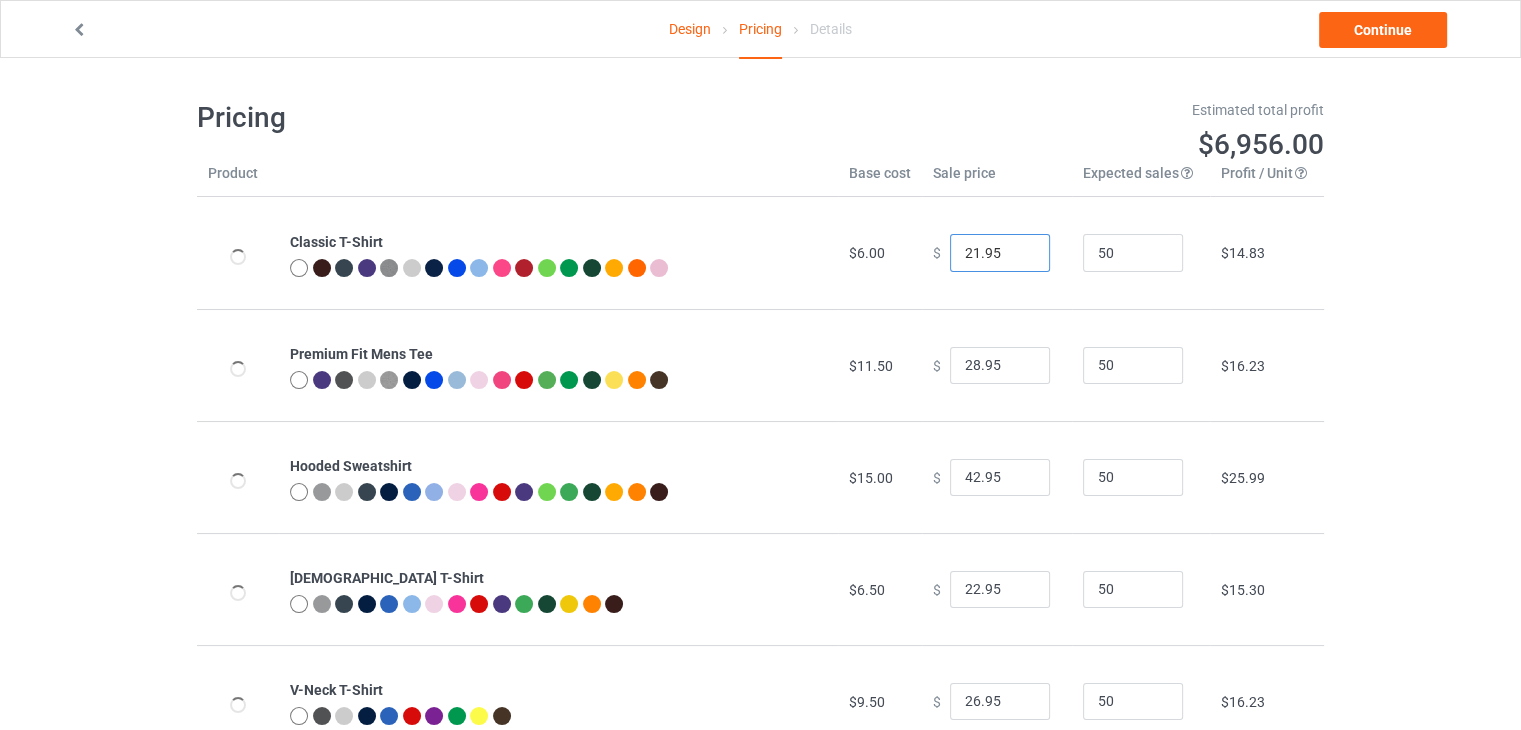 click on "21.95" at bounding box center [1000, 253] 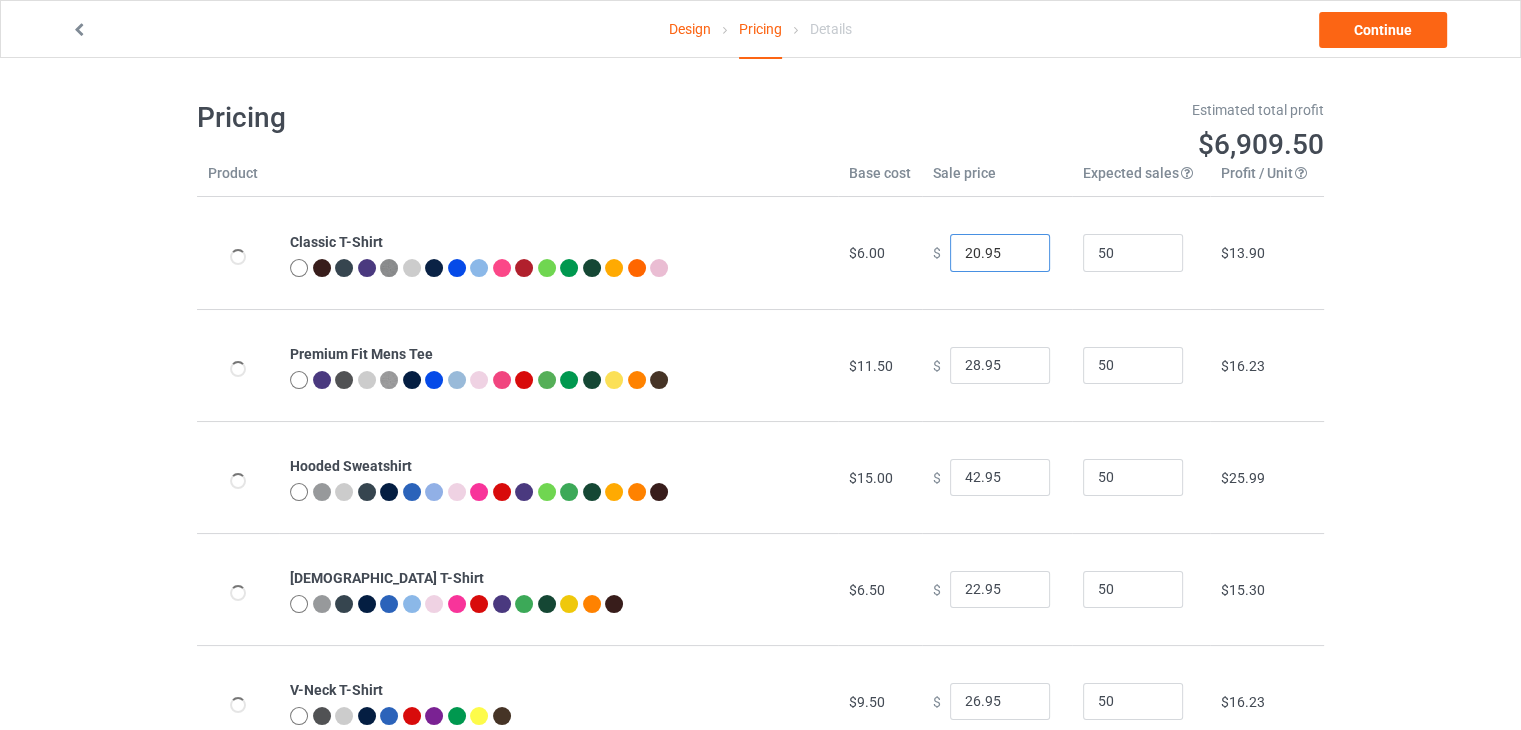 click on "20.95" at bounding box center (1000, 253) 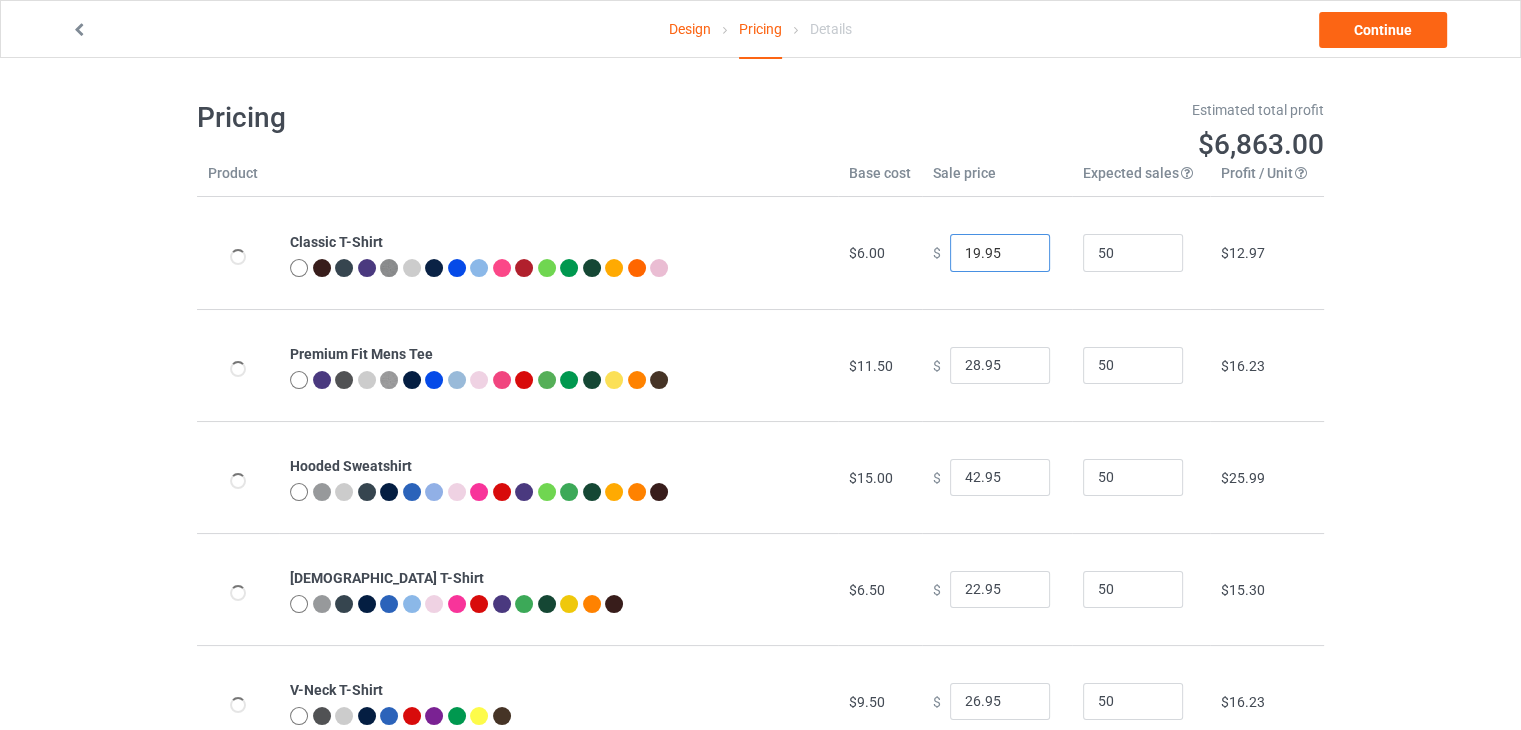 type on "19.95" 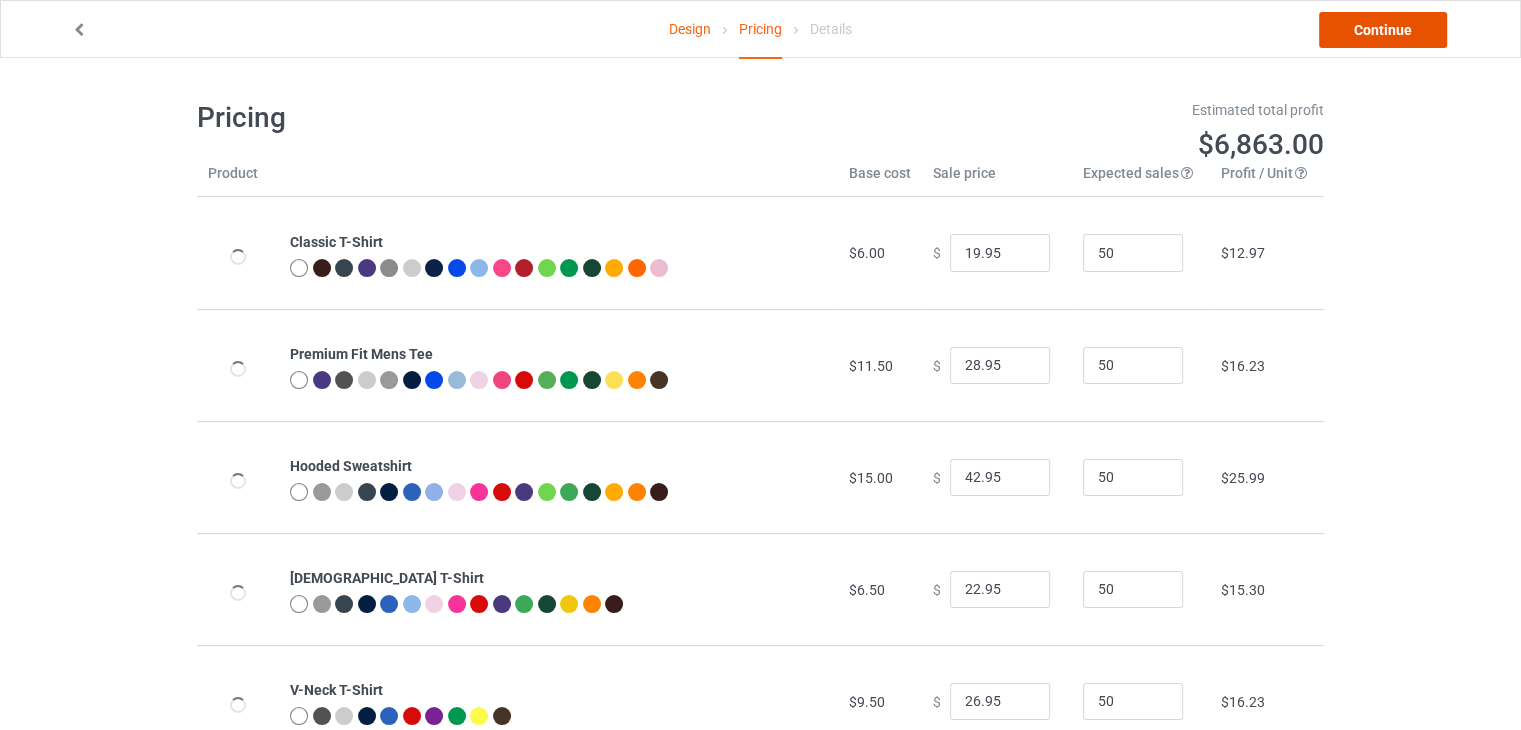 click on "Continue" at bounding box center [1383, 30] 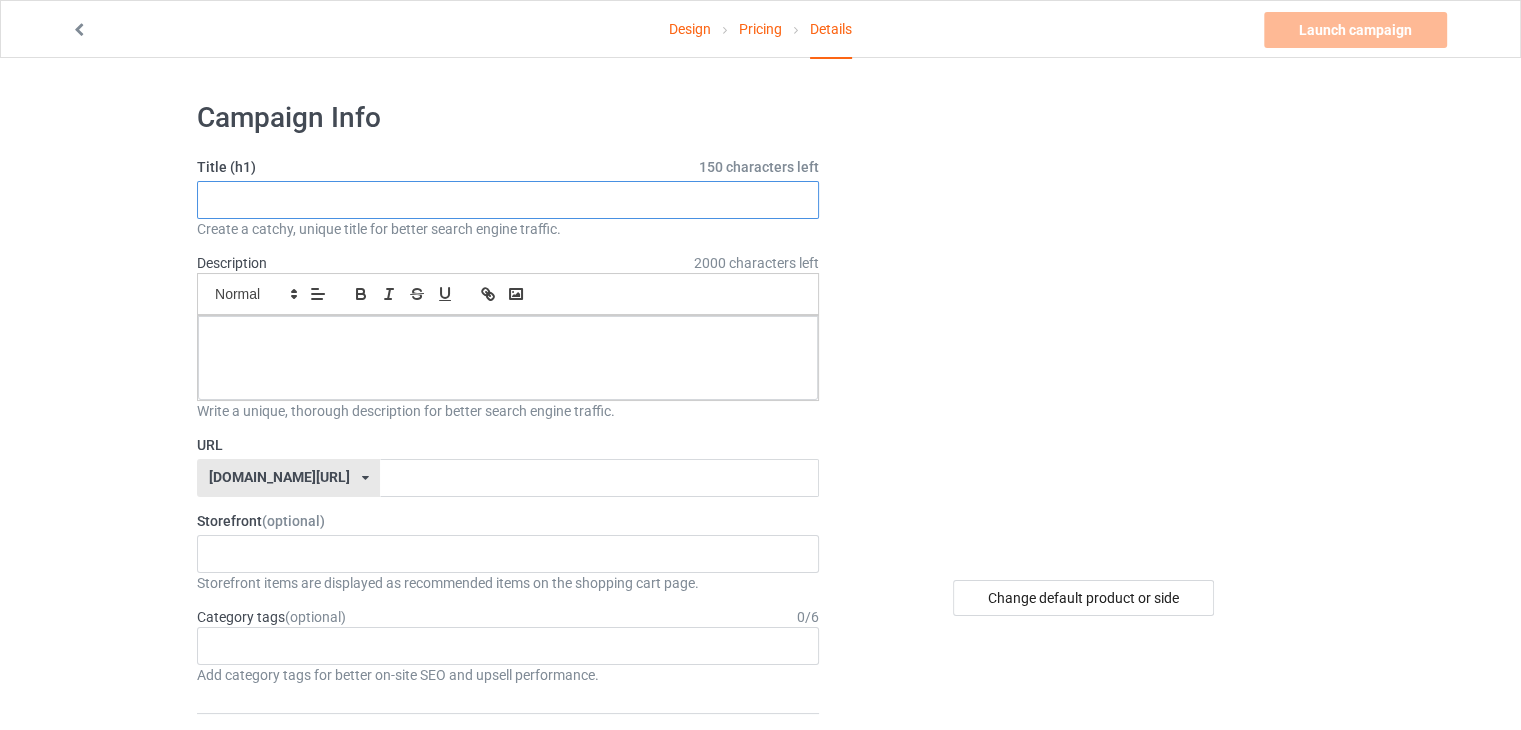 click at bounding box center (508, 200) 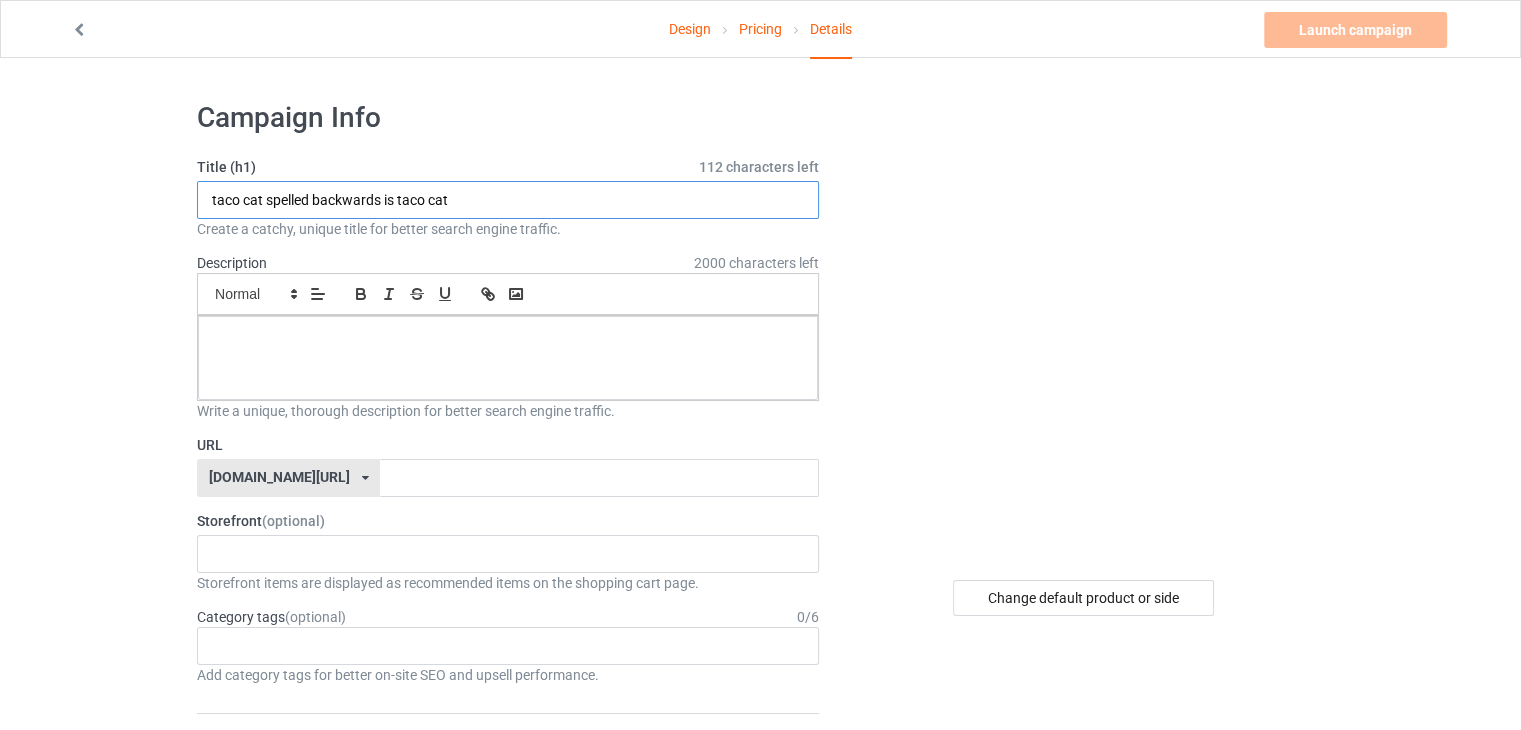 type on "taco cat spelled backwards is taco cat" 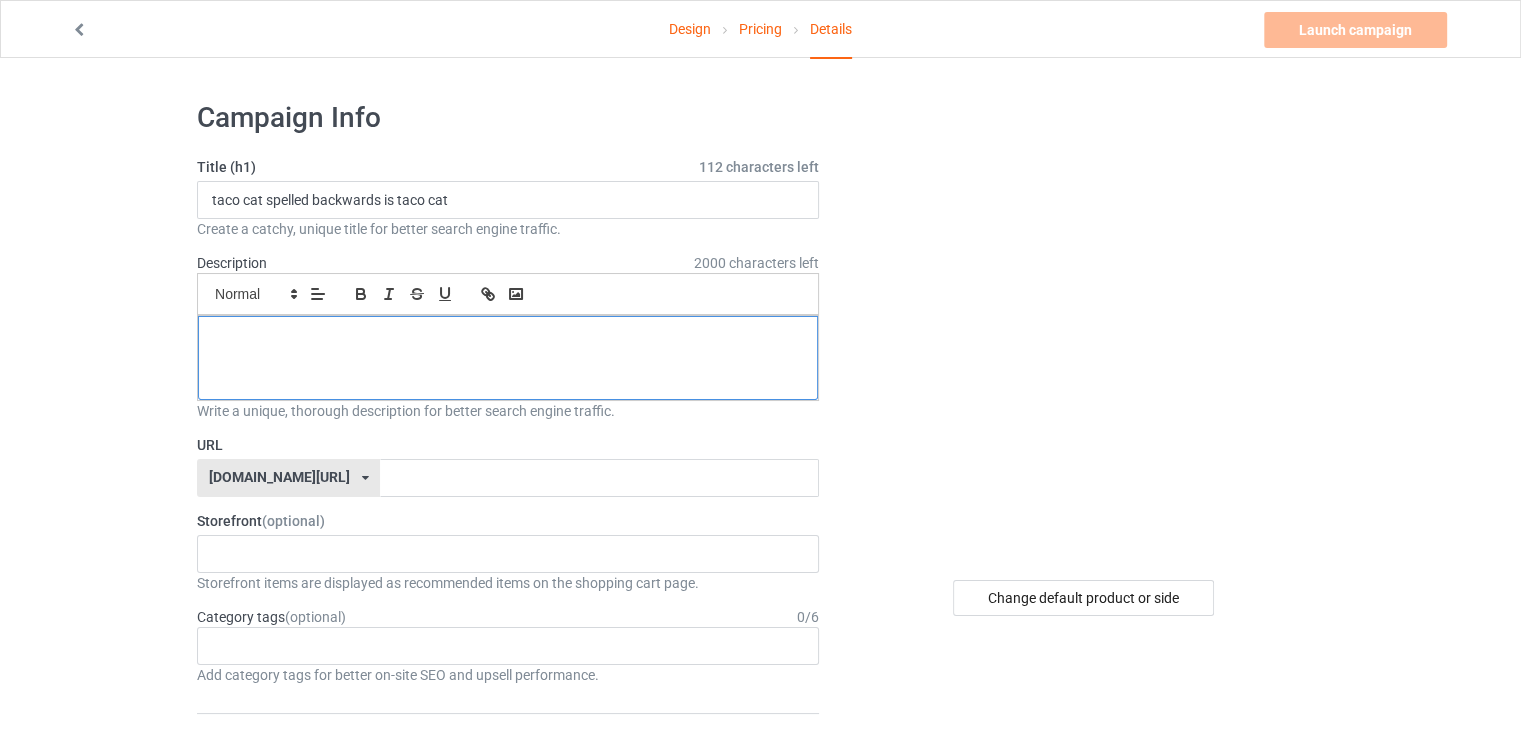 click at bounding box center (508, 358) 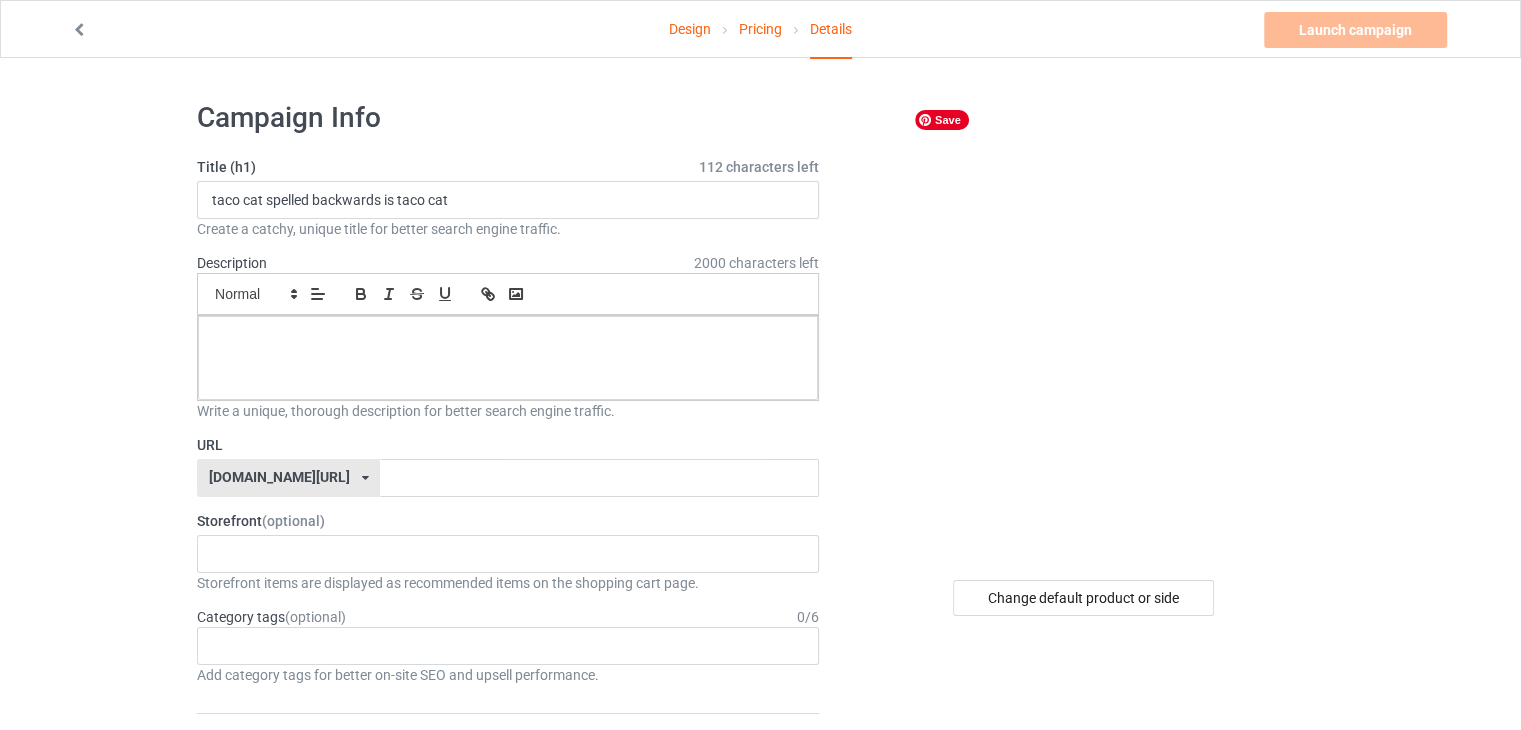drag, startPoint x: 1328, startPoint y: 104, endPoint x: 988, endPoint y: 392, distance: 445.58276 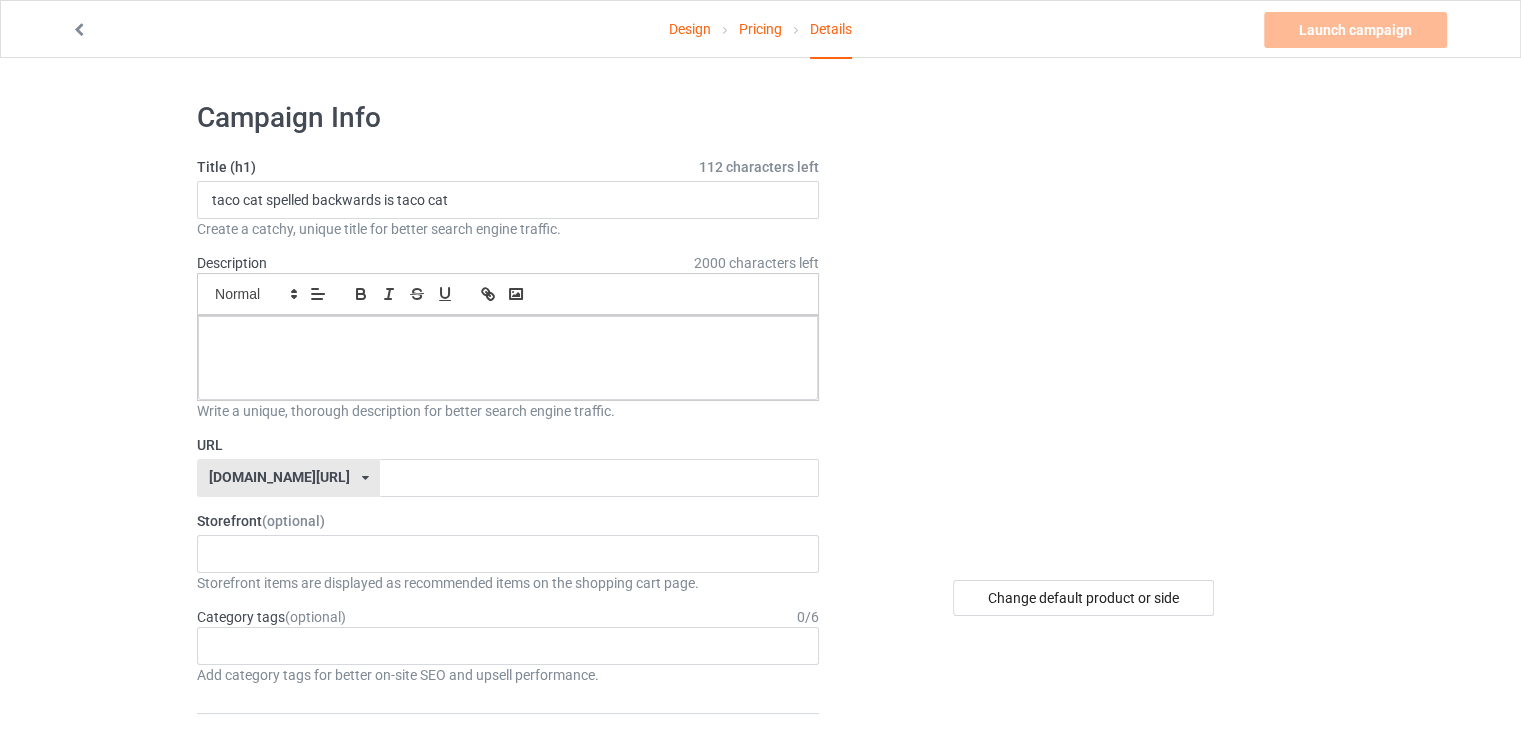 click on "Design Pricing Details Launch campaign Please enter campaign description Campaign Info Title (h1) 112   characters left taco cat spelled backwards is taco cat Create a catchy, unique title for better search engine traffic. Description 2000   characters left       Small Normal Large Big Huge                                                                                     Write a unique, thorough description for better search engine traffic. URL [DOMAIN_NAME][URL] [DOMAIN_NAME][URL] [DOMAIN_NAME][URL] 60d785ab4edd74283fa1dbb9 587d0d41cee36fd012c64a69 Storefront (optional) GAMING T-SHIRTS 61b519c21b3419003149dea7 Storefront items are displayed as recommended items on the shopping cart page. Category tags (optional) 0 / 6 Age > [DEMOGRAPHIC_DATA] > 1 Age > [DEMOGRAPHIC_DATA] Months > 1 Month Age > [DEMOGRAPHIC_DATA] Months Age > [DEMOGRAPHIC_DATA] Age > [DEMOGRAPHIC_DATA] > 10 Age > [DEMOGRAPHIC_DATA] Months > 10 Month Age > [DEMOGRAPHIC_DATA] > 100 Sports > Running > 10K Run Age > [DEMOGRAPHIC_DATA] > 11 Age > [DEMOGRAPHIC_DATA] Months > 11 Month Age > [DEMOGRAPHIC_DATA] > 12 Age > [DEMOGRAPHIC_DATA] Months > 12 Month Age > [DEMOGRAPHIC_DATA] > 13 Age > [DEMOGRAPHIC_DATA] > 14 Age > [DEMOGRAPHIC_DATA] > 15 Age" at bounding box center (760, 1094) 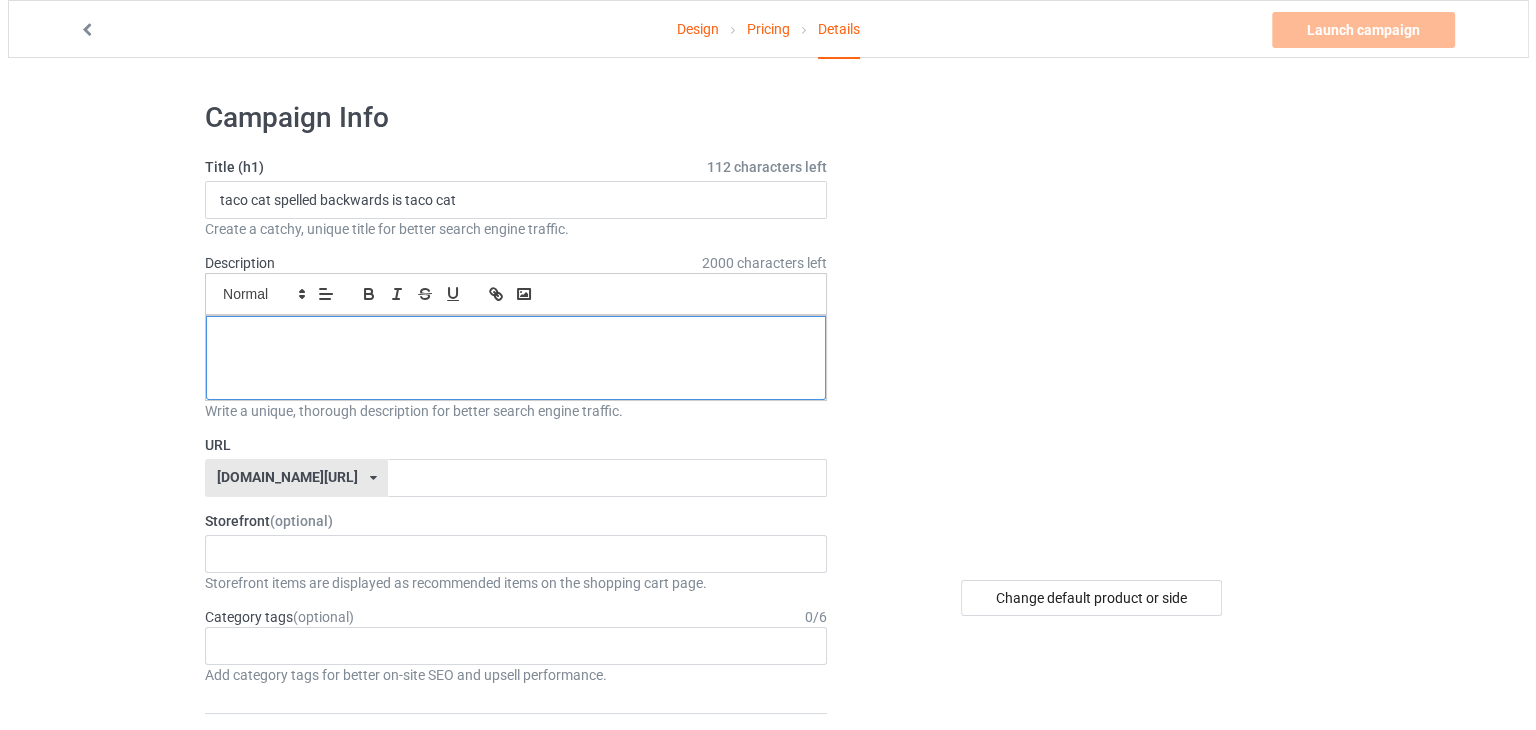 scroll, scrollTop: 0, scrollLeft: 0, axis: both 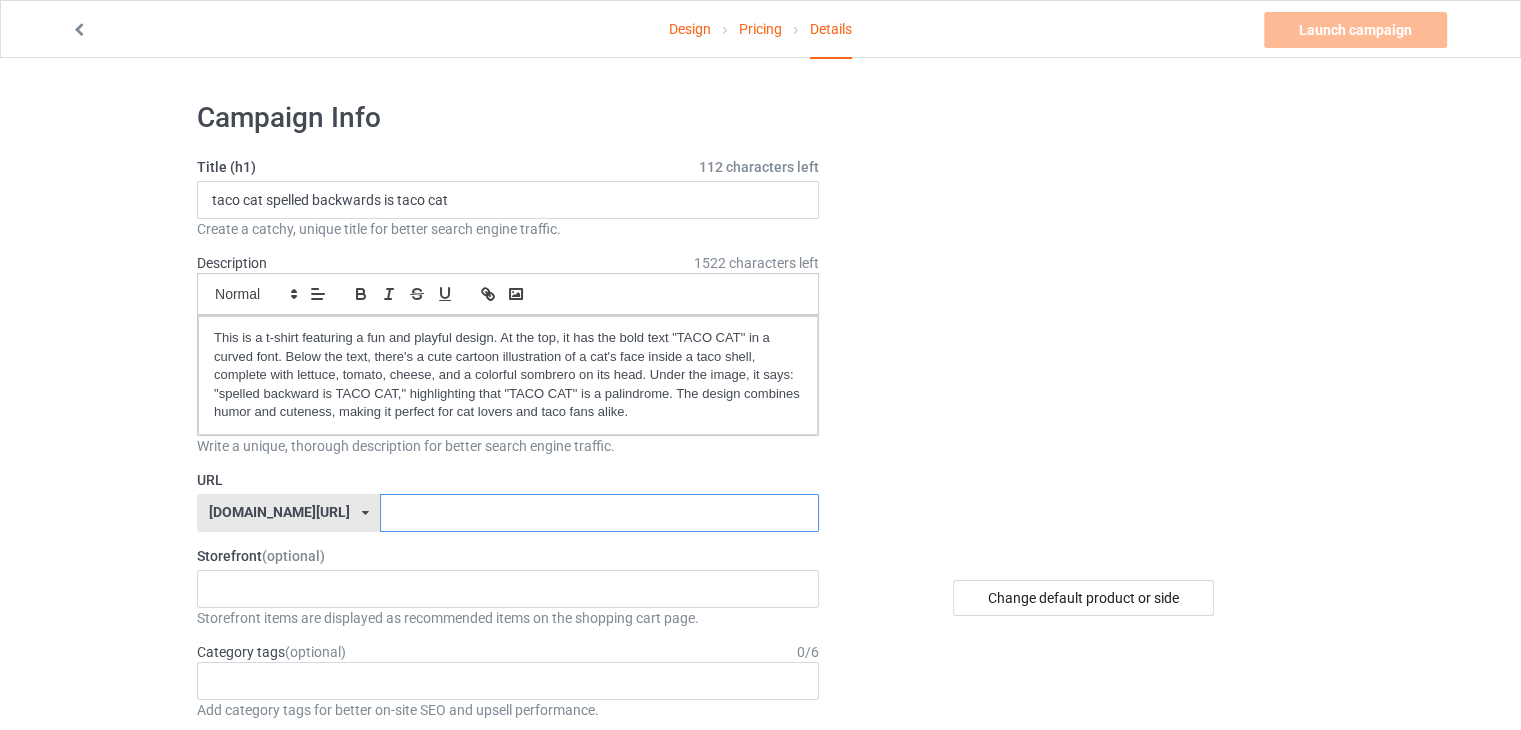 click at bounding box center (599, 513) 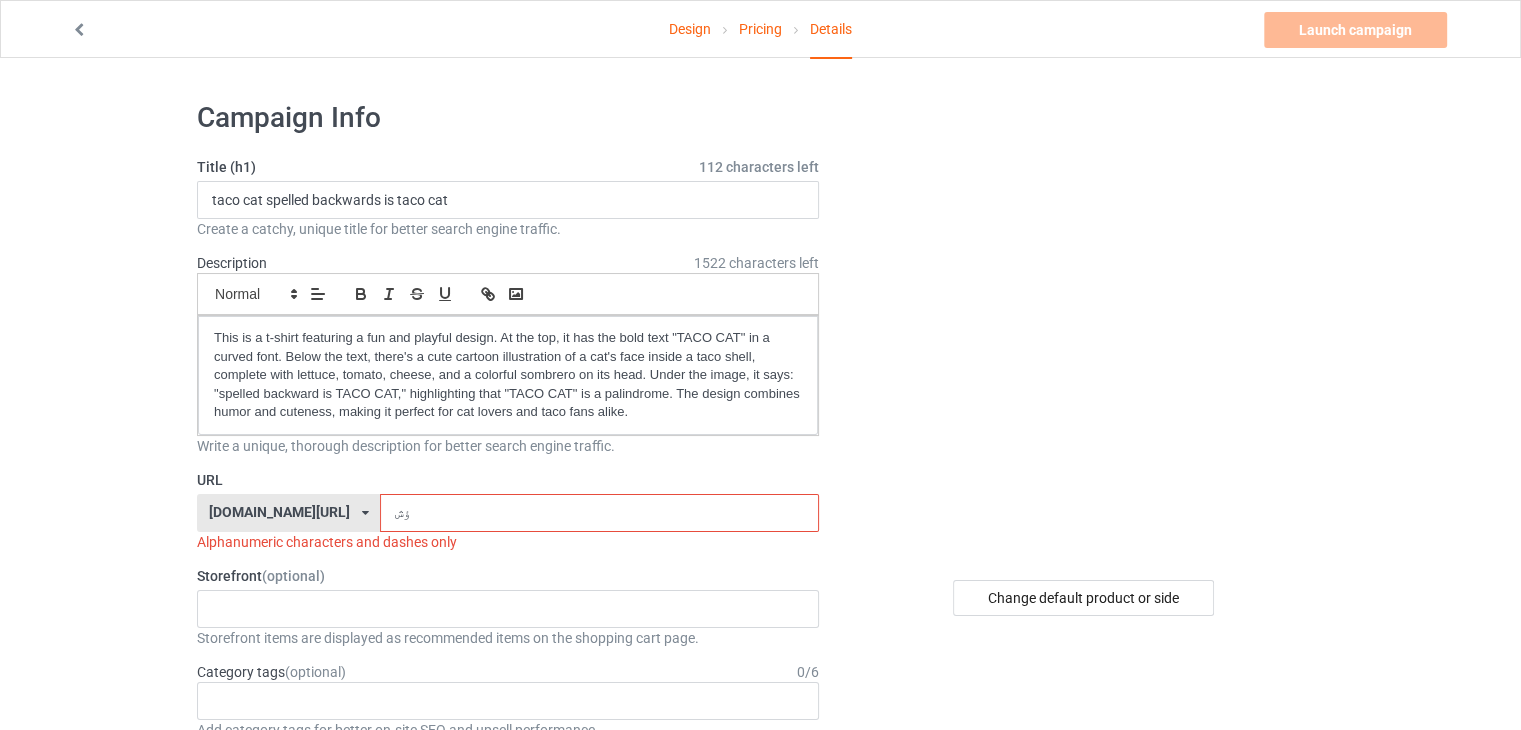 type on "ؤ" 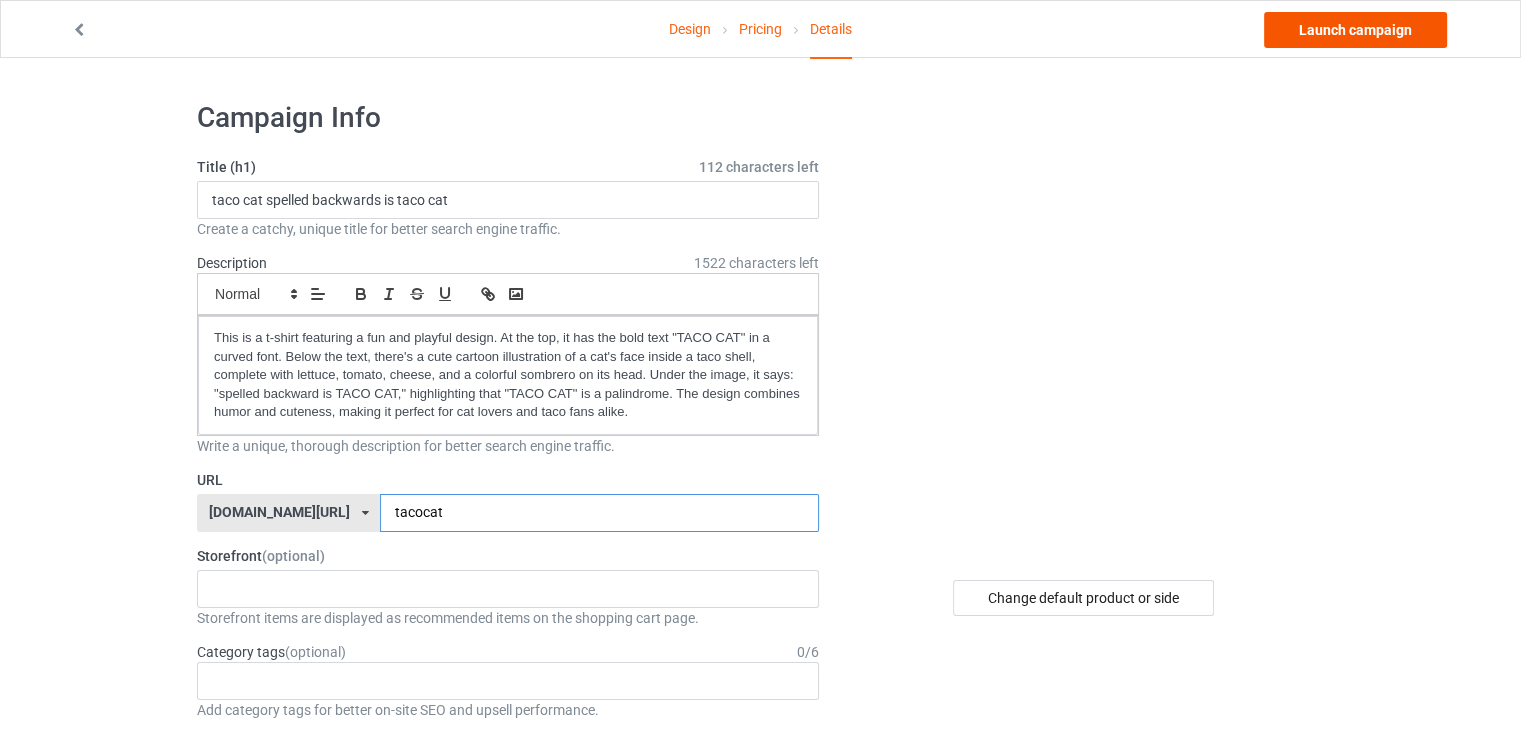 type on "tacocat" 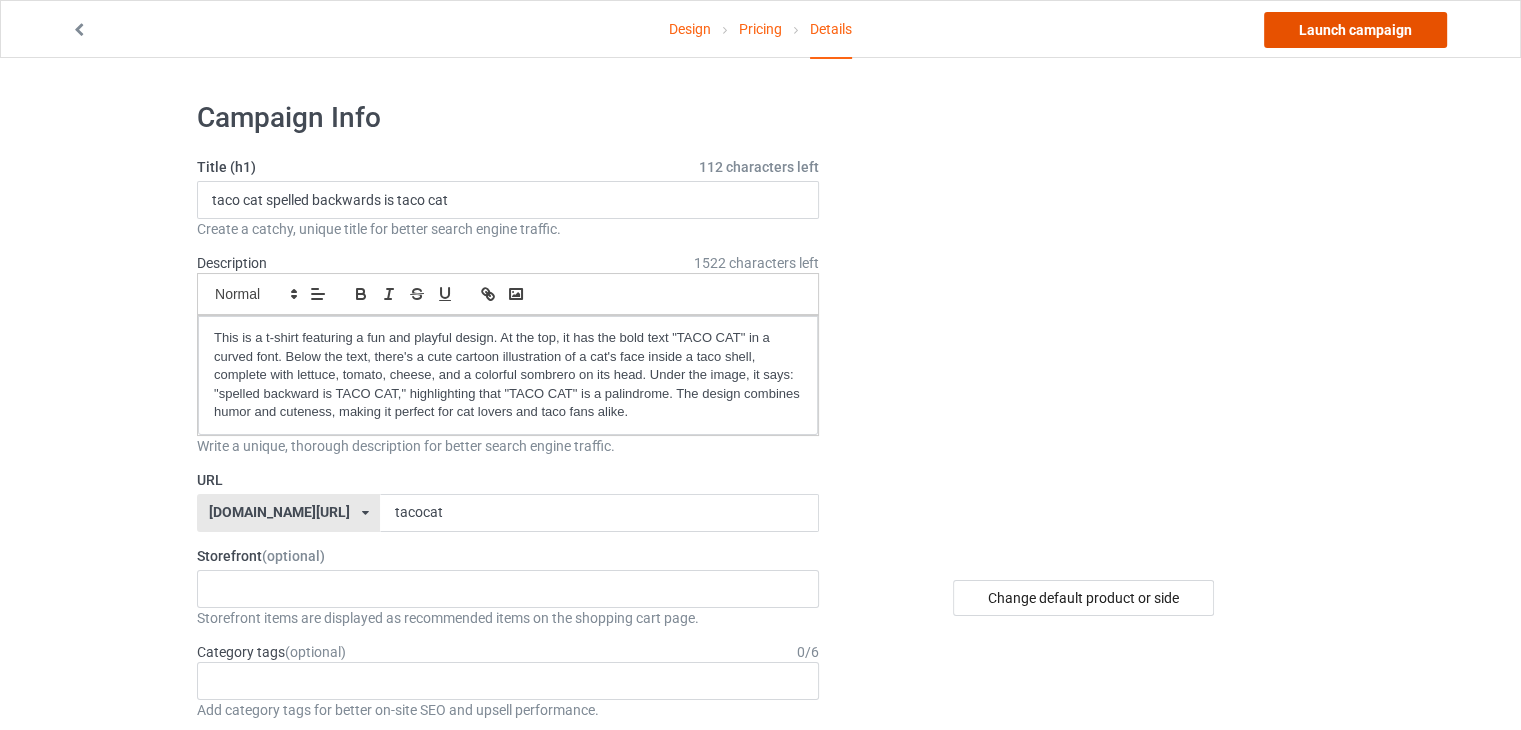 click on "Launch campaign" at bounding box center [1355, 30] 